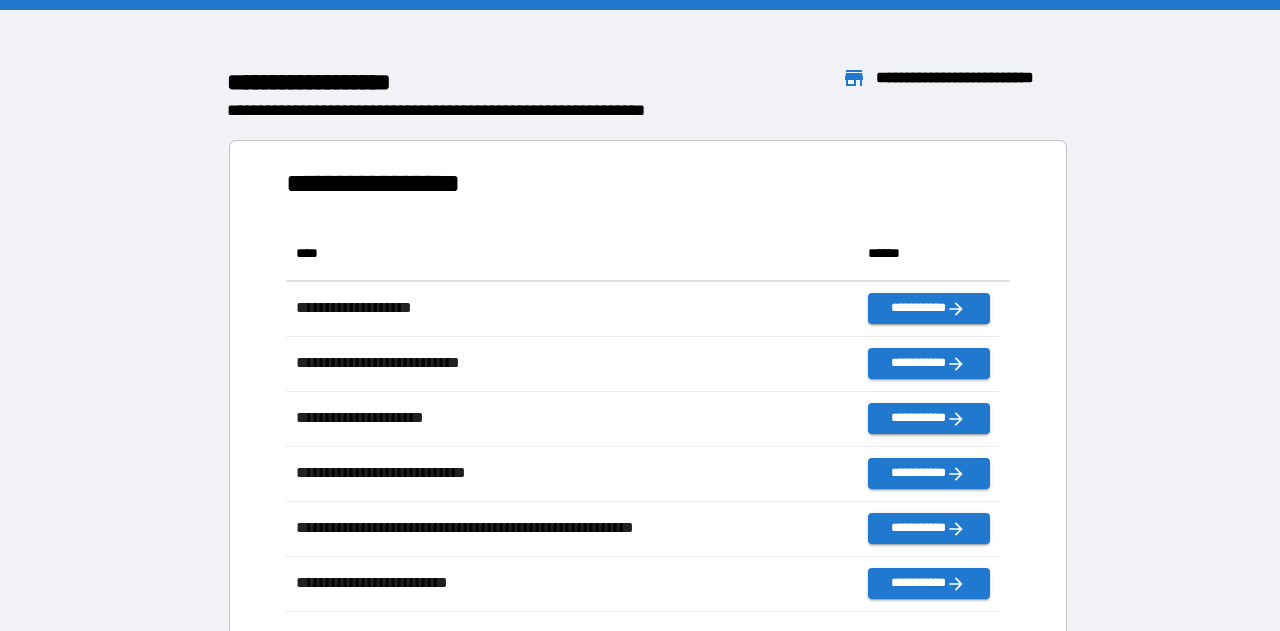 scroll, scrollTop: 0, scrollLeft: 0, axis: both 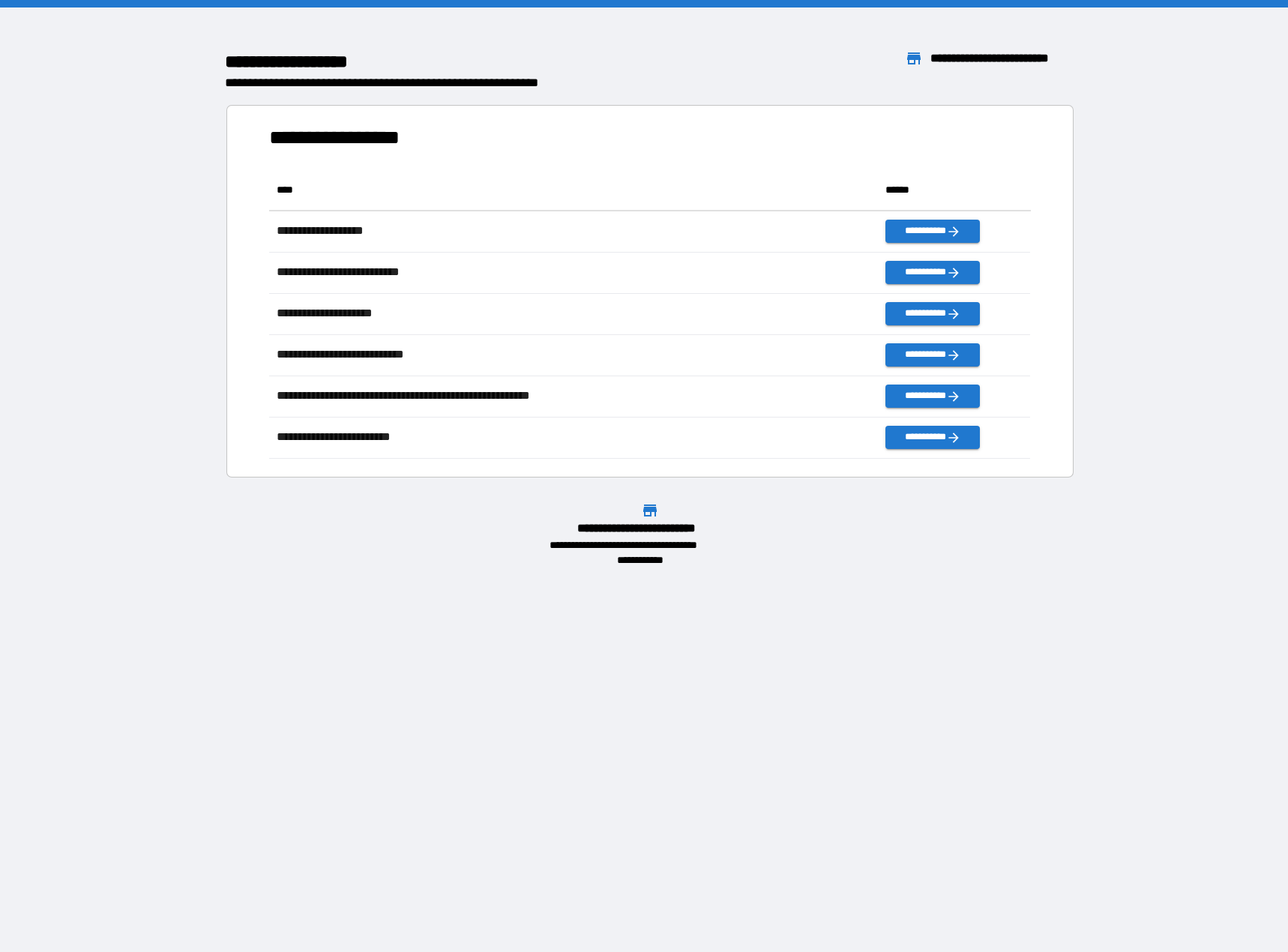 click on "**********" at bounding box center (644, 476) 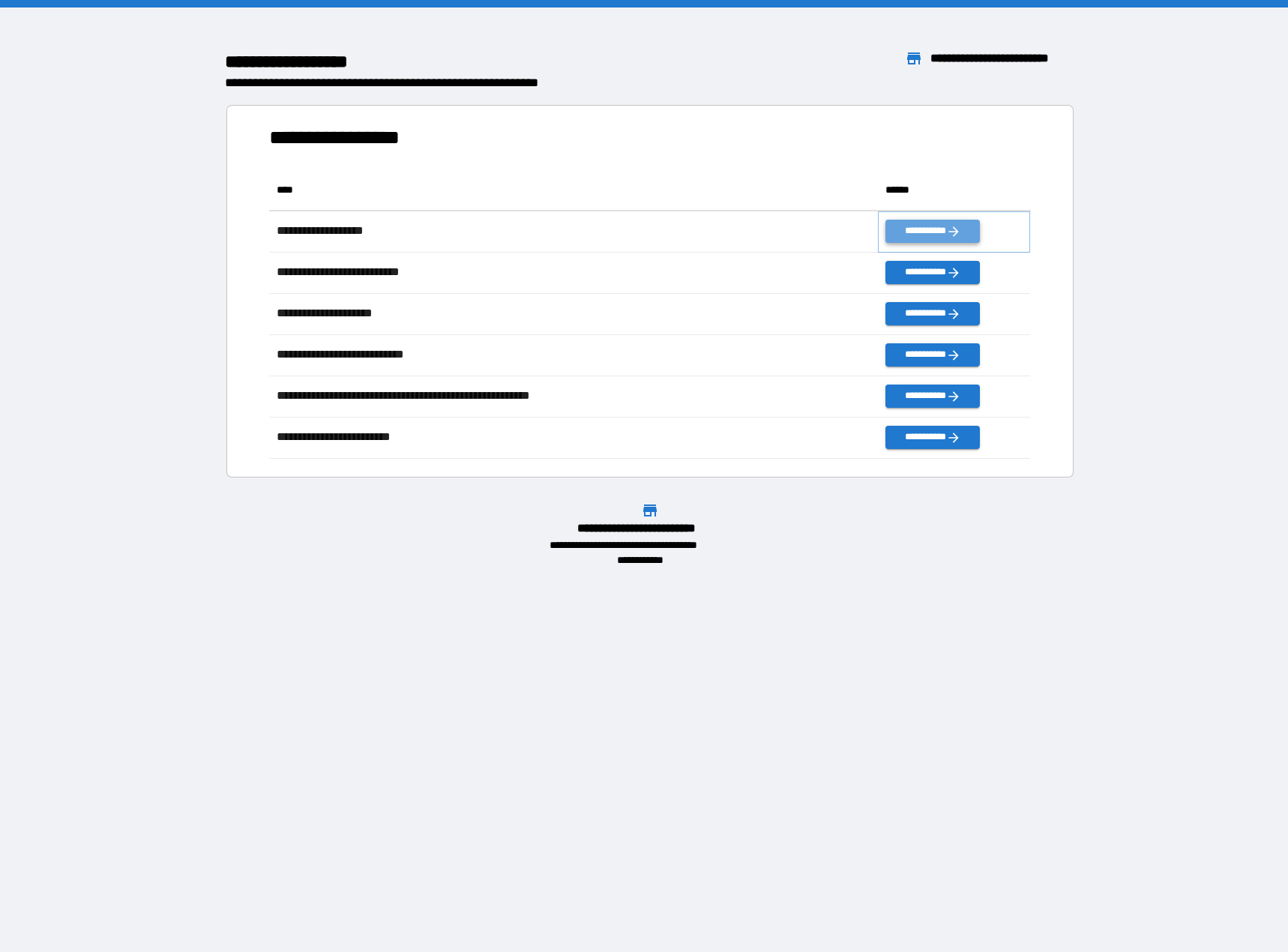 click on "**********" at bounding box center [932, 231] 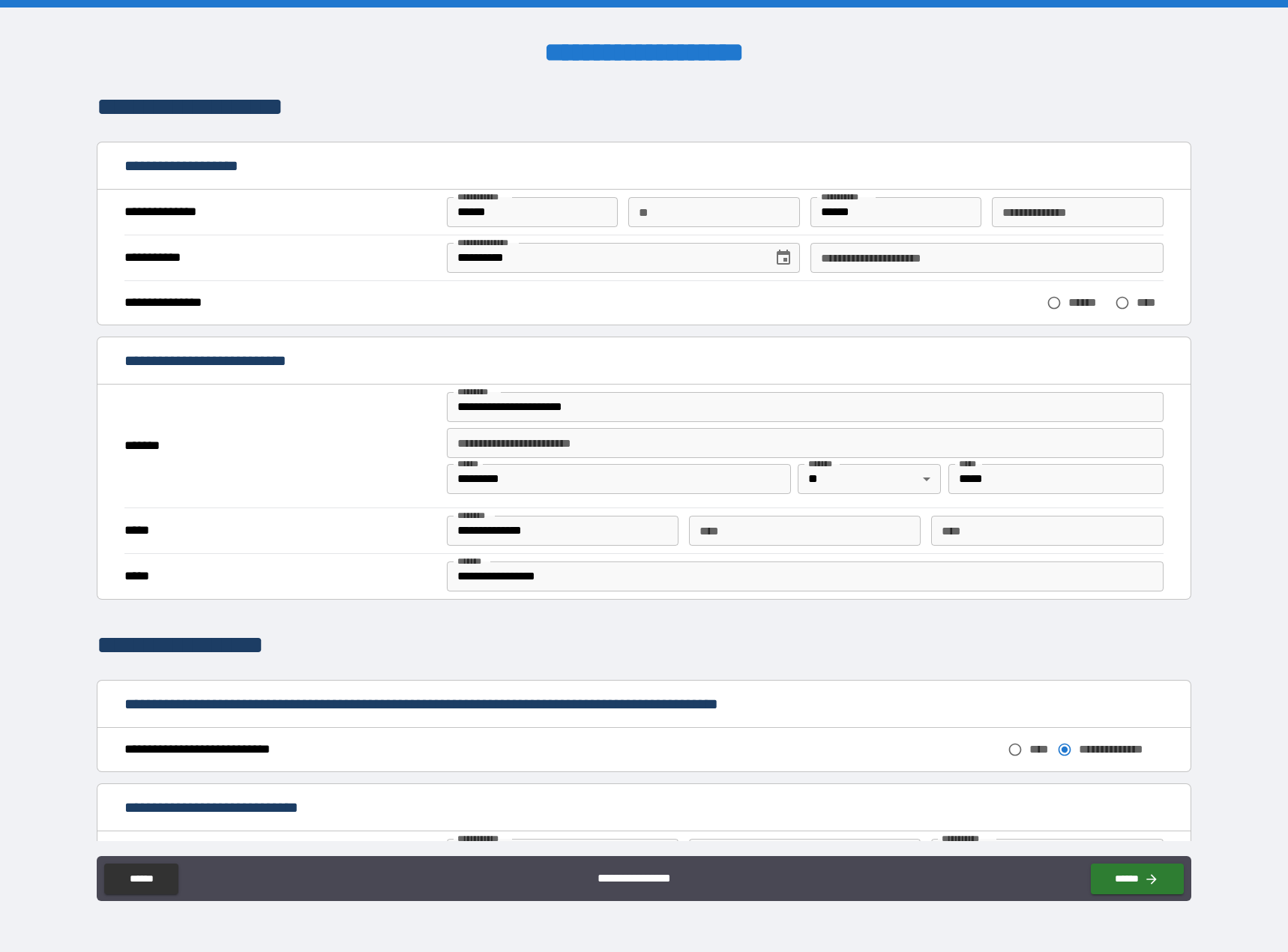 click on "****" at bounding box center [1150, 302] 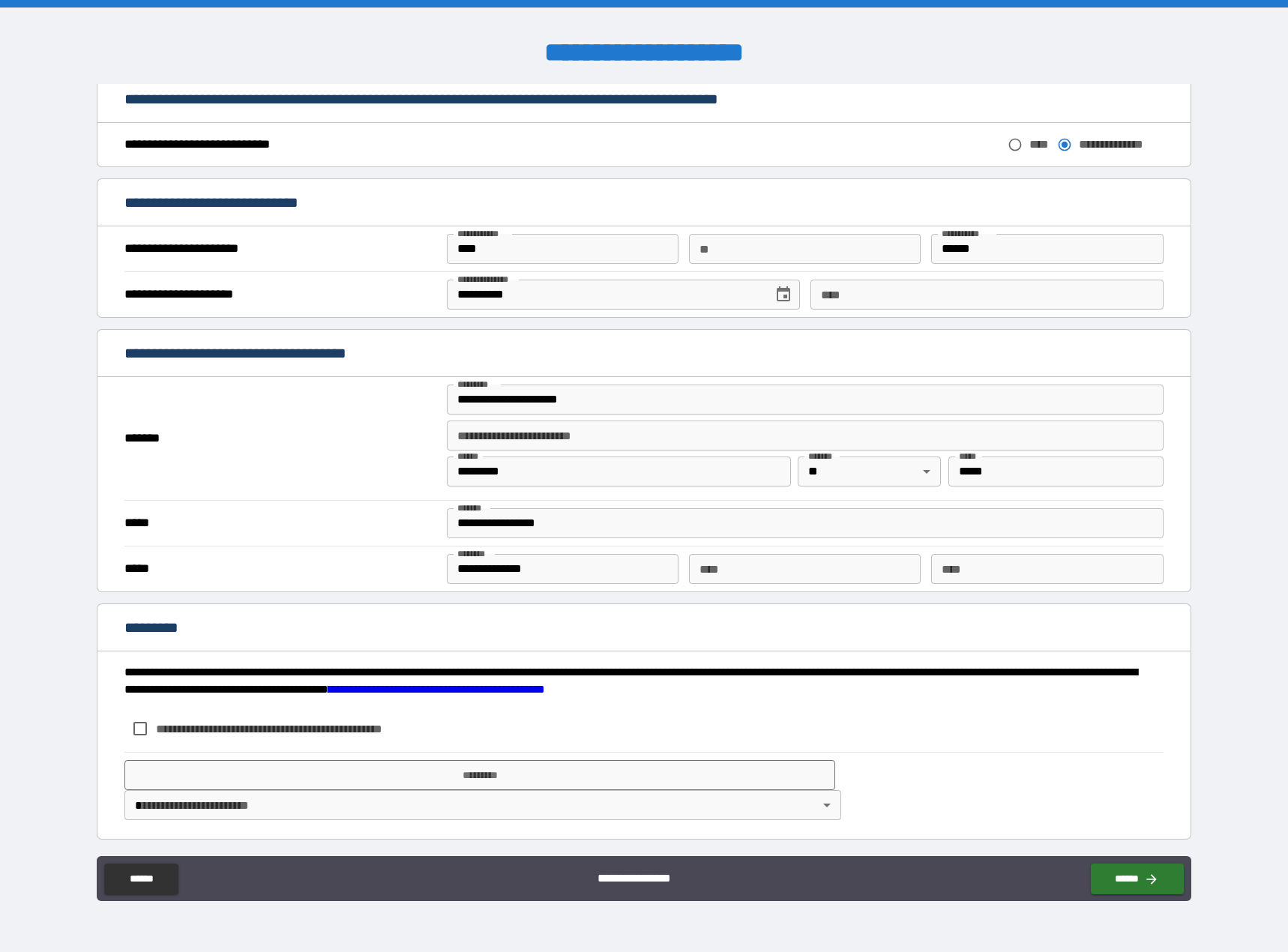 scroll, scrollTop: 607, scrollLeft: 0, axis: vertical 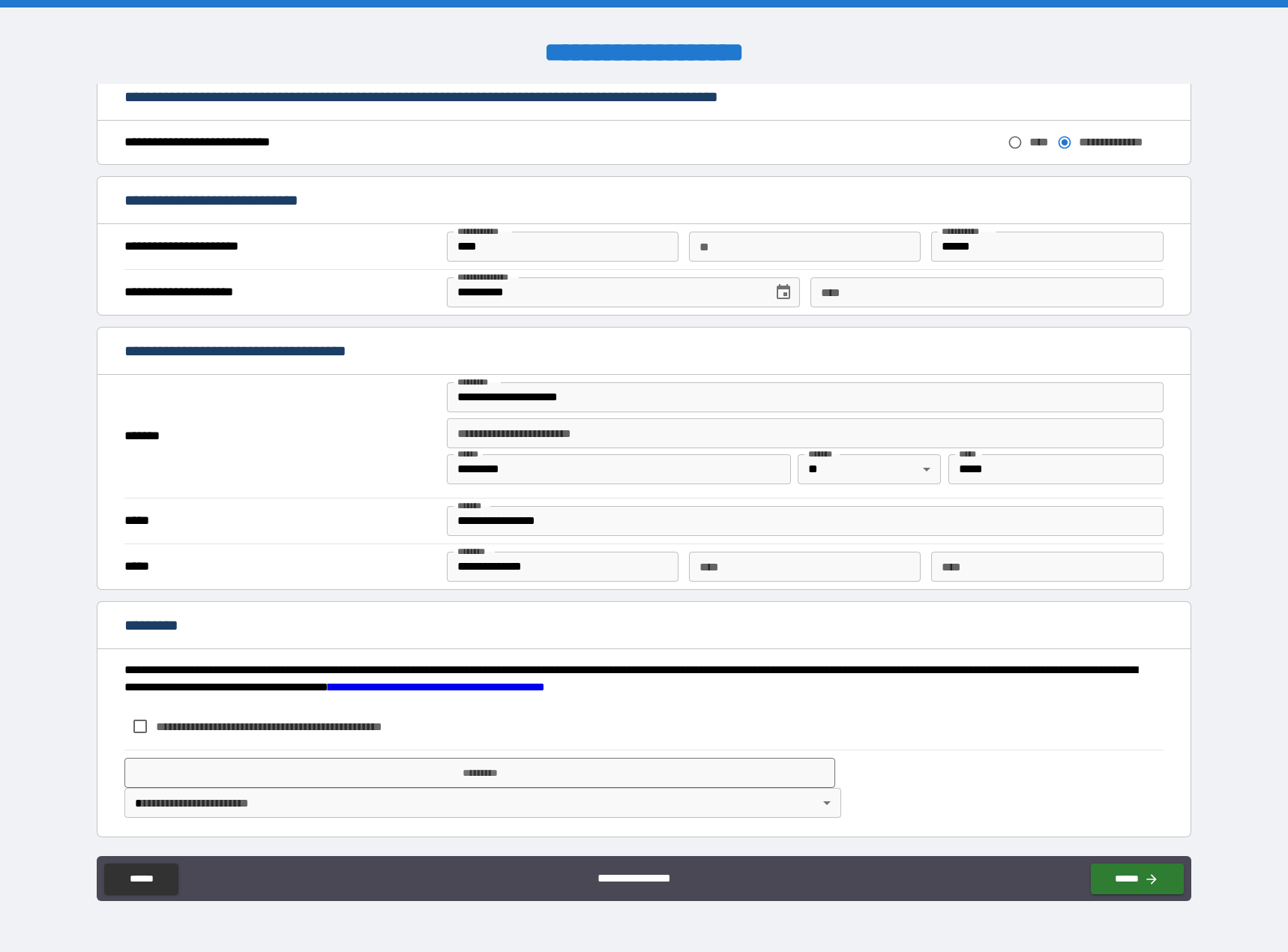 click on "**********" at bounding box center (294, 726) 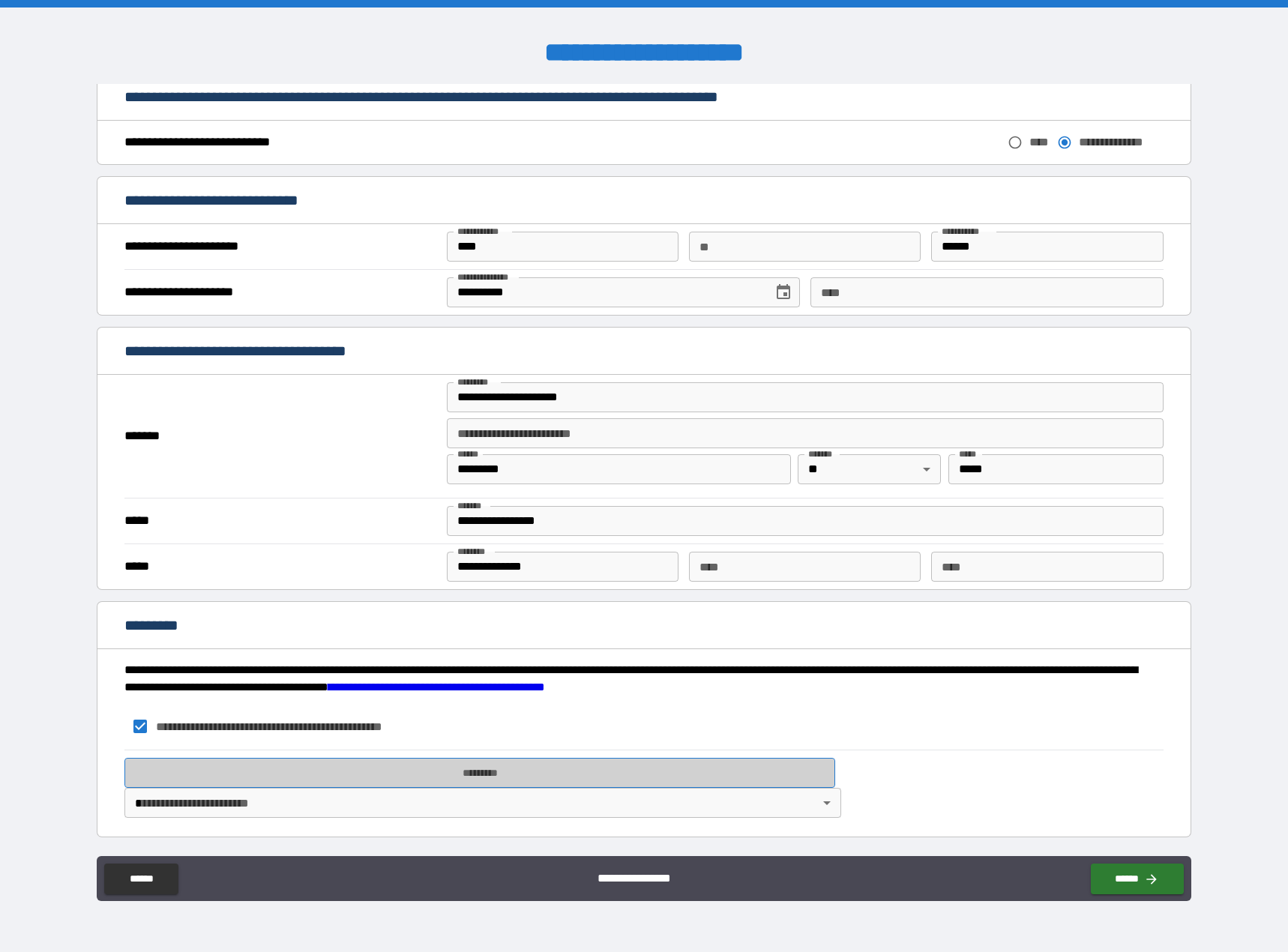 click on "*********" at bounding box center (480, 773) 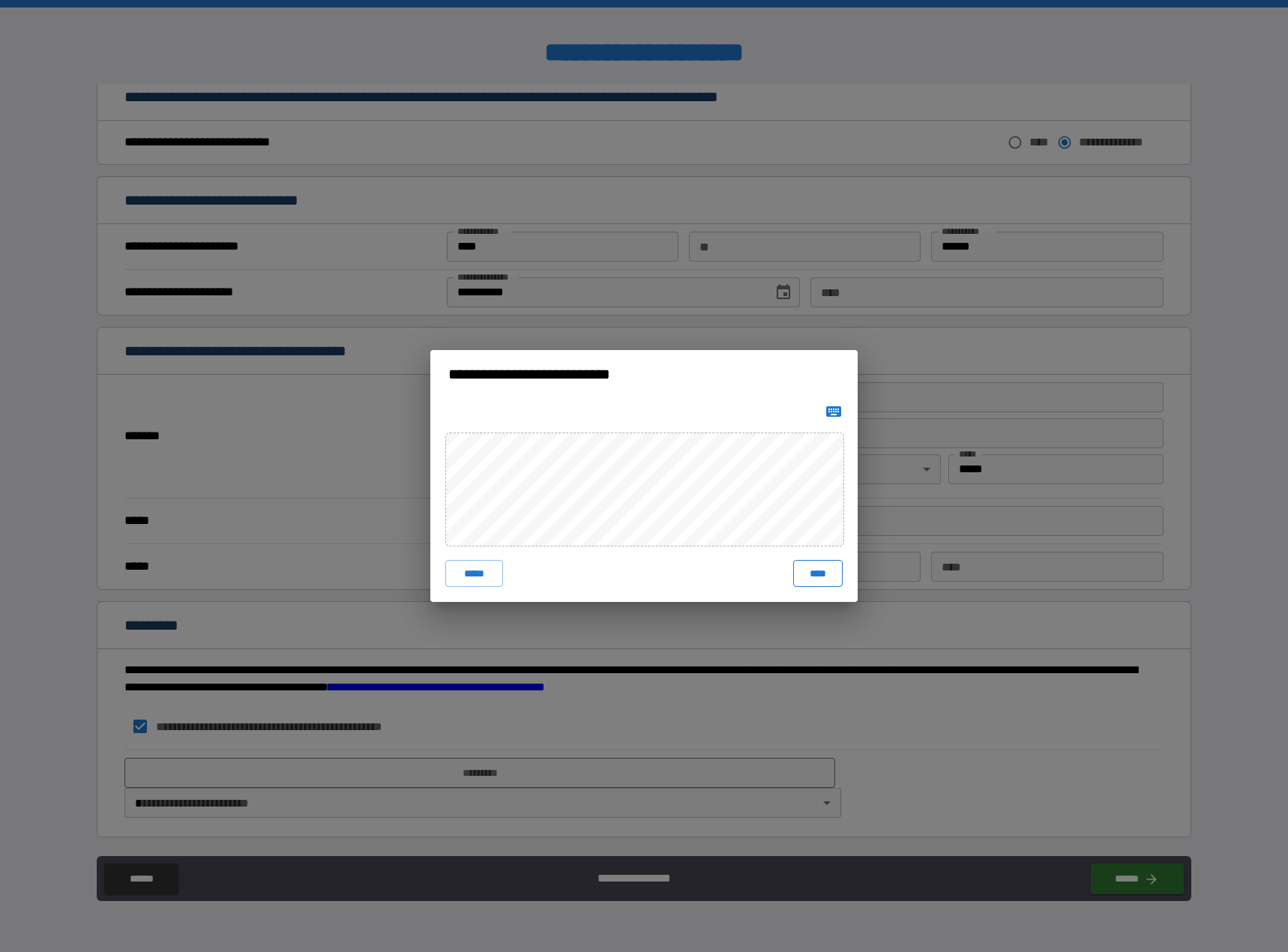 click on "****" at bounding box center (818, 573) 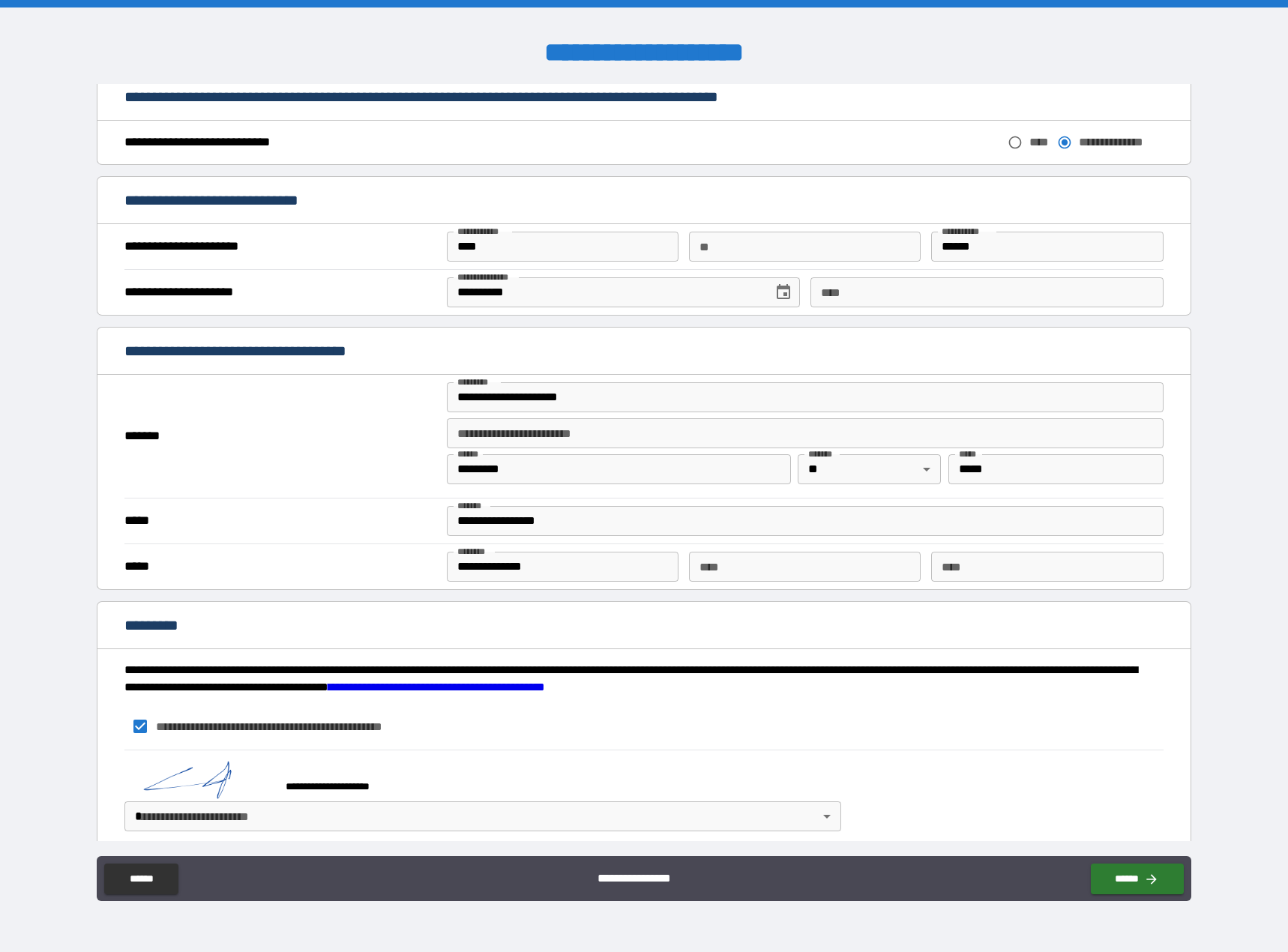 click on "******" at bounding box center [1134, 876] 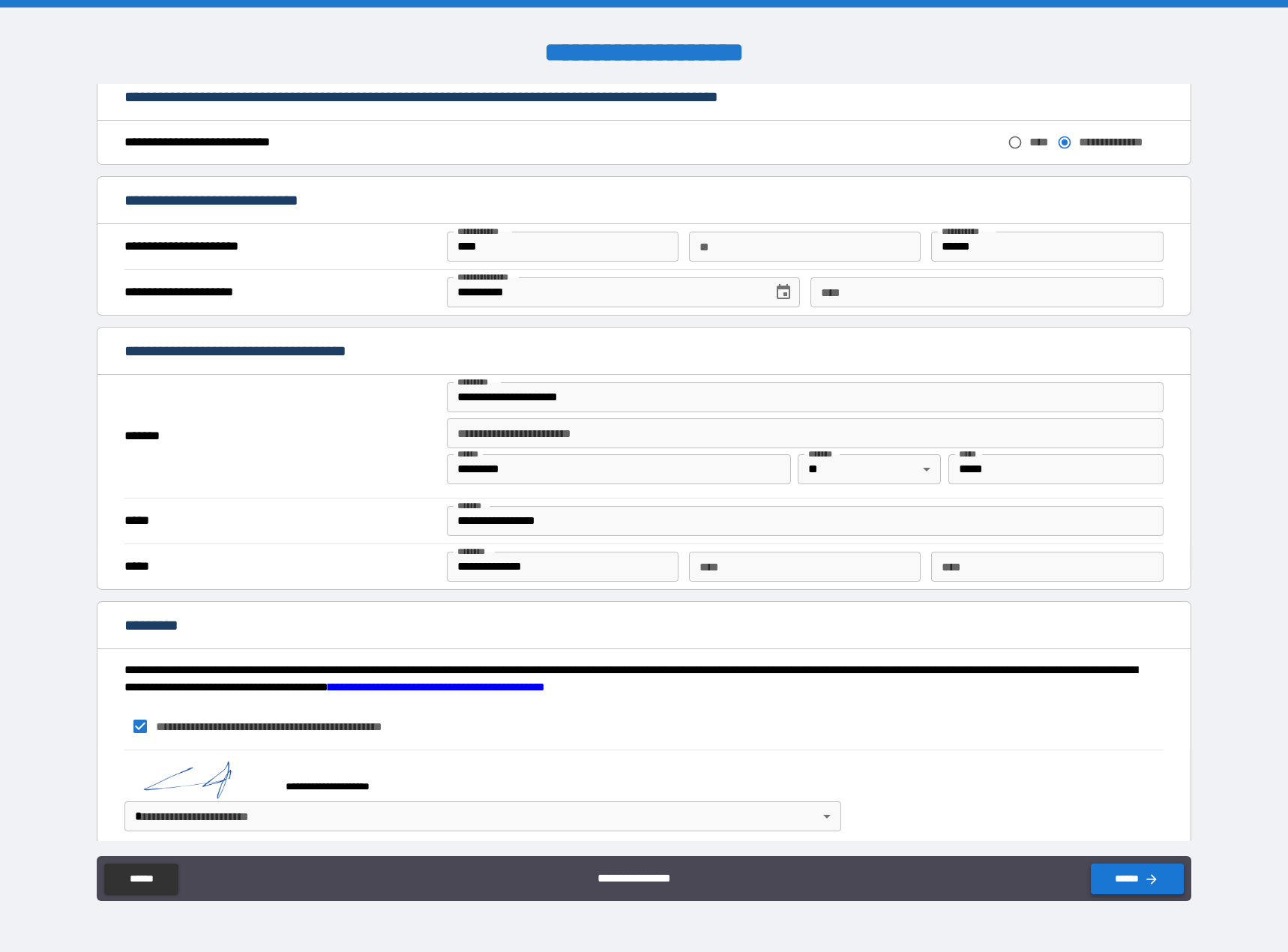 click on "******" at bounding box center (1137, 879) 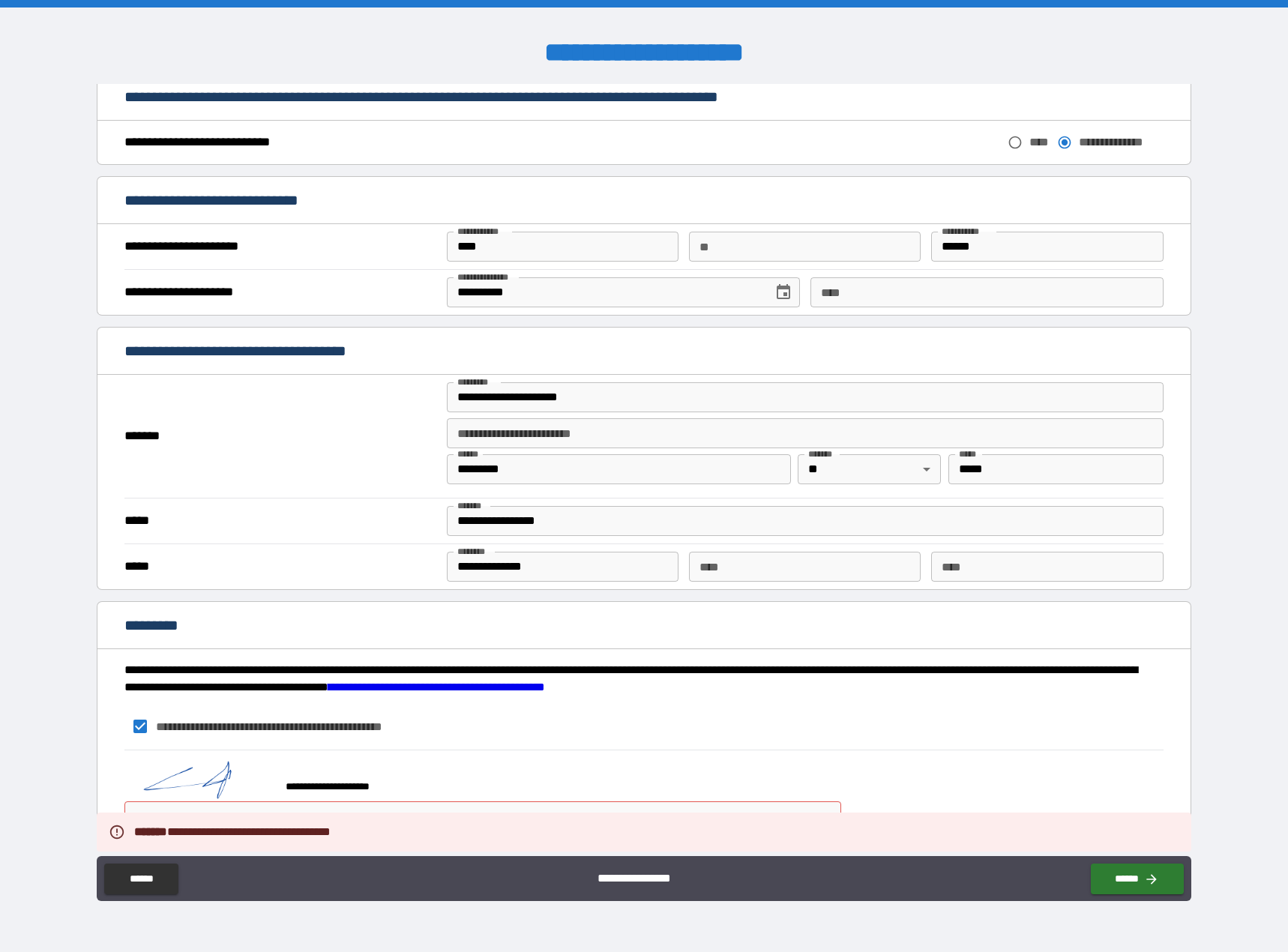 click on "**********" at bounding box center [644, 476] 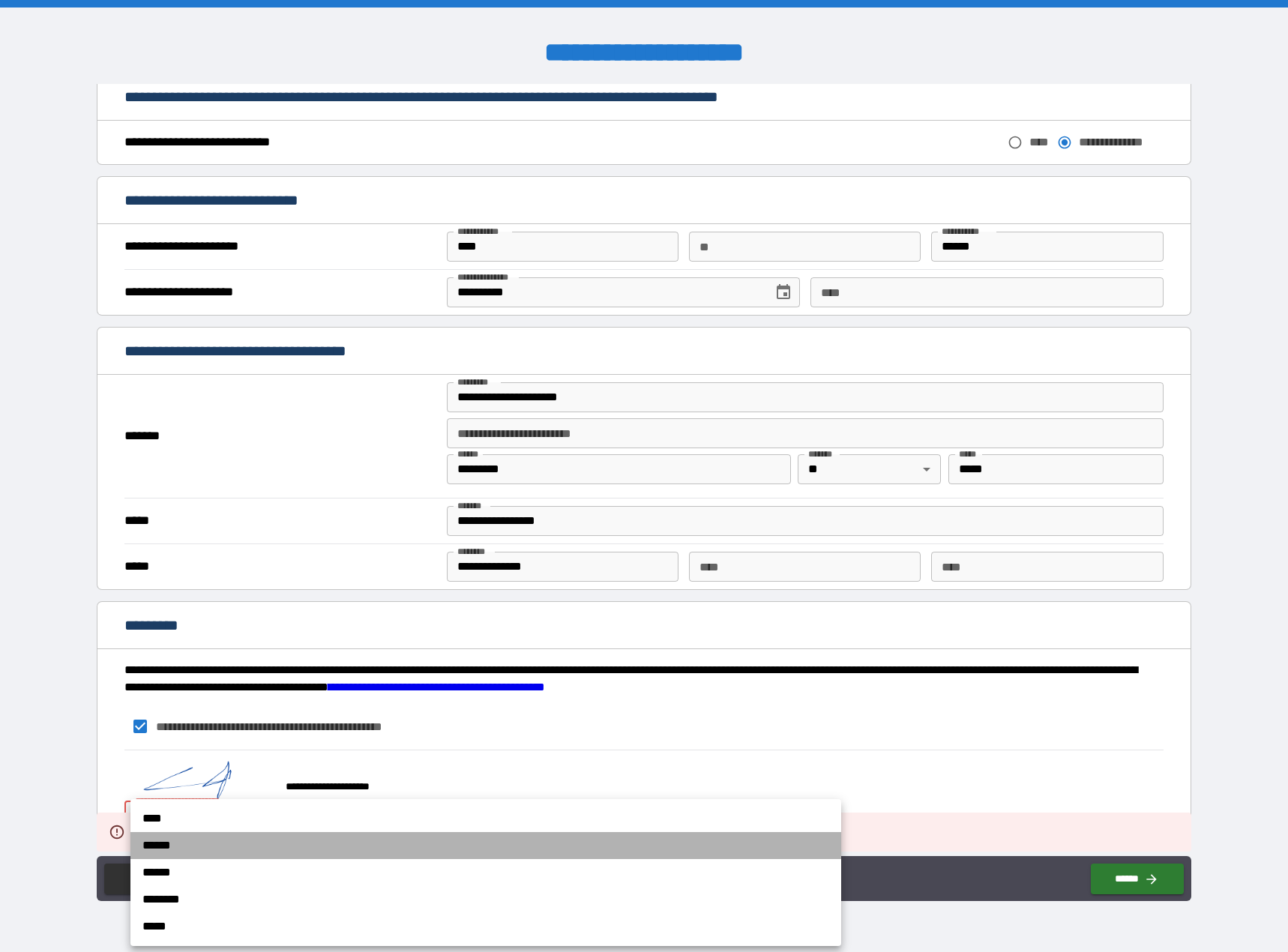 click on "******" at bounding box center (486, 846) 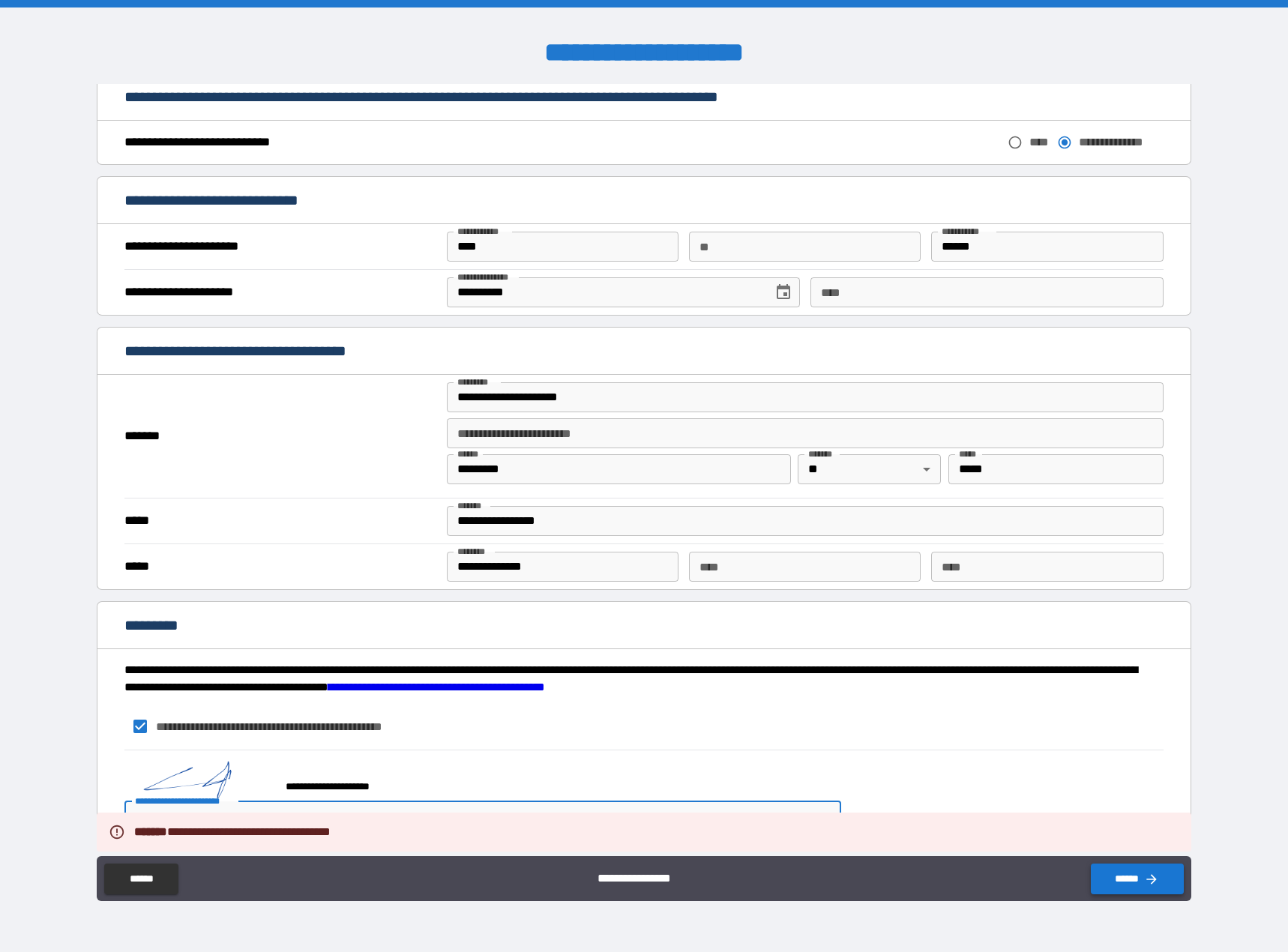 click on "******" at bounding box center [1137, 879] 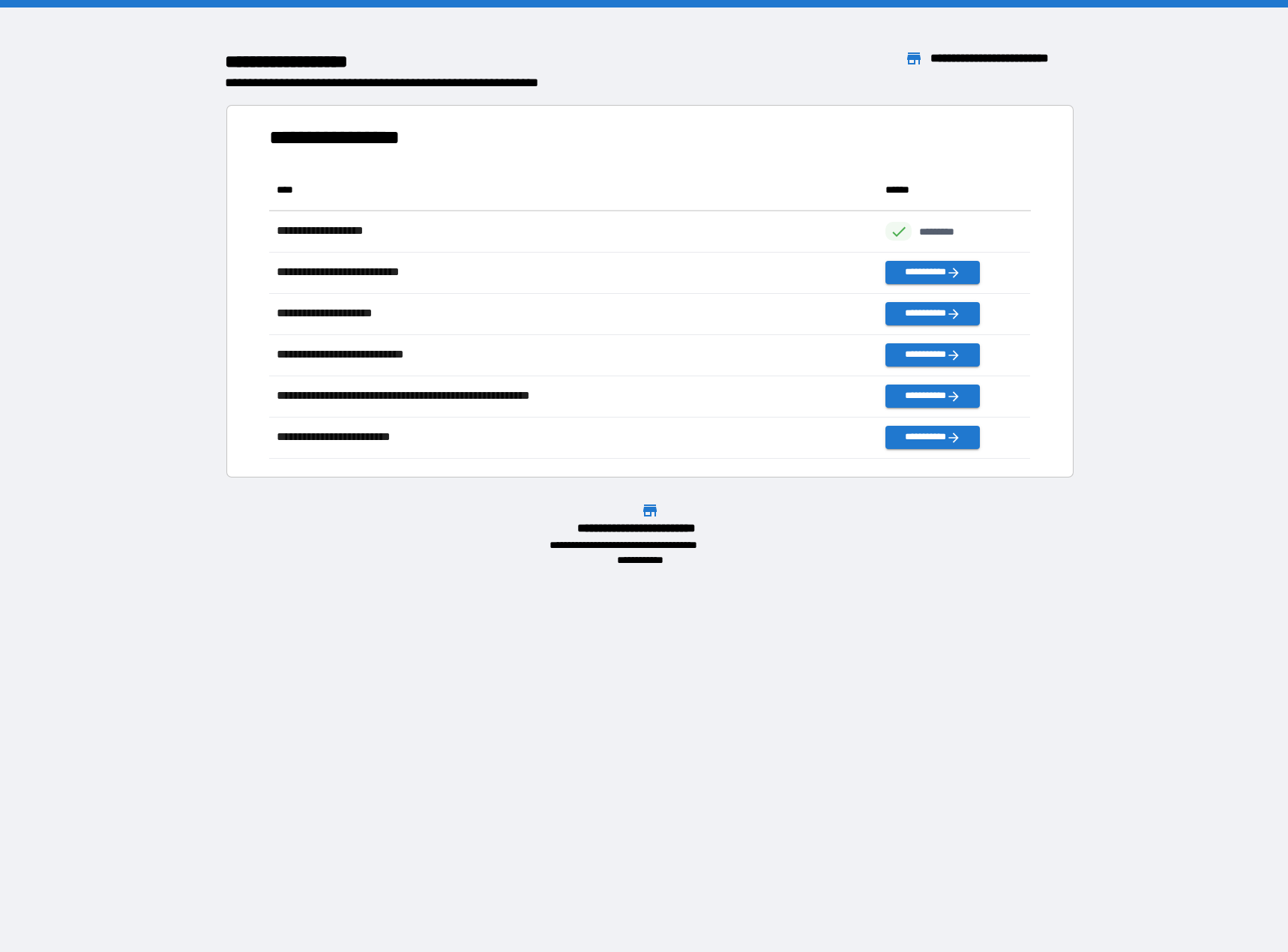 scroll, scrollTop: 12, scrollLeft: 12, axis: both 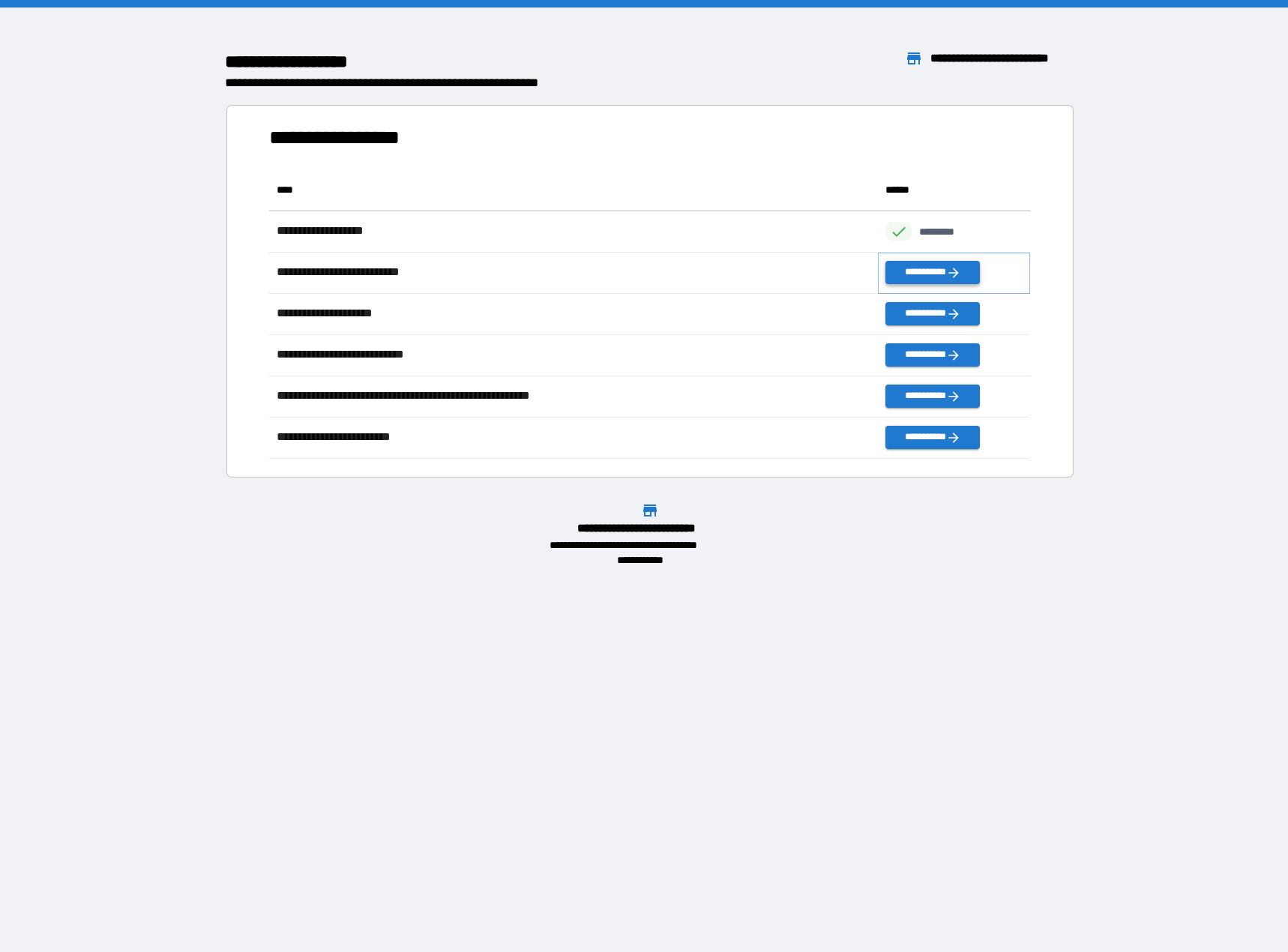 click on "**********" at bounding box center (932, 272) 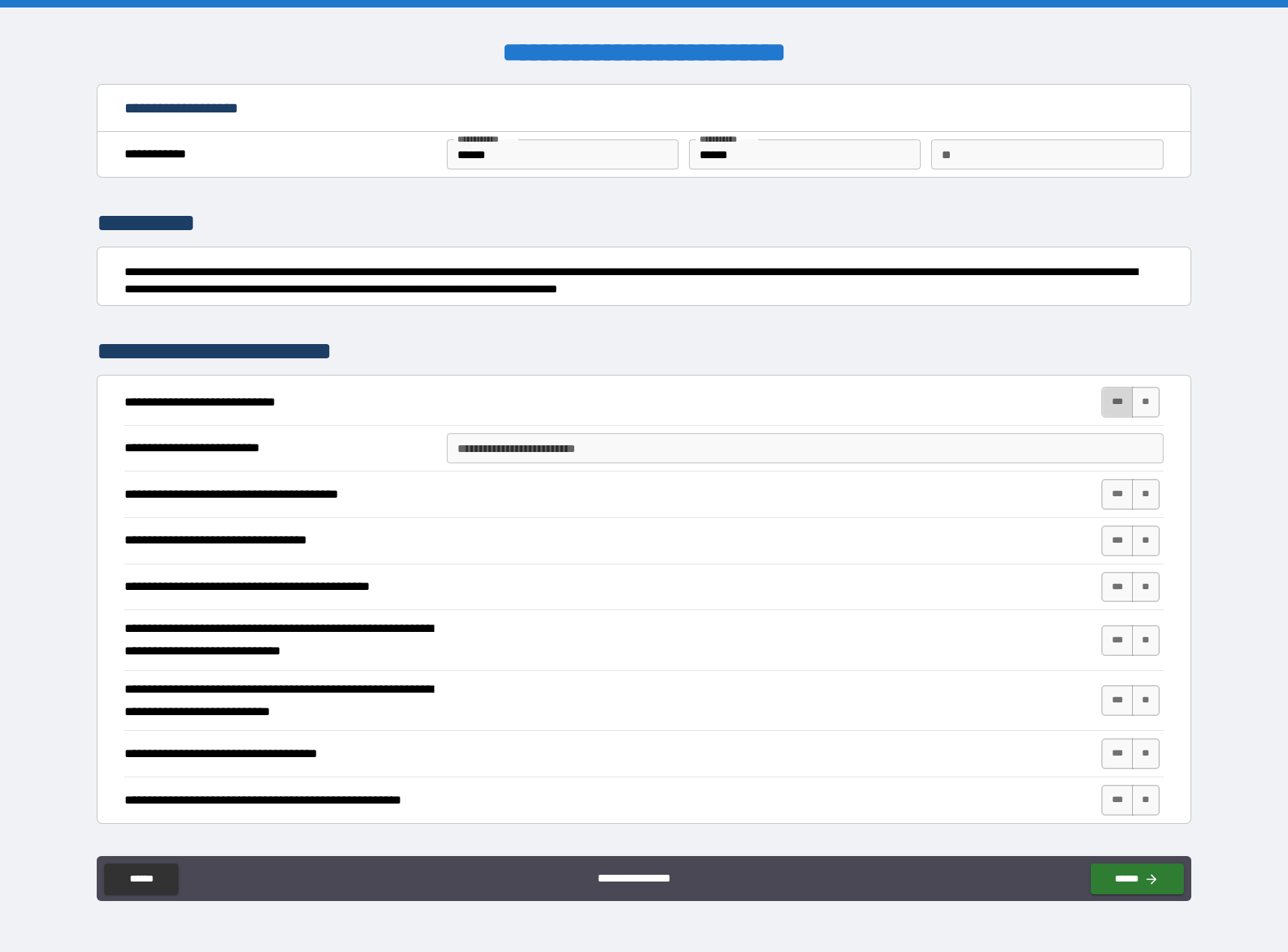 click on "***" at bounding box center [1117, 402] 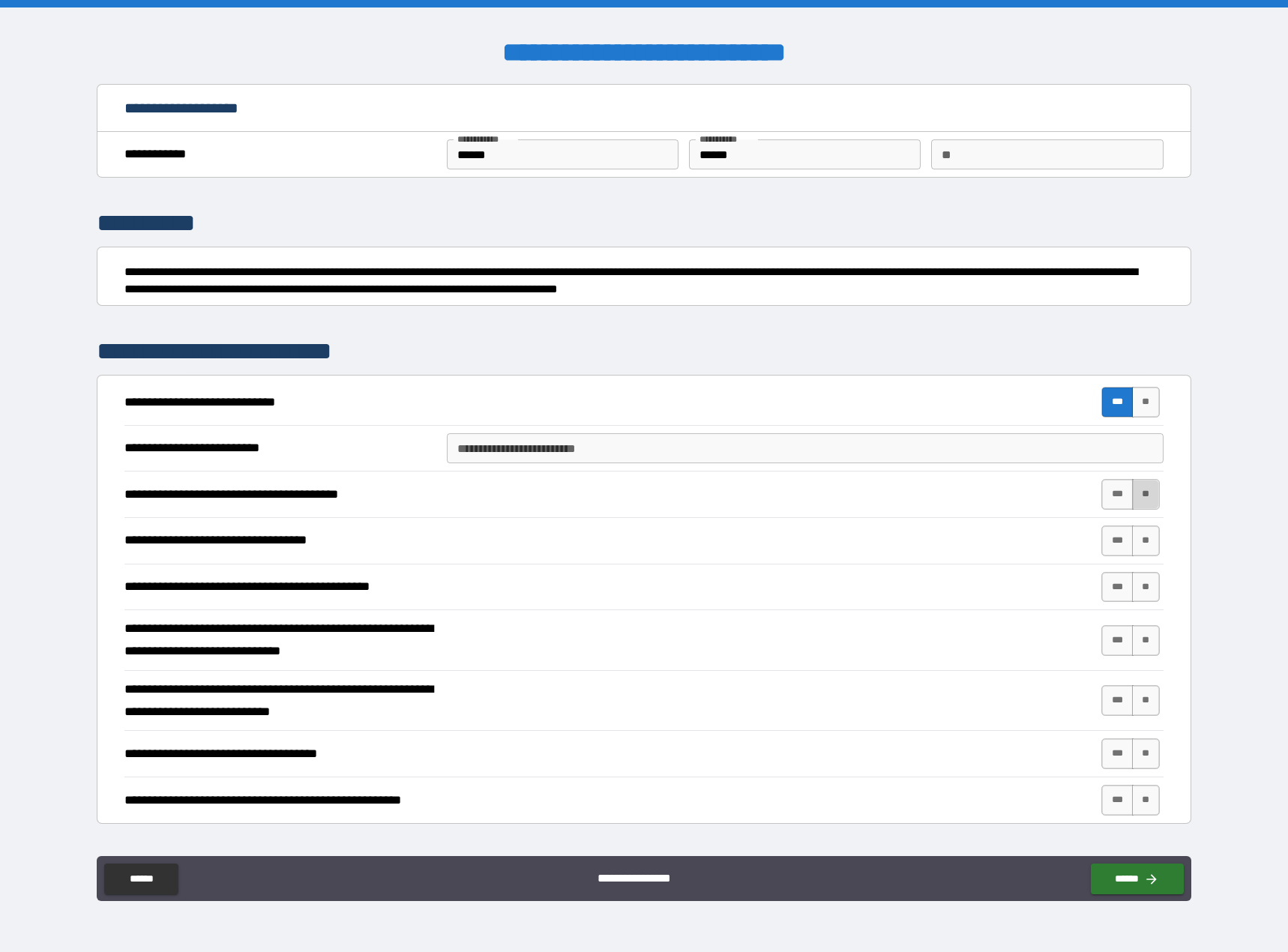 click on "**" at bounding box center (1146, 494) 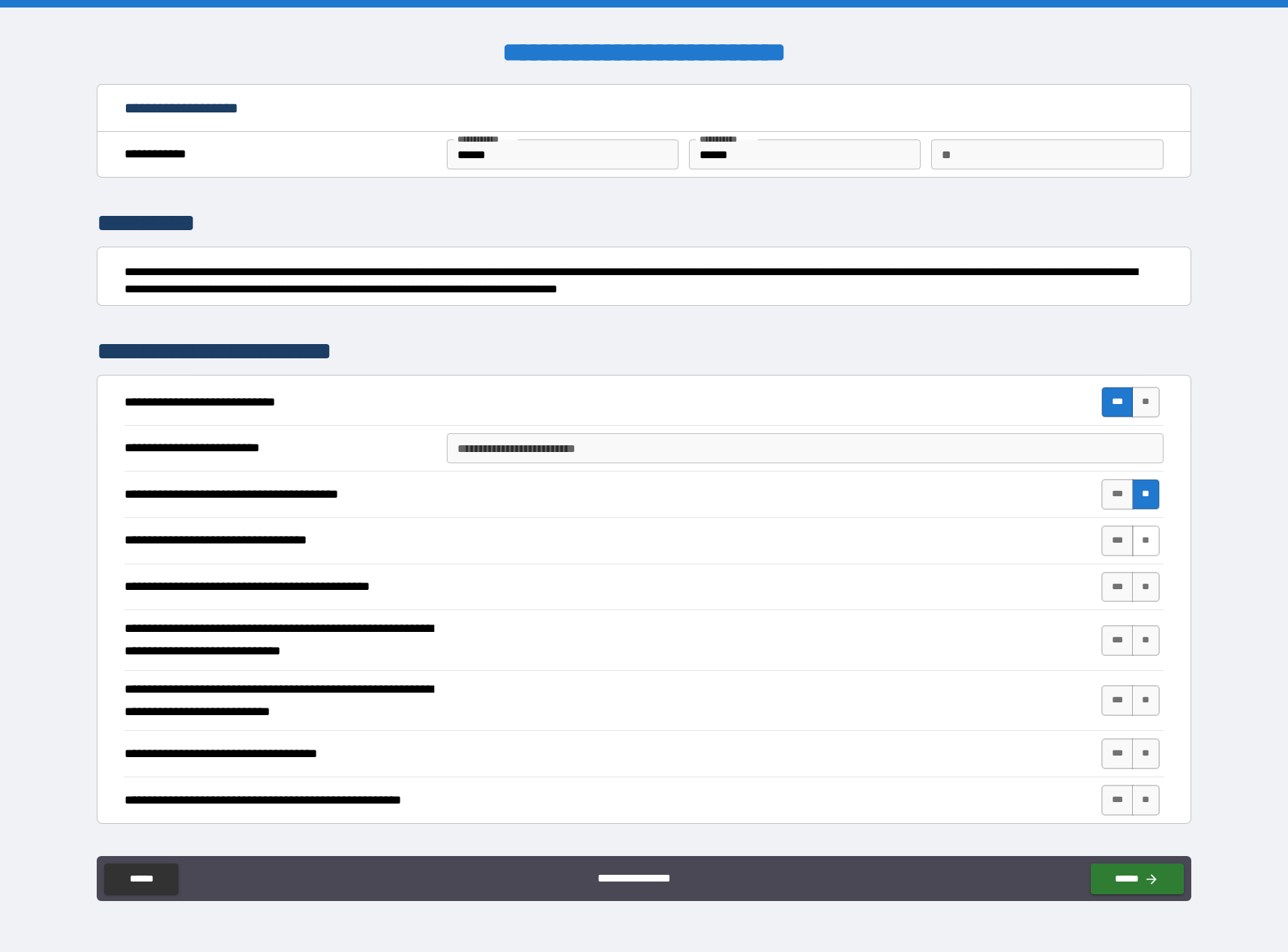click on "**" at bounding box center [1146, 540] 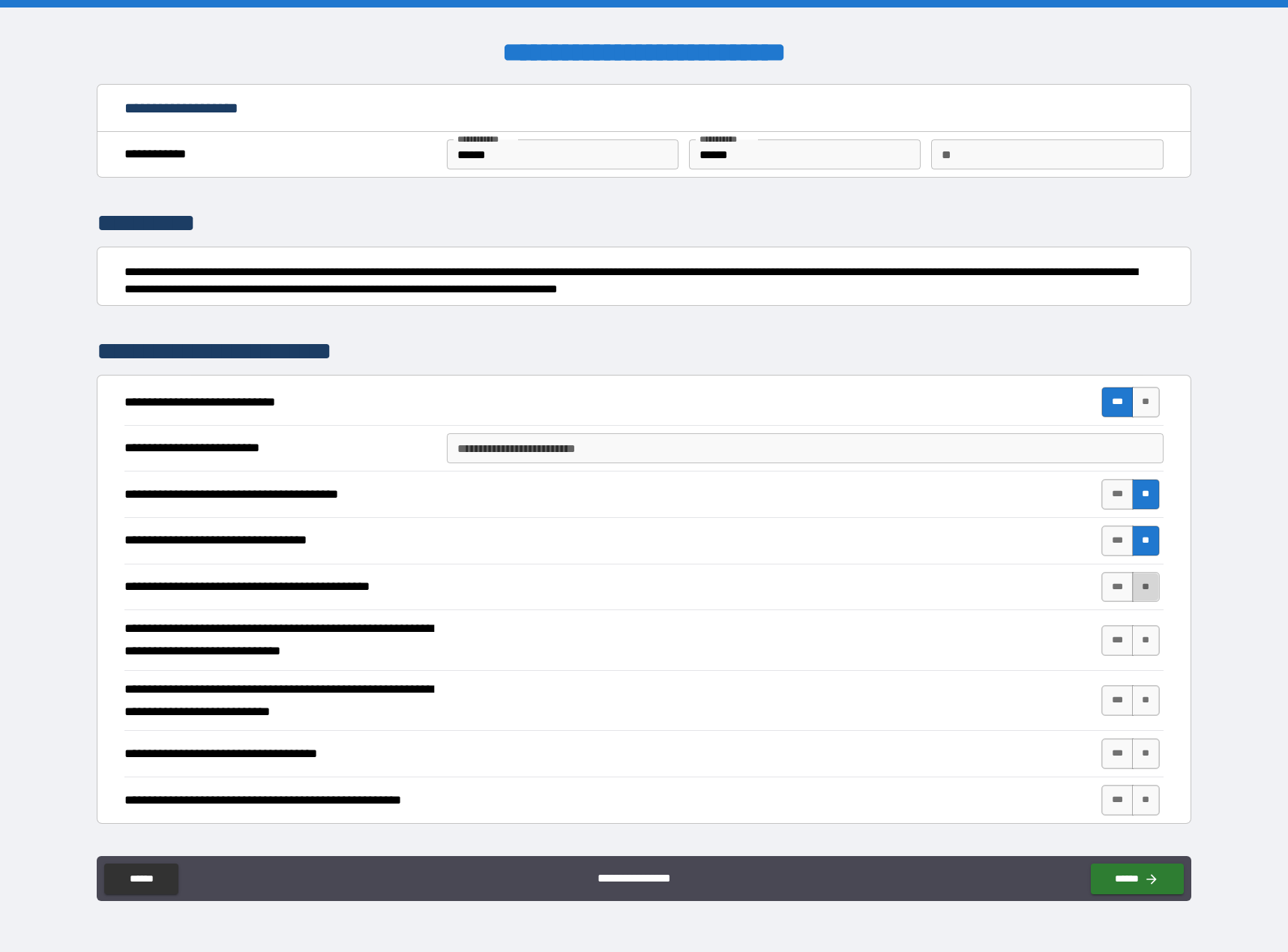 click on "**" at bounding box center [1146, 587] 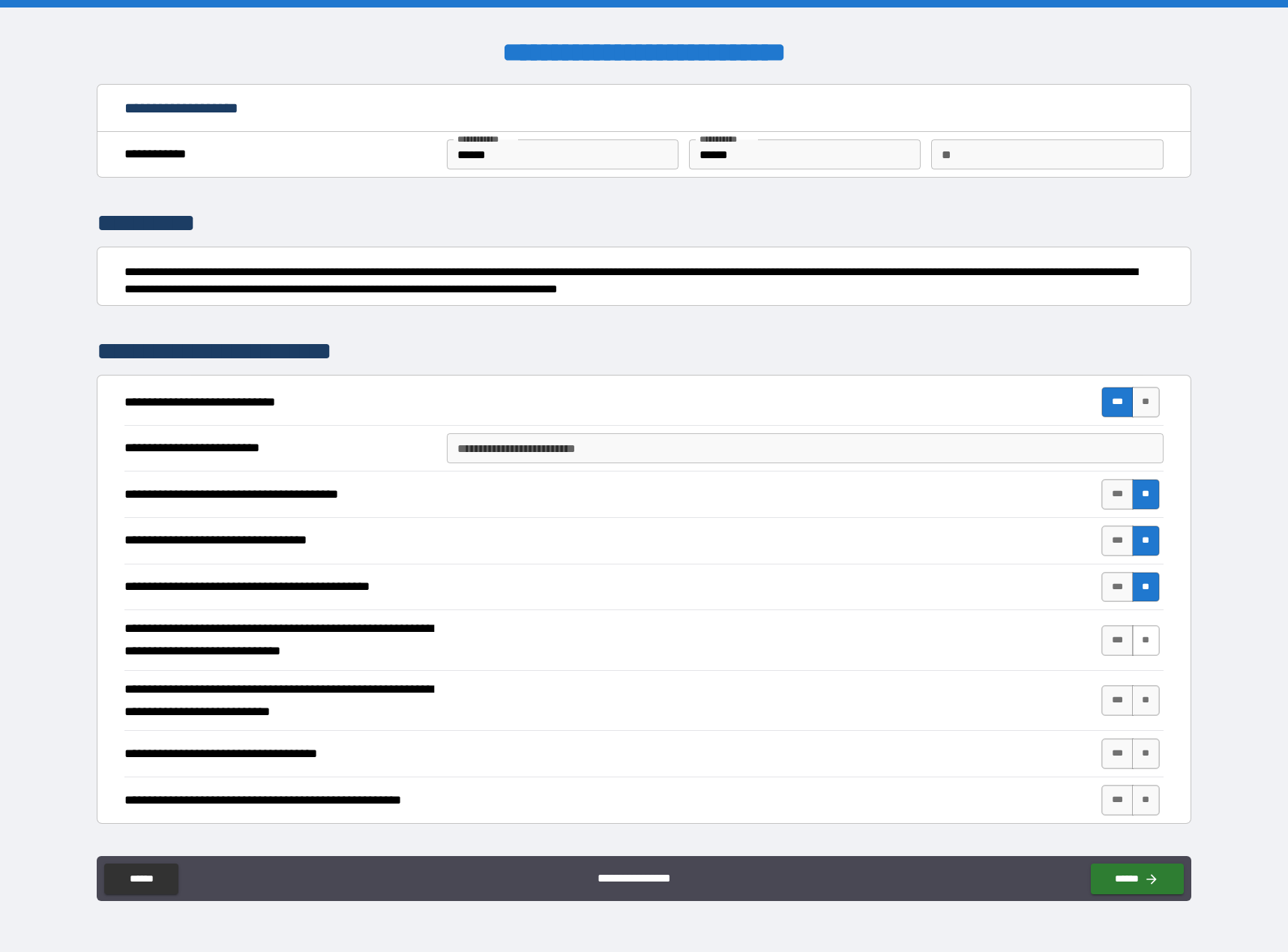 click on "**" at bounding box center (1146, 640) 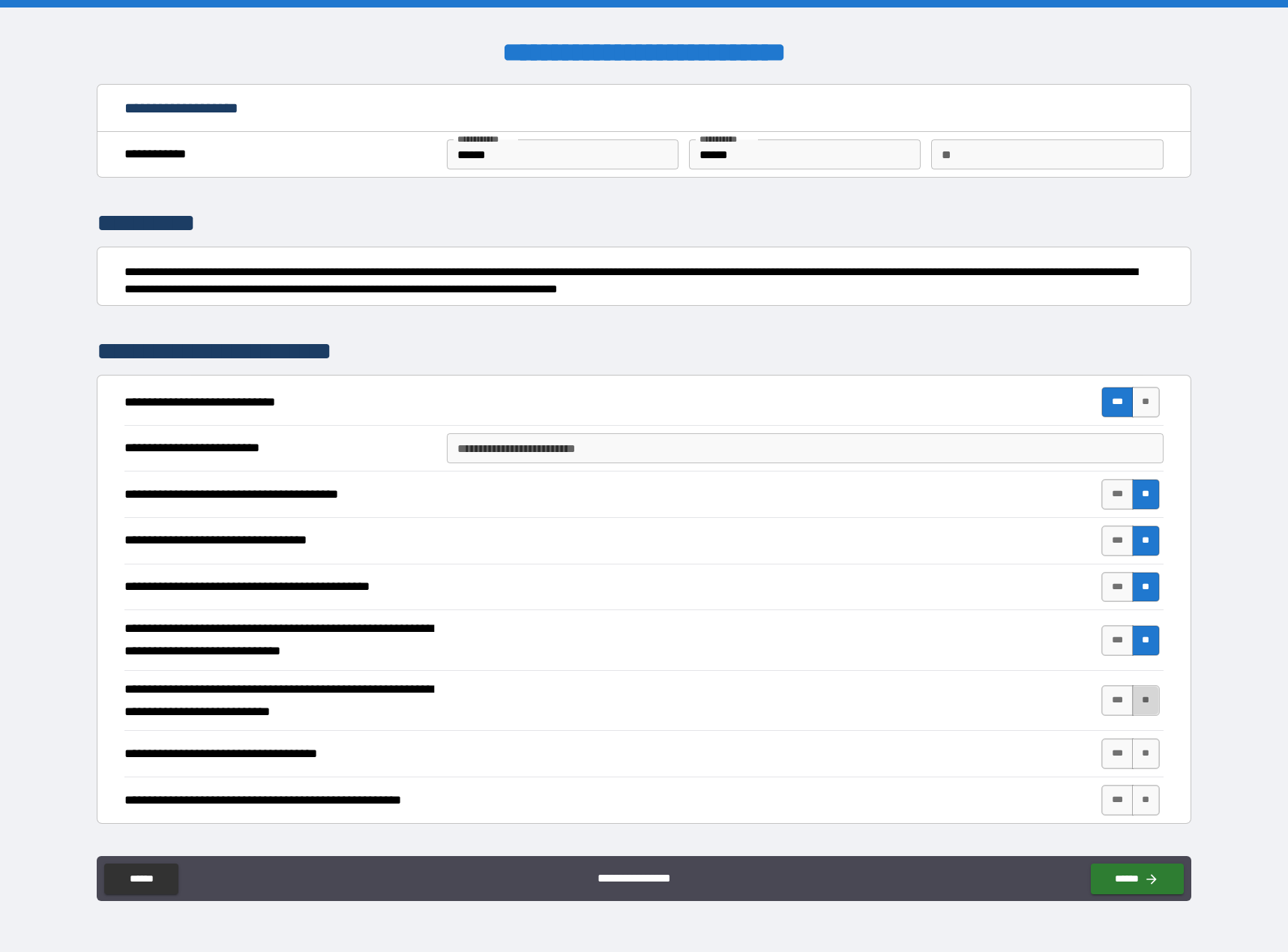 click on "**" at bounding box center (1146, 700) 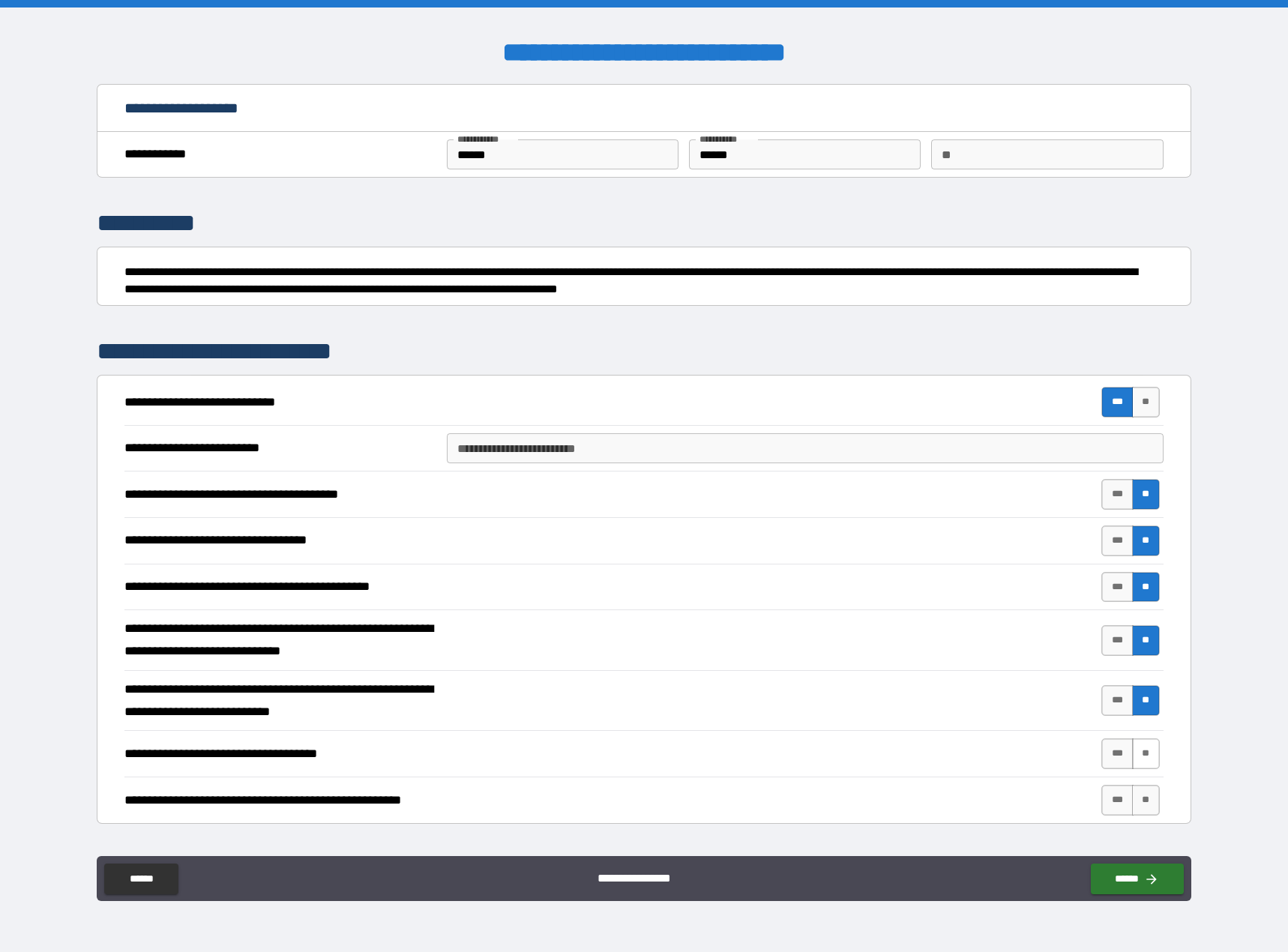 click on "**" at bounding box center [1146, 753] 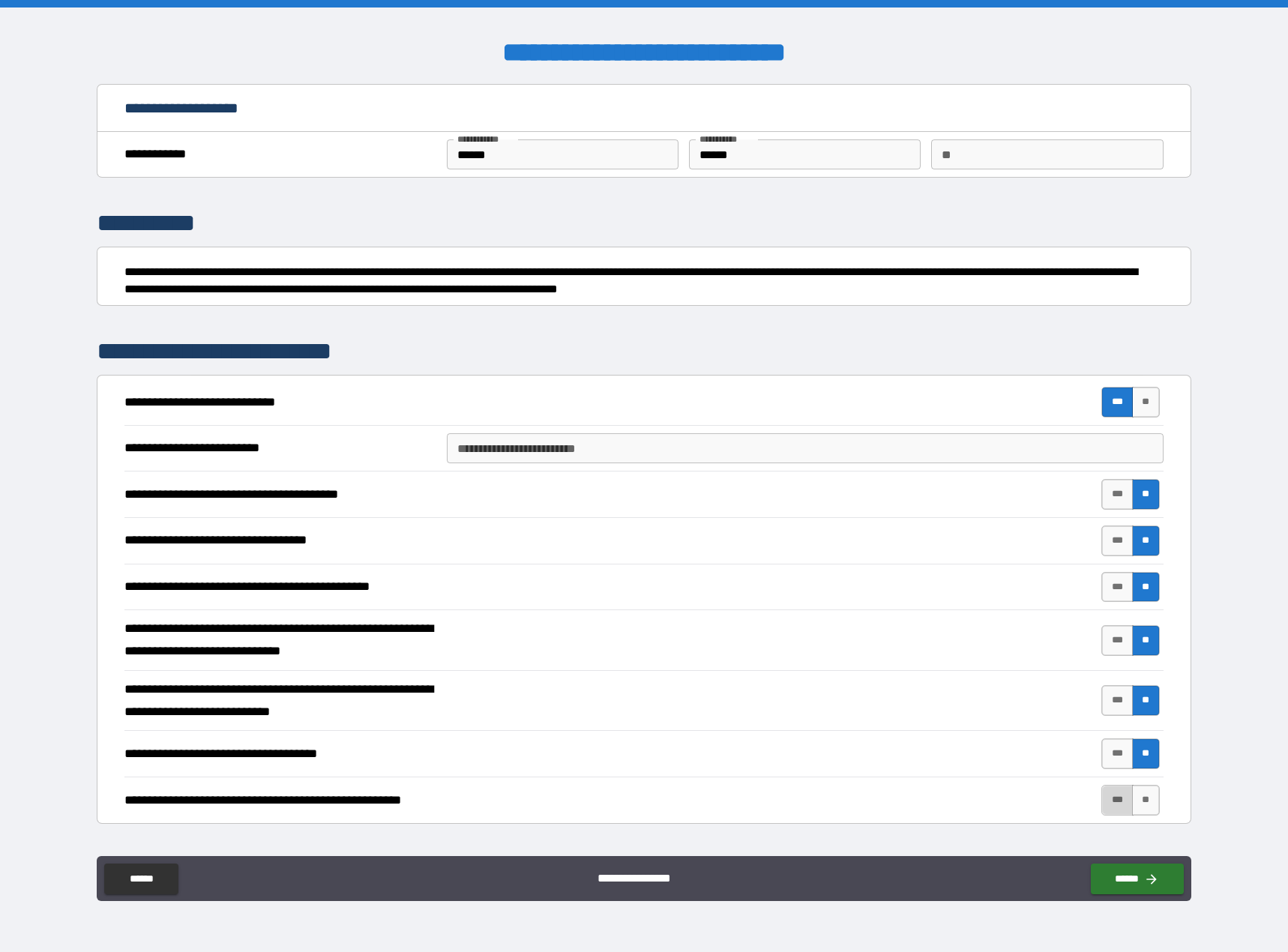 click on "***" at bounding box center (1117, 800) 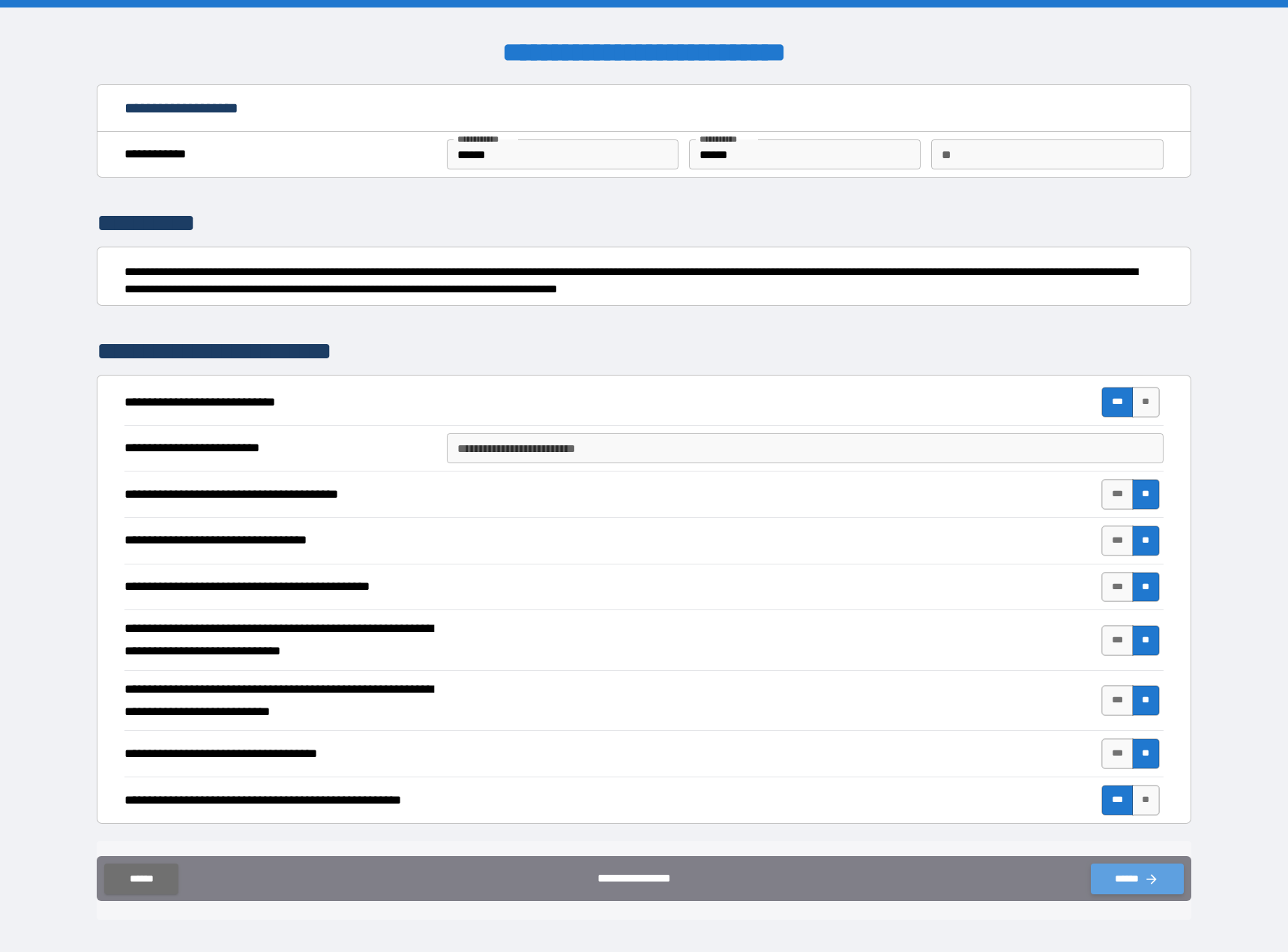 click on "******" at bounding box center [1137, 879] 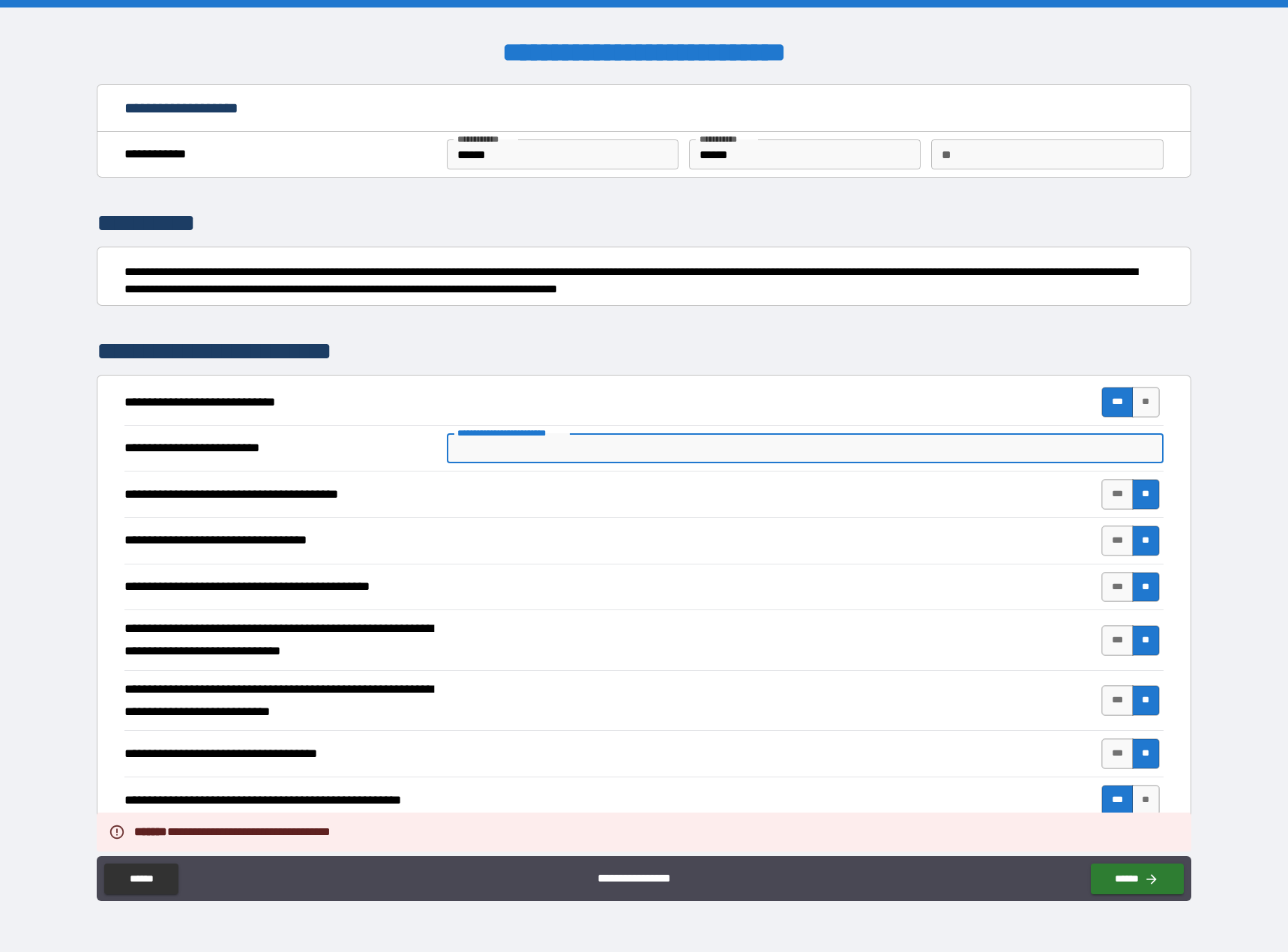 click on "**********" at bounding box center [805, 448] 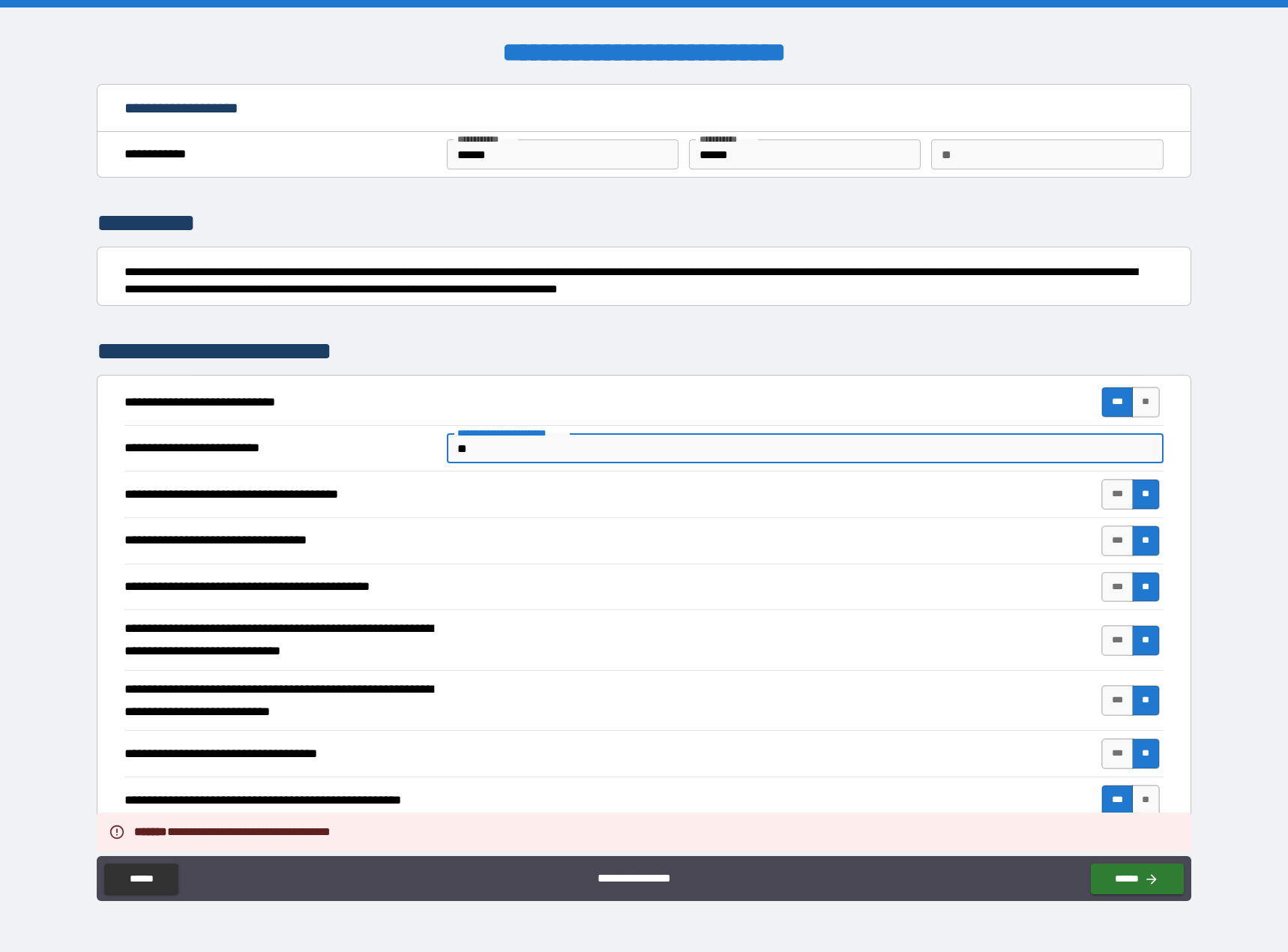 type on "*" 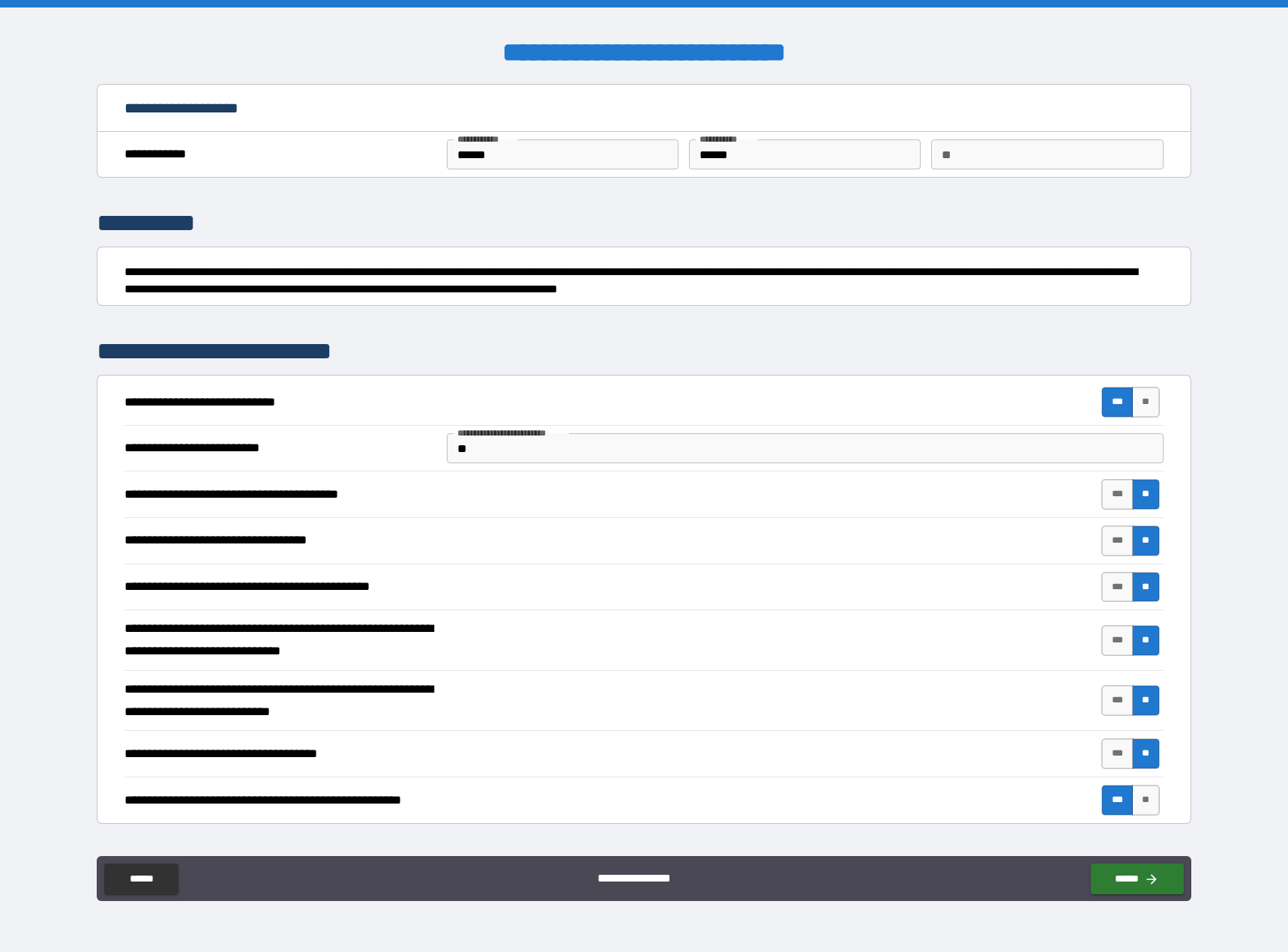 click on "**" at bounding box center [805, 448] 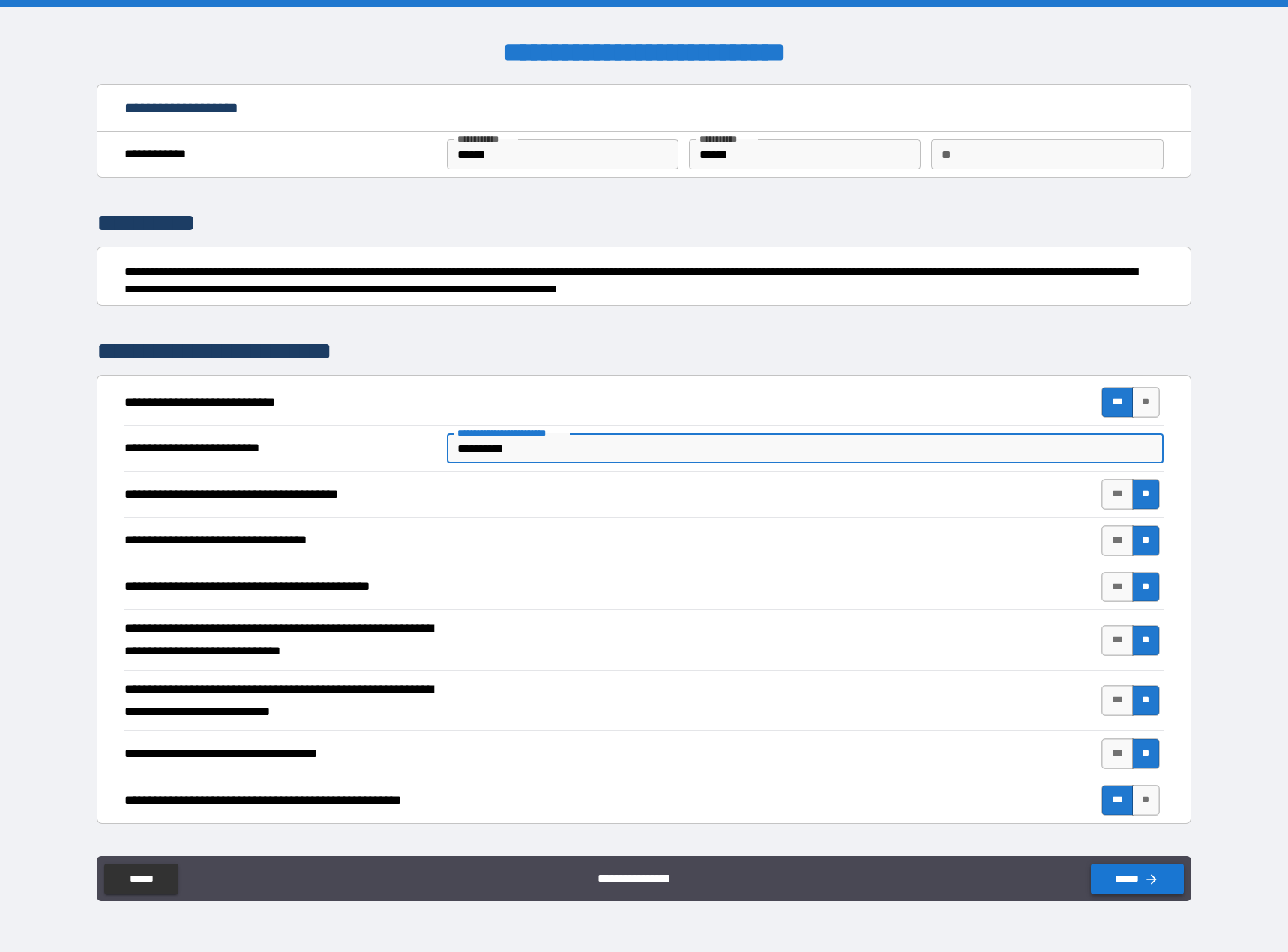type on "**********" 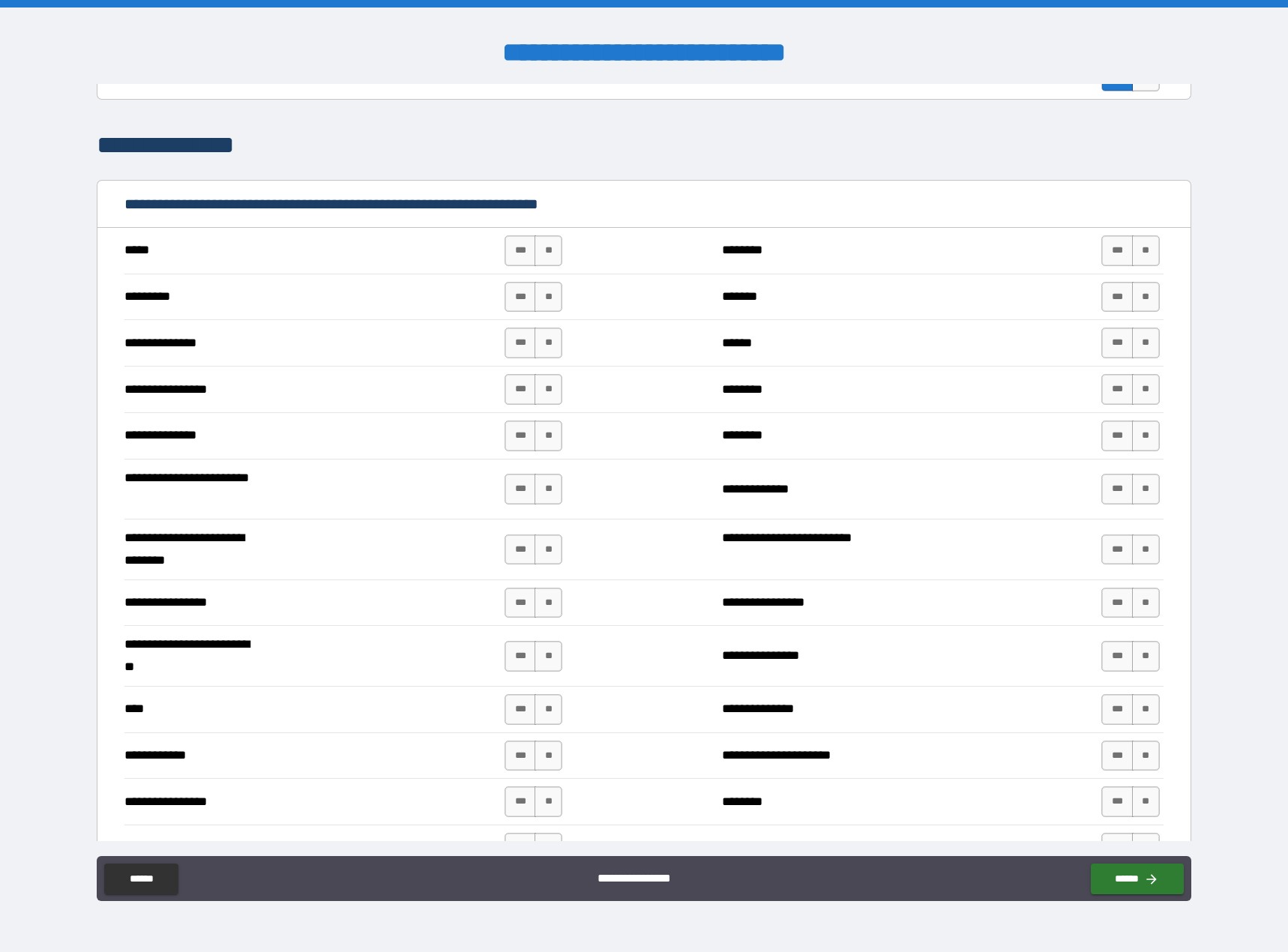 scroll, scrollTop: 750, scrollLeft: 0, axis: vertical 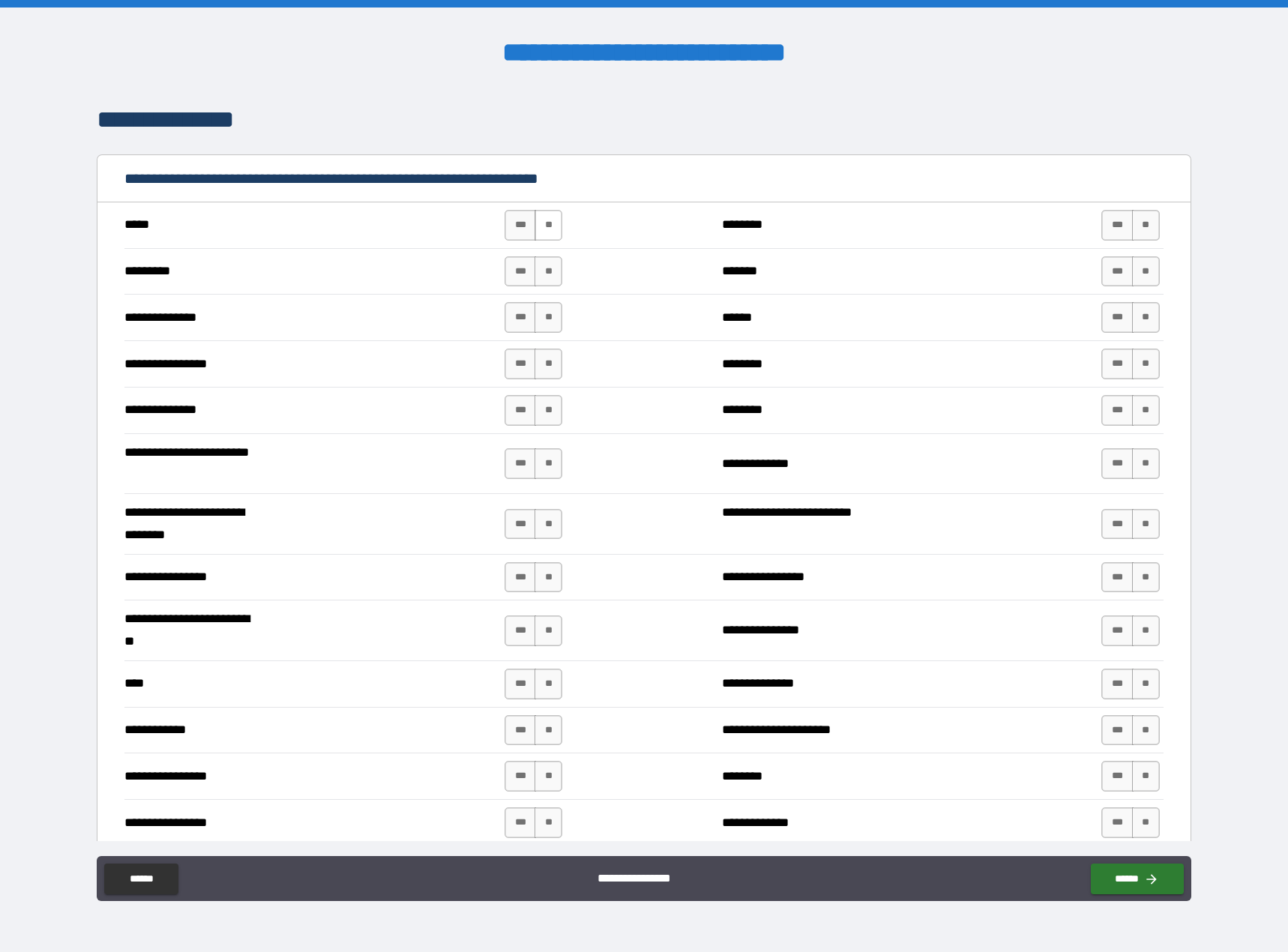 click on "**" at bounding box center [548, 225] 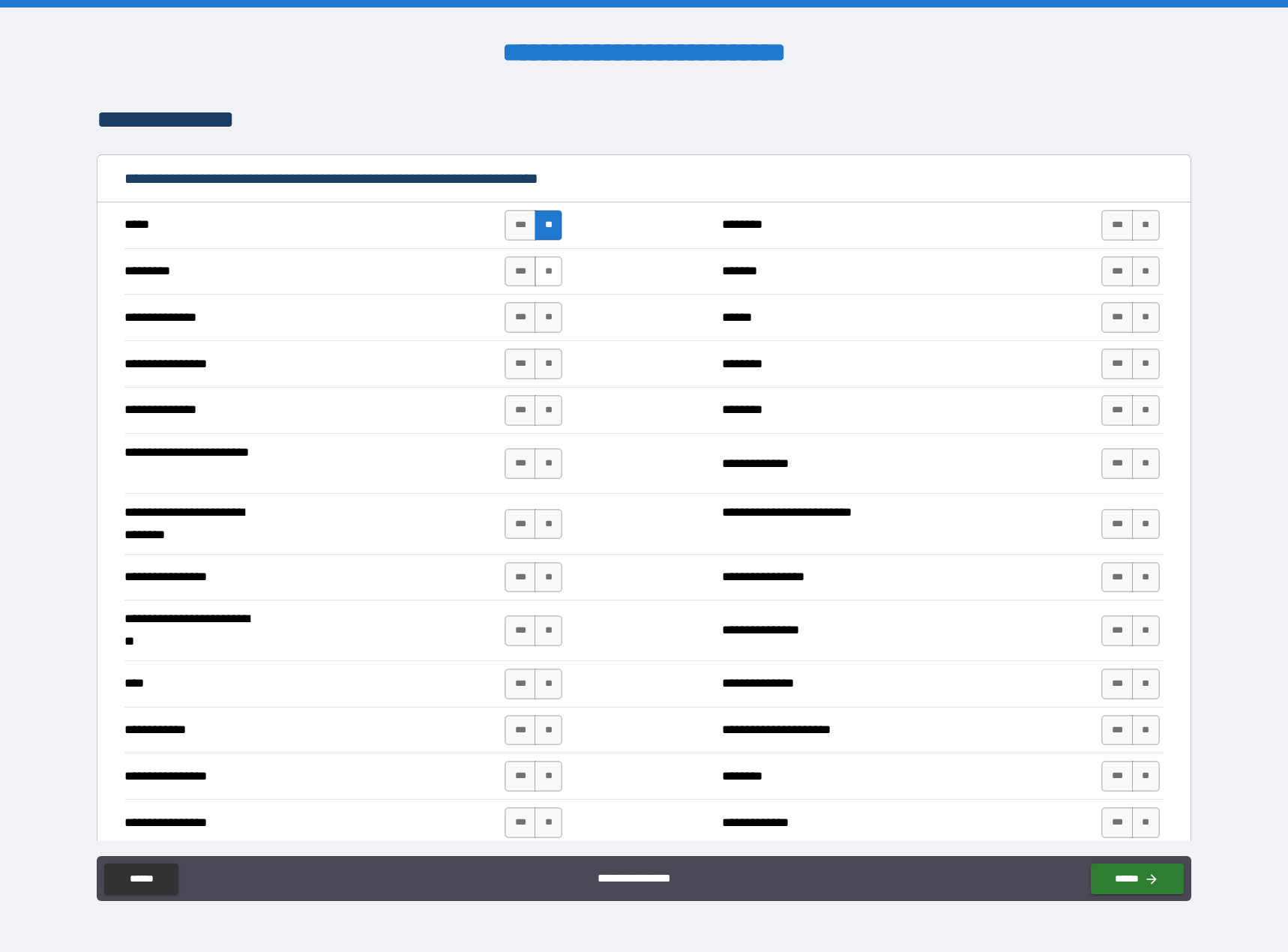 click on "**" at bounding box center [548, 271] 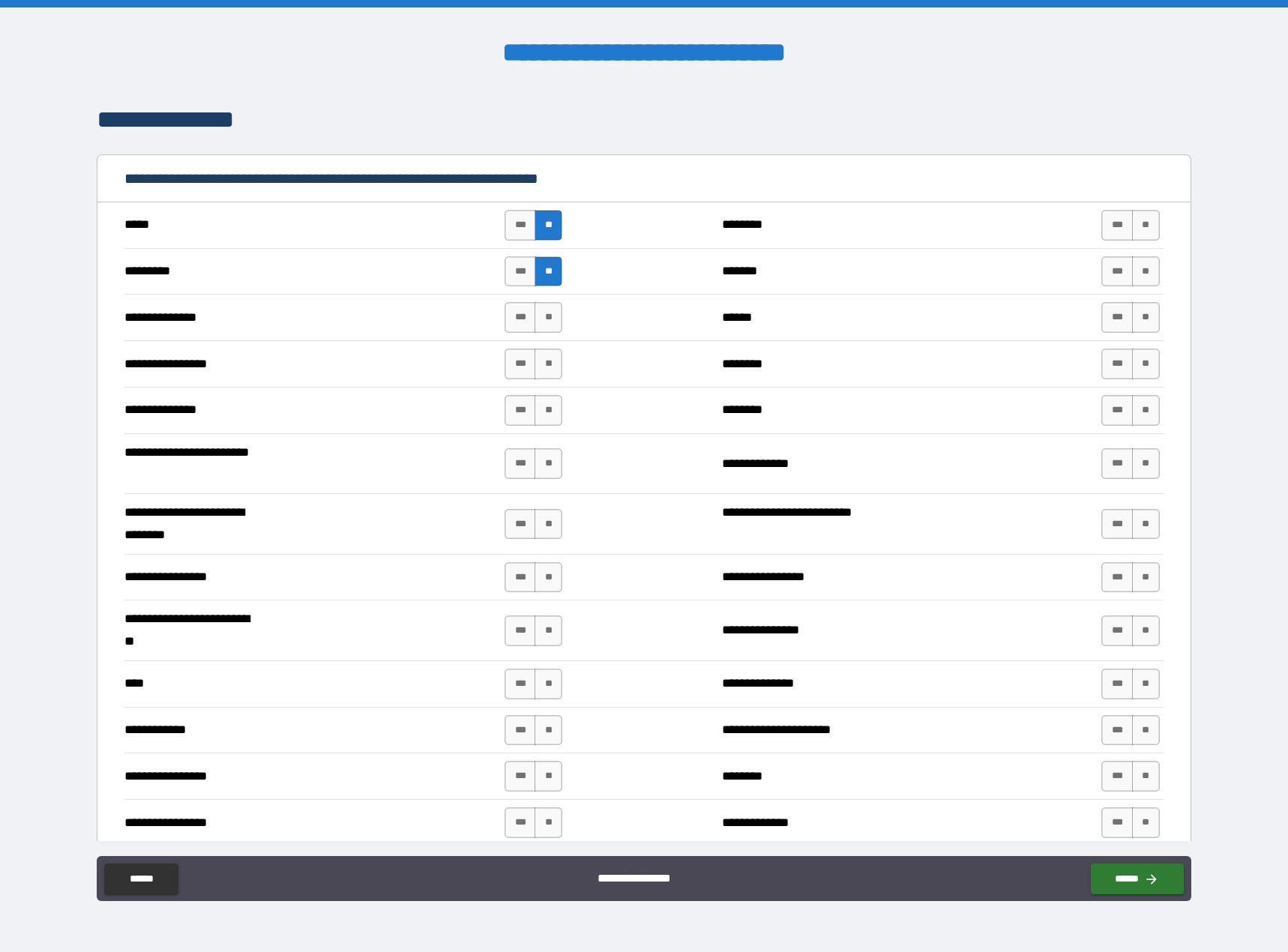 click on "**********" at bounding box center [643, 317] 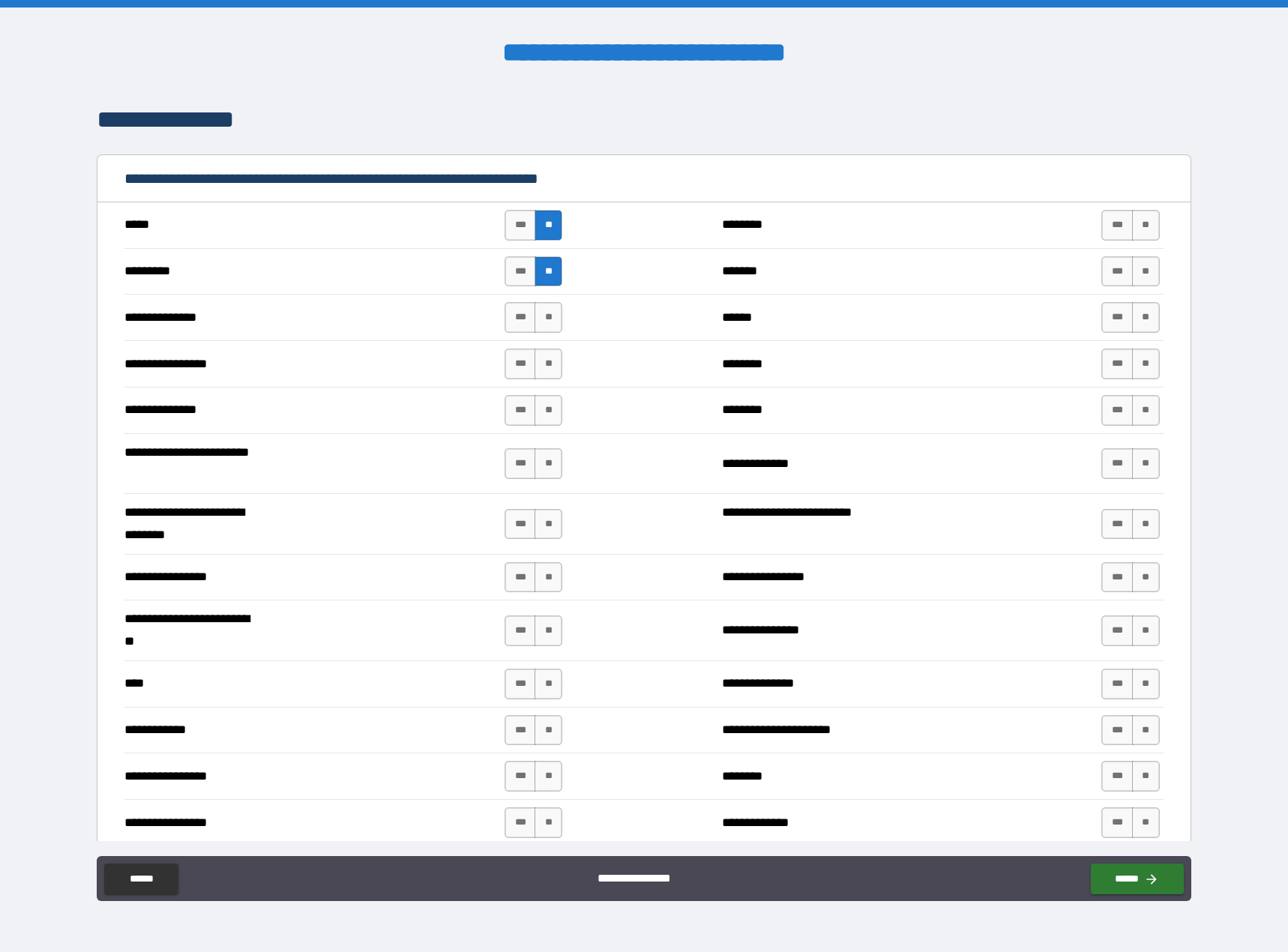 drag, startPoint x: 544, startPoint y: 320, endPoint x: 547, endPoint y: 337, distance: 17.262677 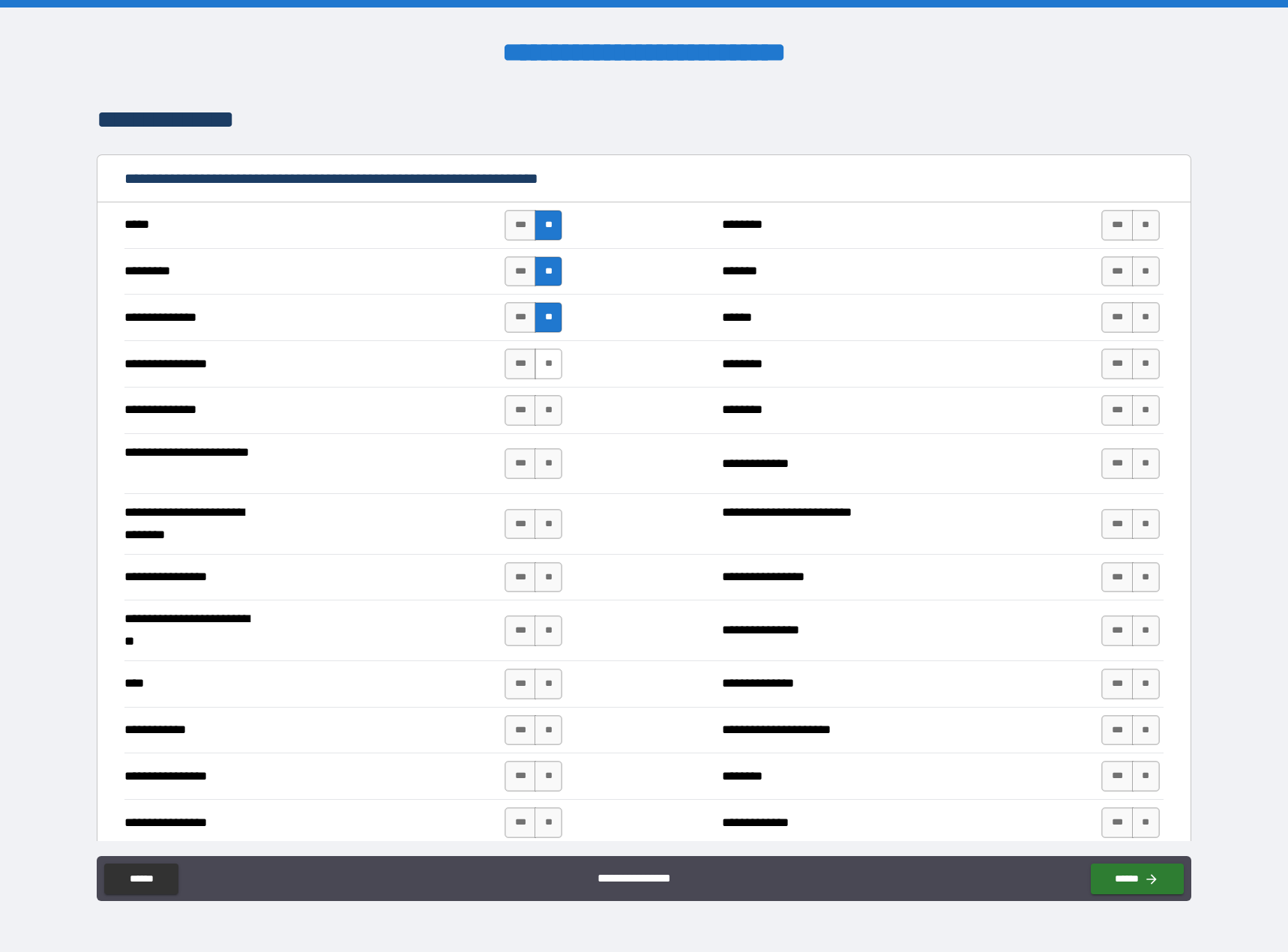 click on "**" at bounding box center (548, 364) 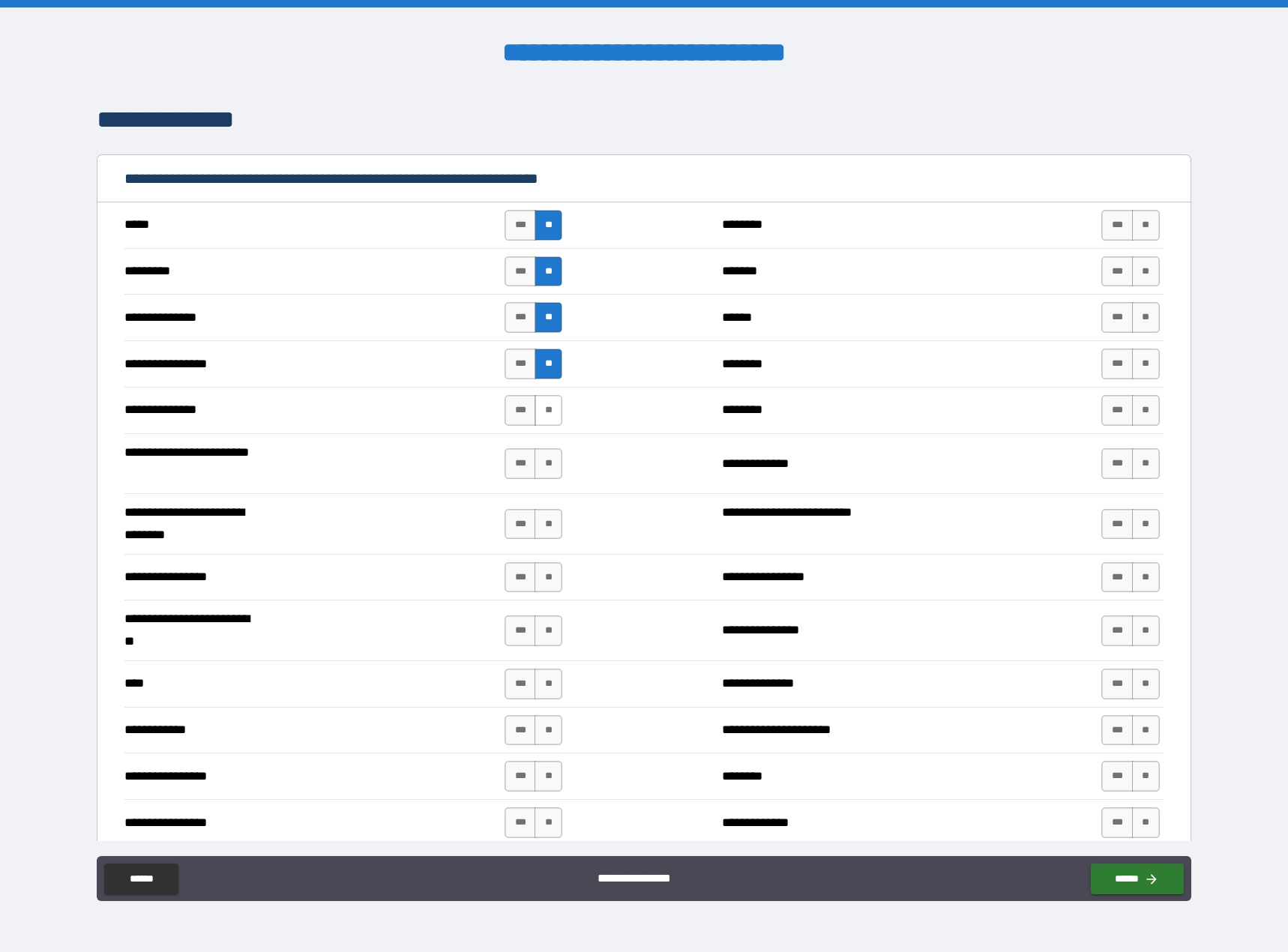 click on "**" at bounding box center (548, 410) 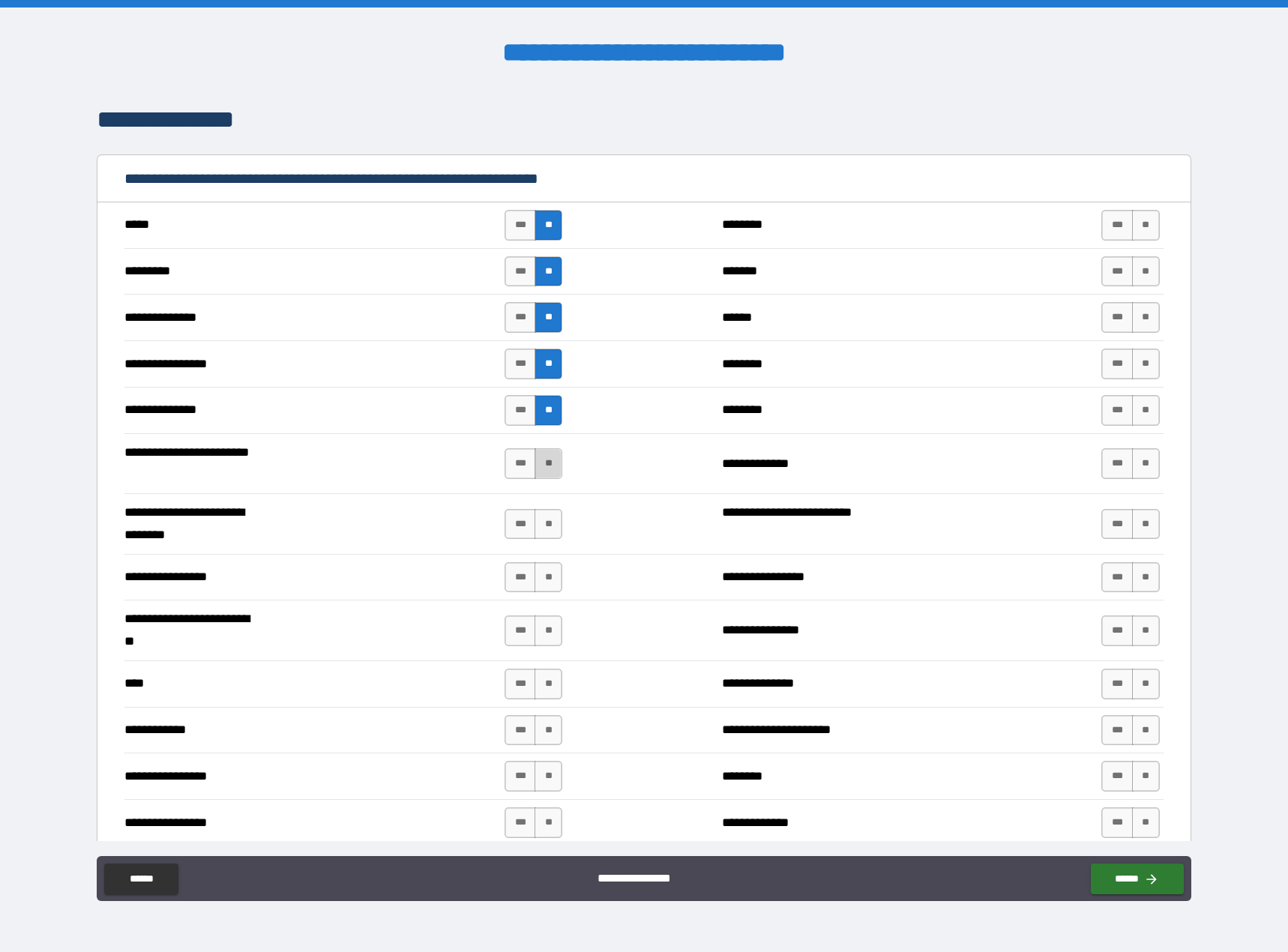 click on "**" at bounding box center (548, 463) 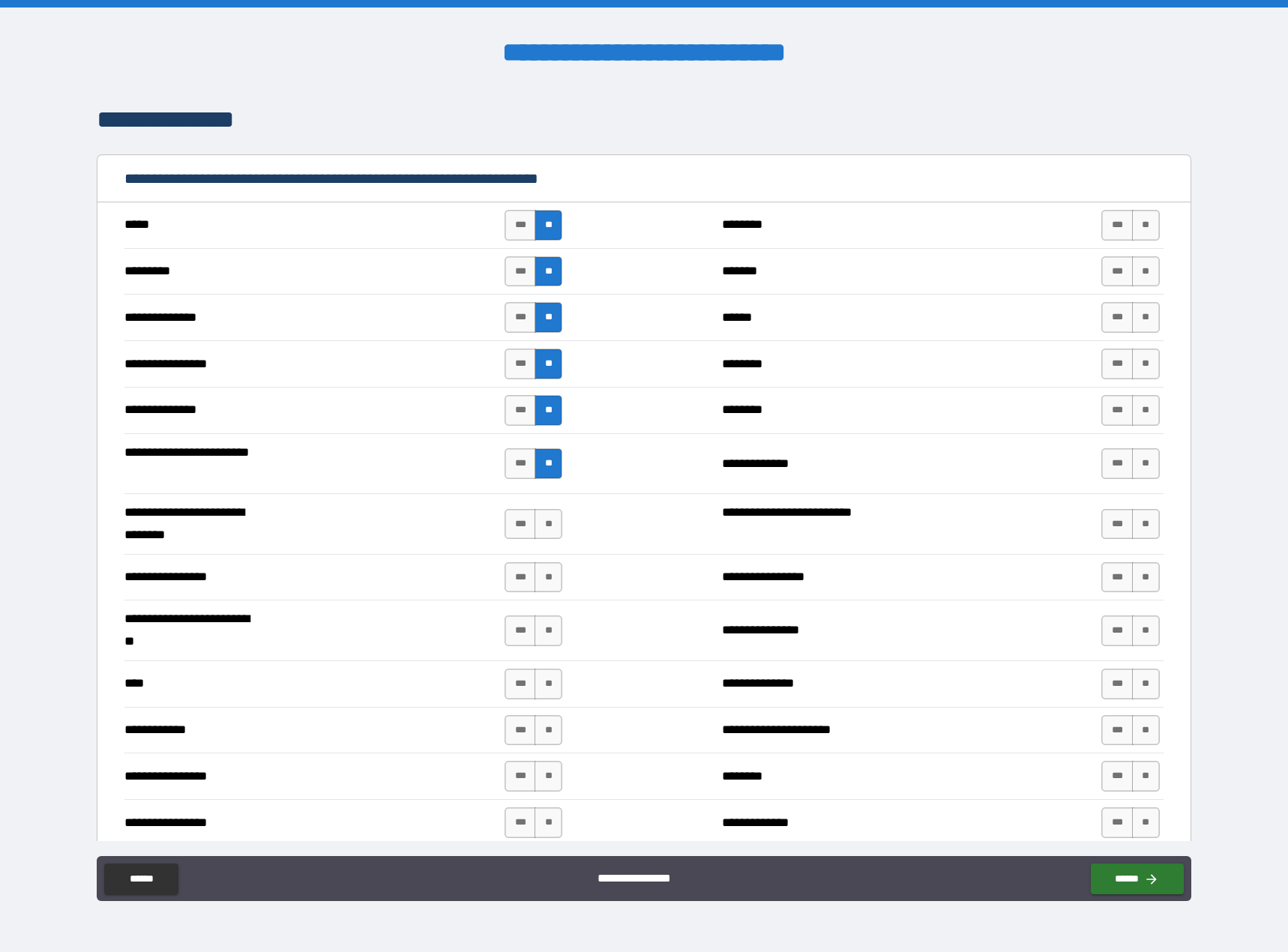 click on "*** **" at bounding box center [535, 524] 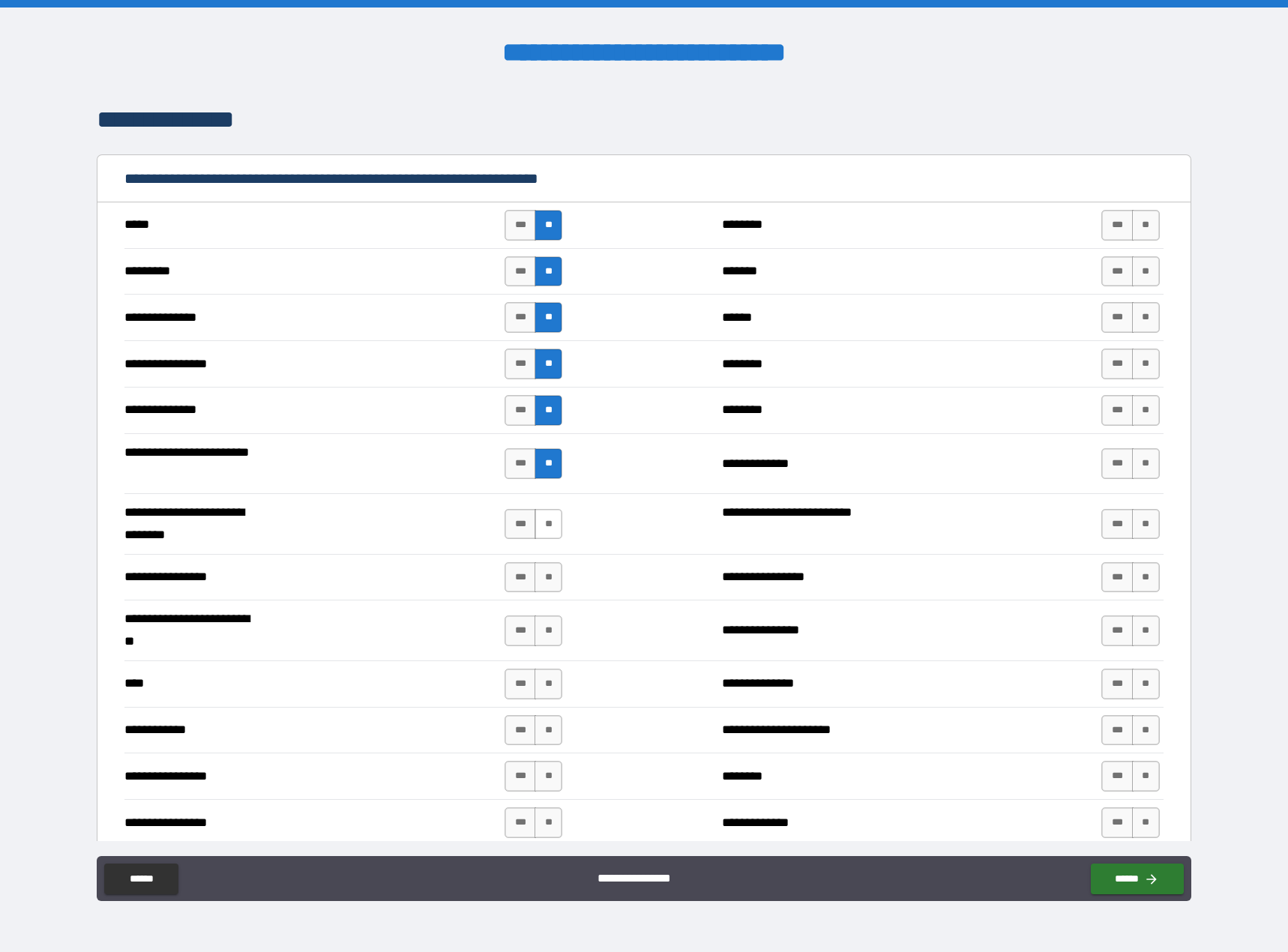 click on "**" at bounding box center [548, 524] 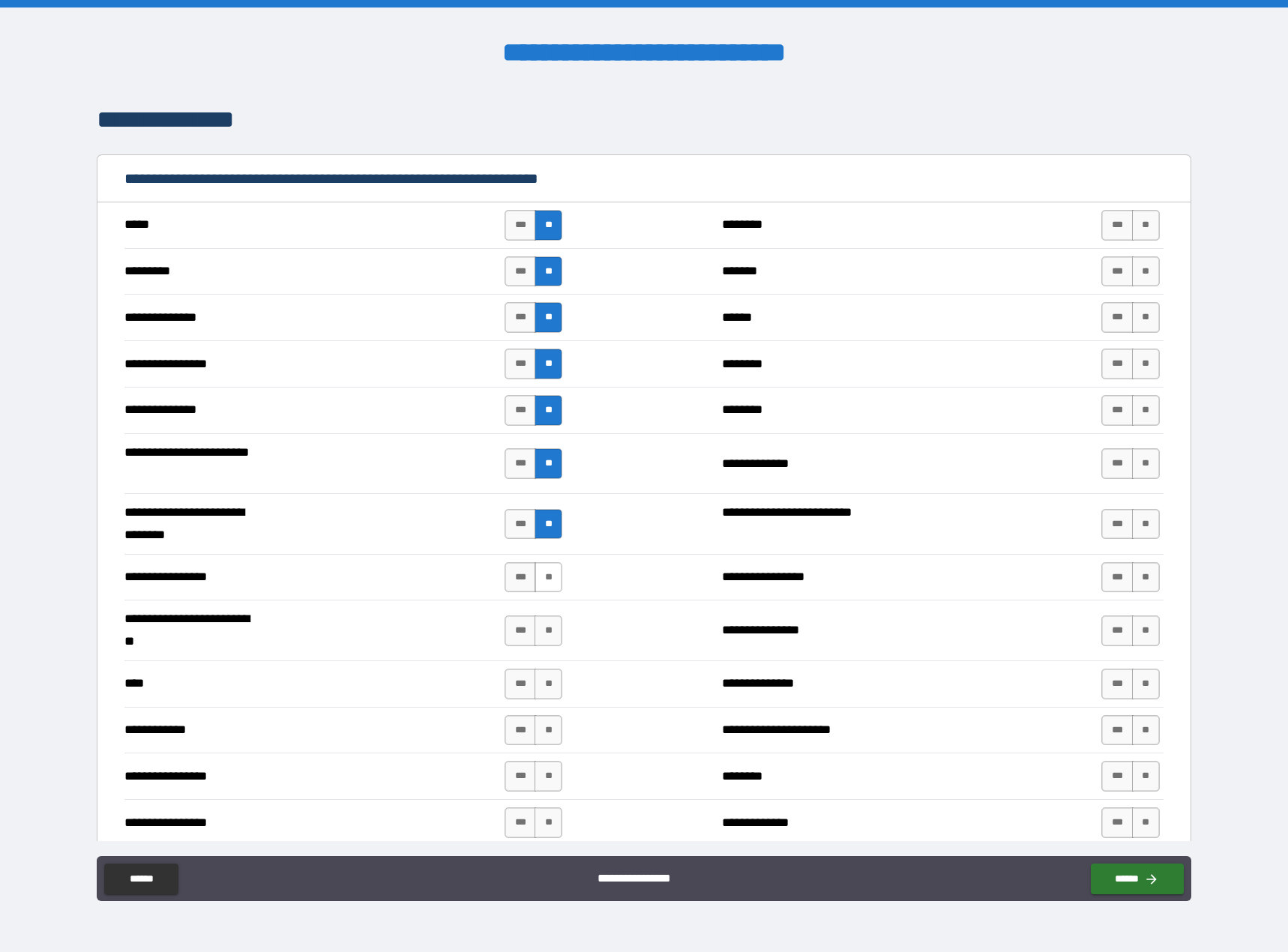 click on "**" at bounding box center (548, 577) 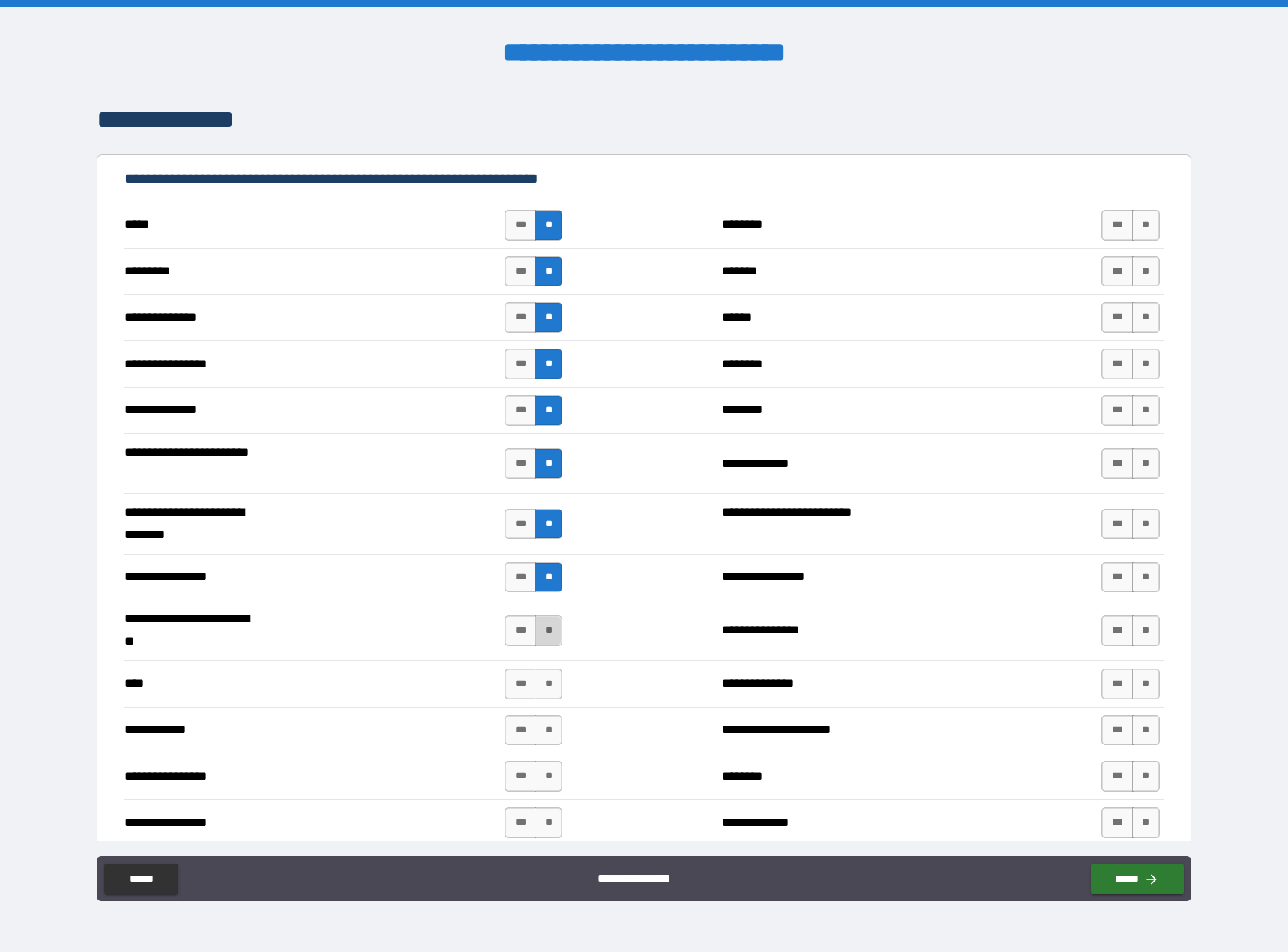 click on "**" at bounding box center [548, 630] 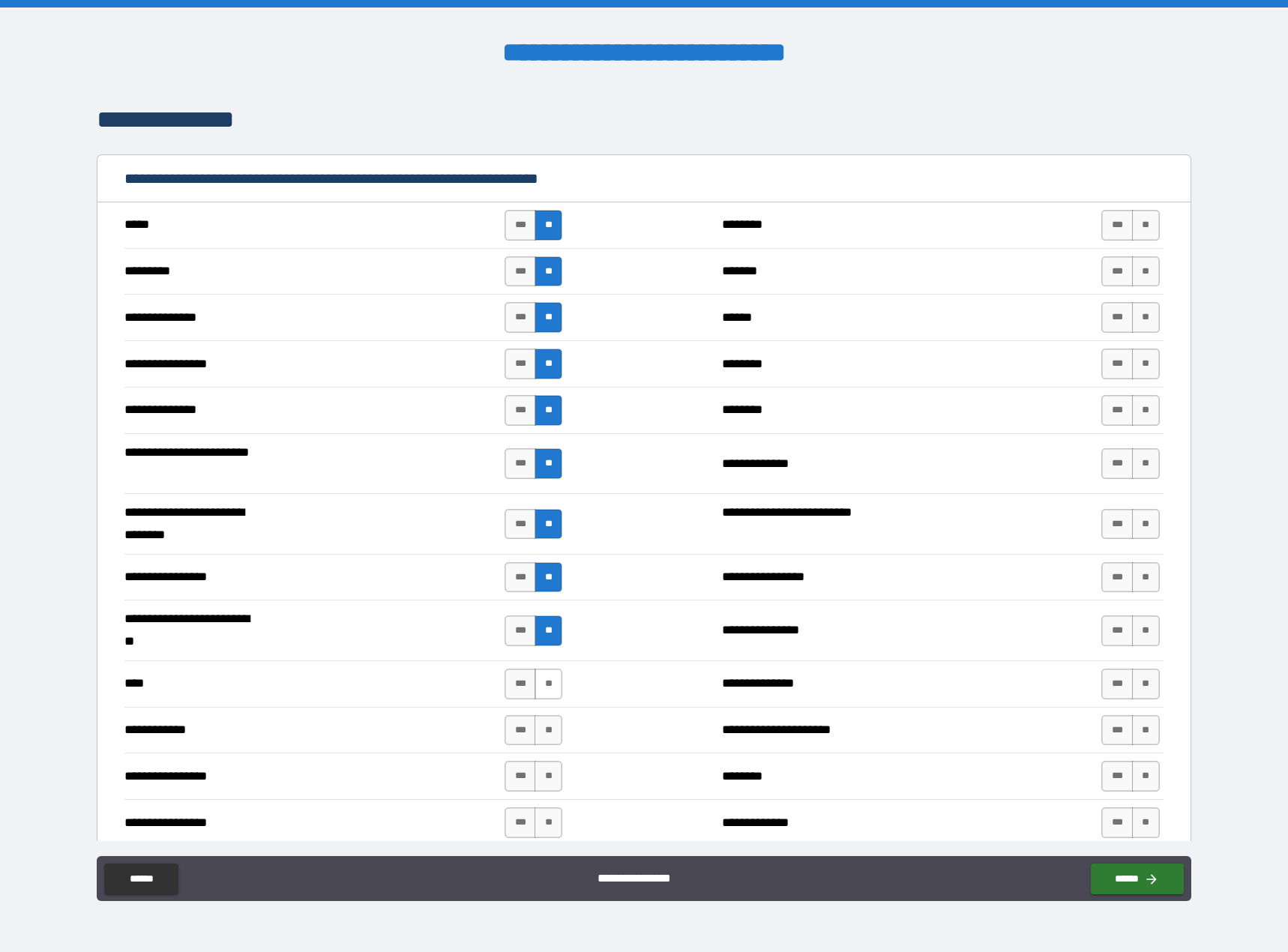 click on "**" at bounding box center [548, 684] 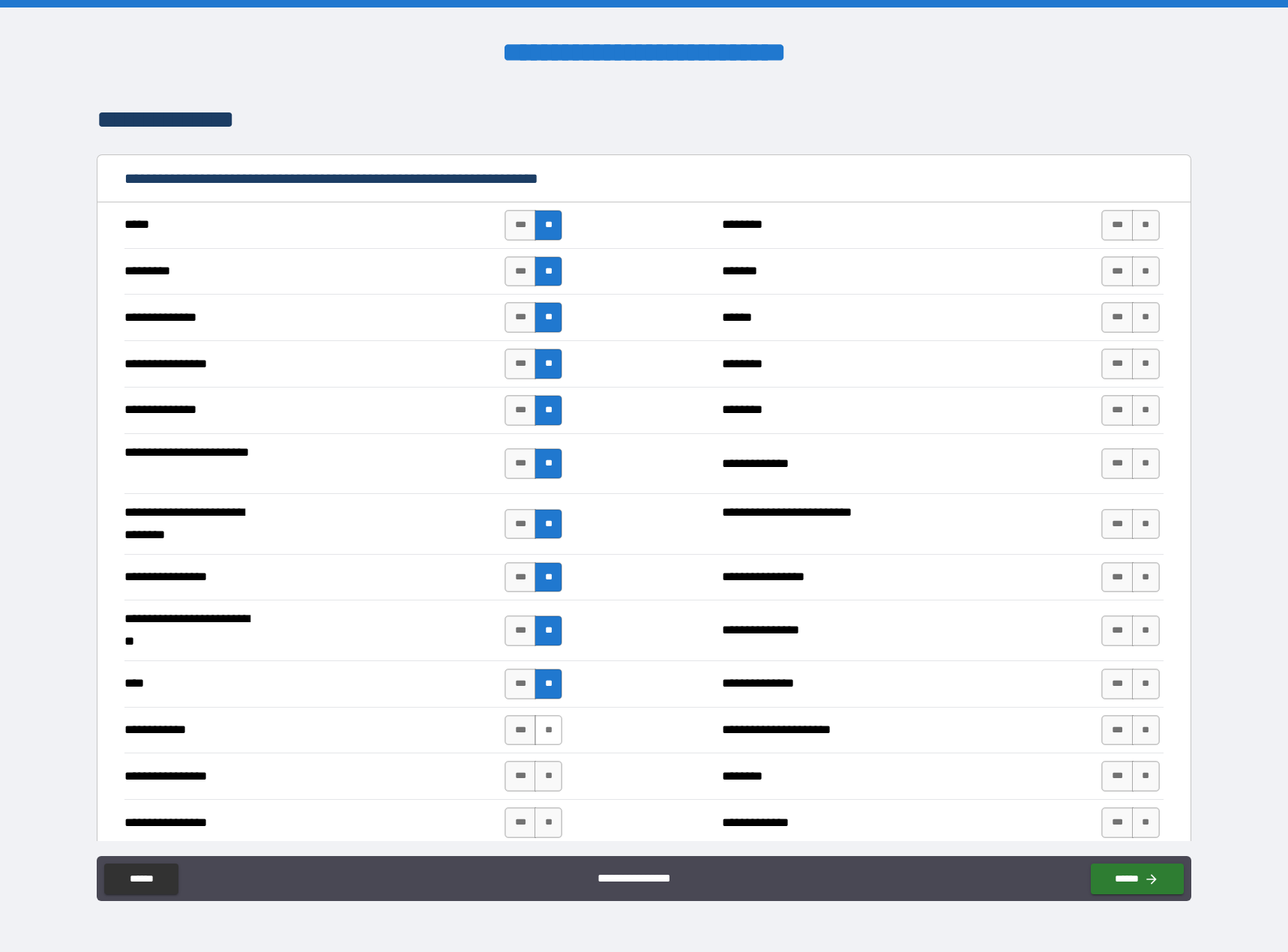 click on "**" at bounding box center [548, 730] 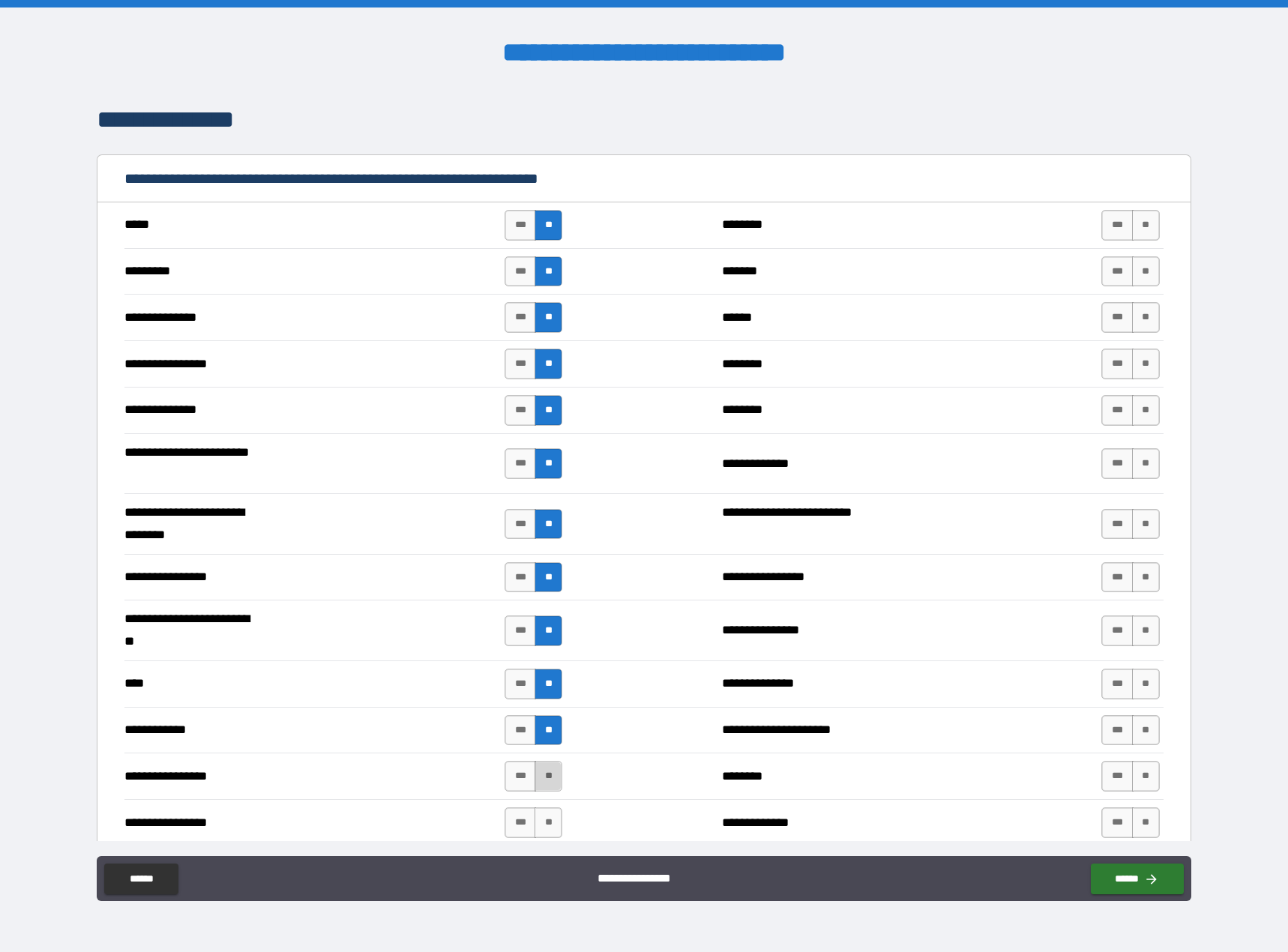 click on "**" at bounding box center (548, 776) 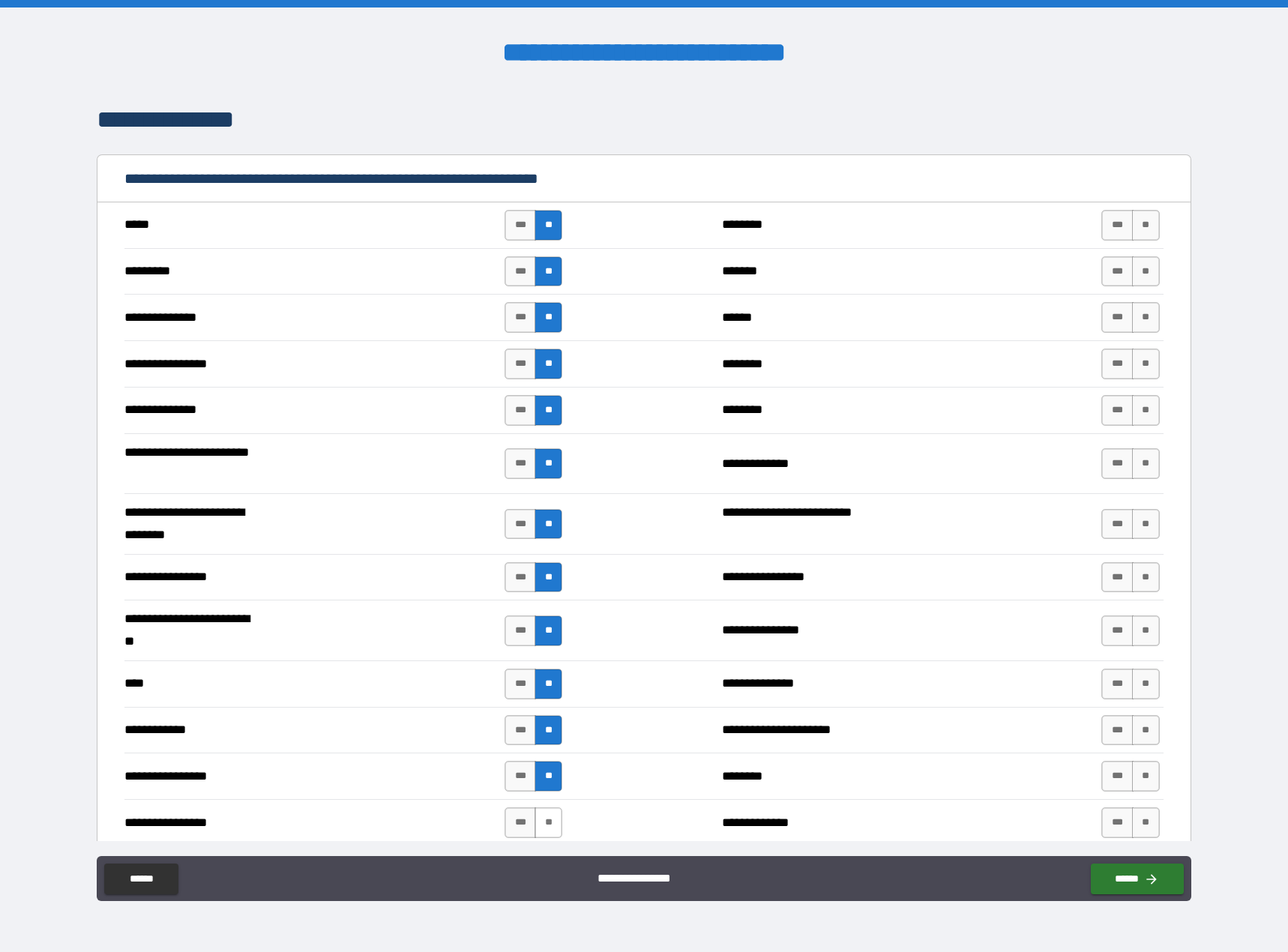 click on "**" at bounding box center [548, 822] 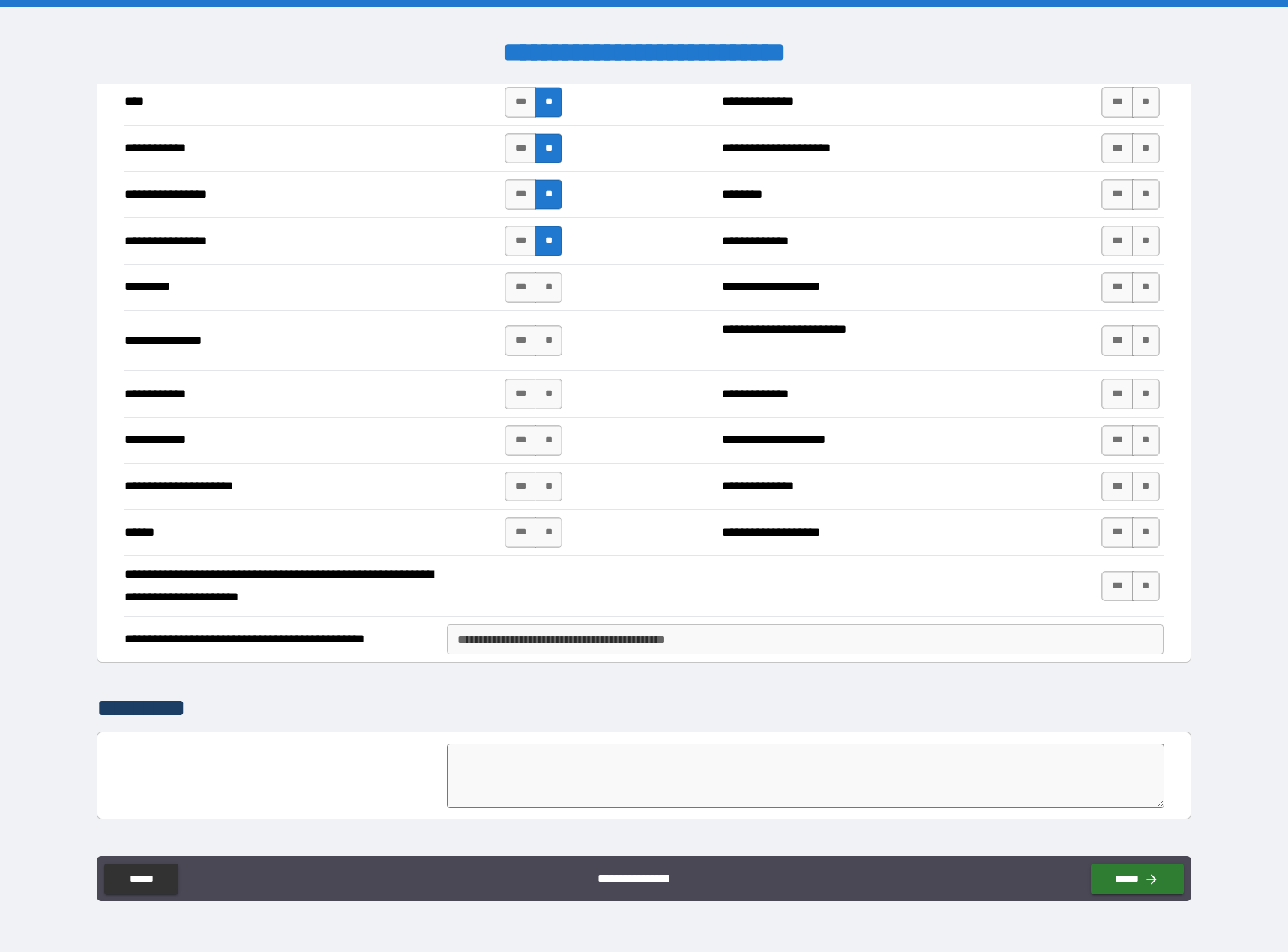 scroll, scrollTop: 1349, scrollLeft: 0, axis: vertical 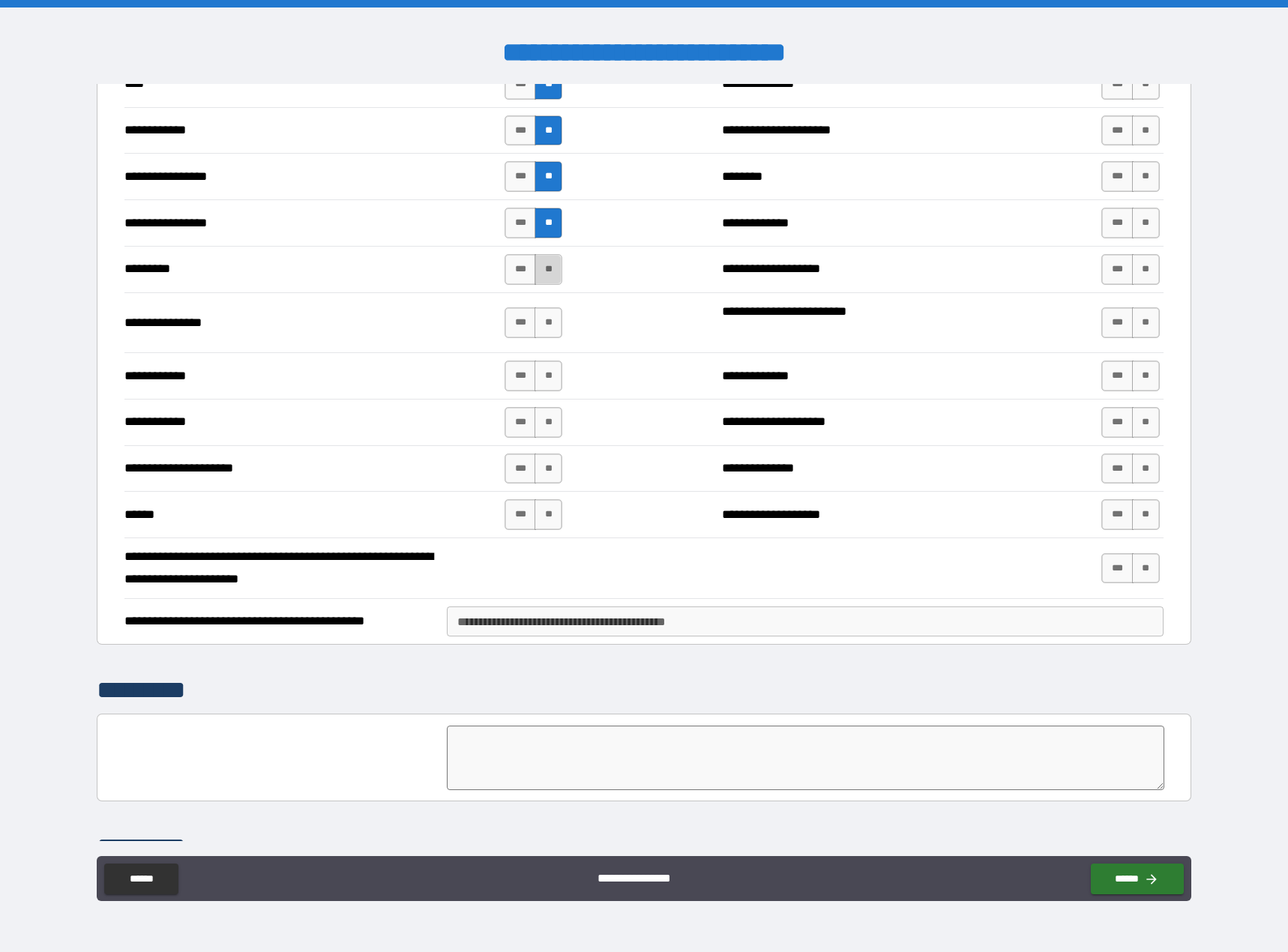 click on "**" at bounding box center (548, 269) 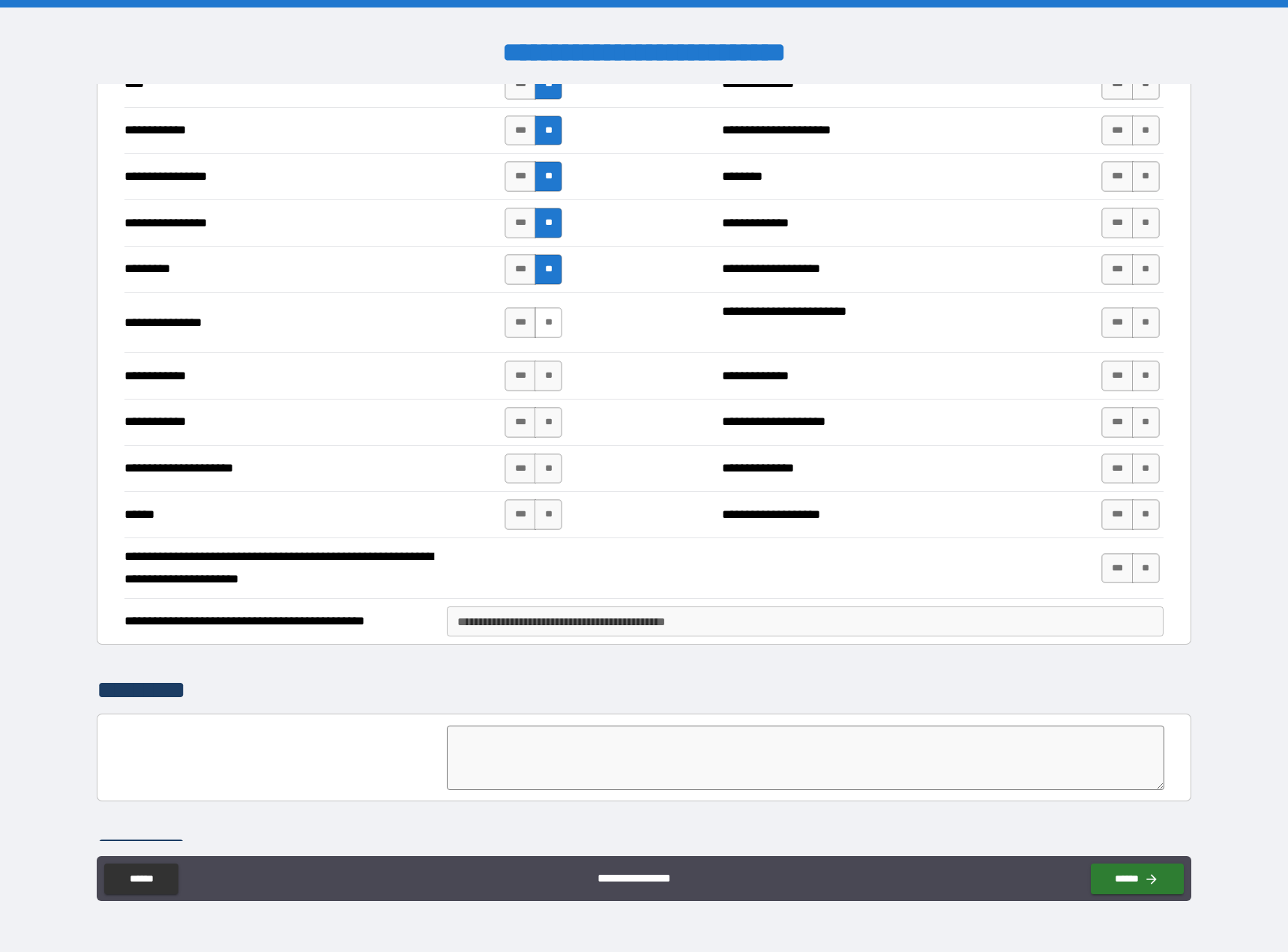 click on "**" at bounding box center [548, 322] 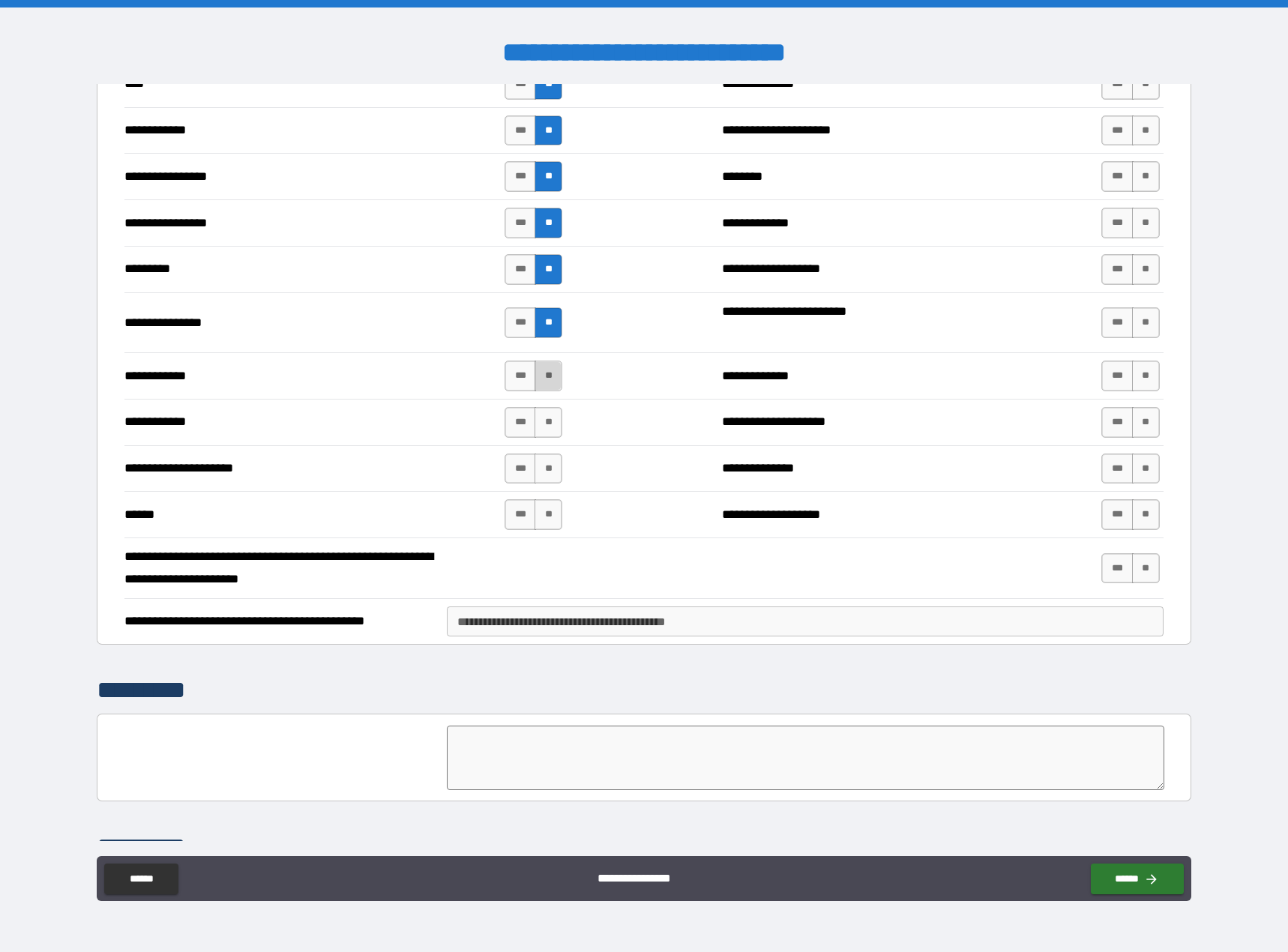click on "**" at bounding box center [548, 376] 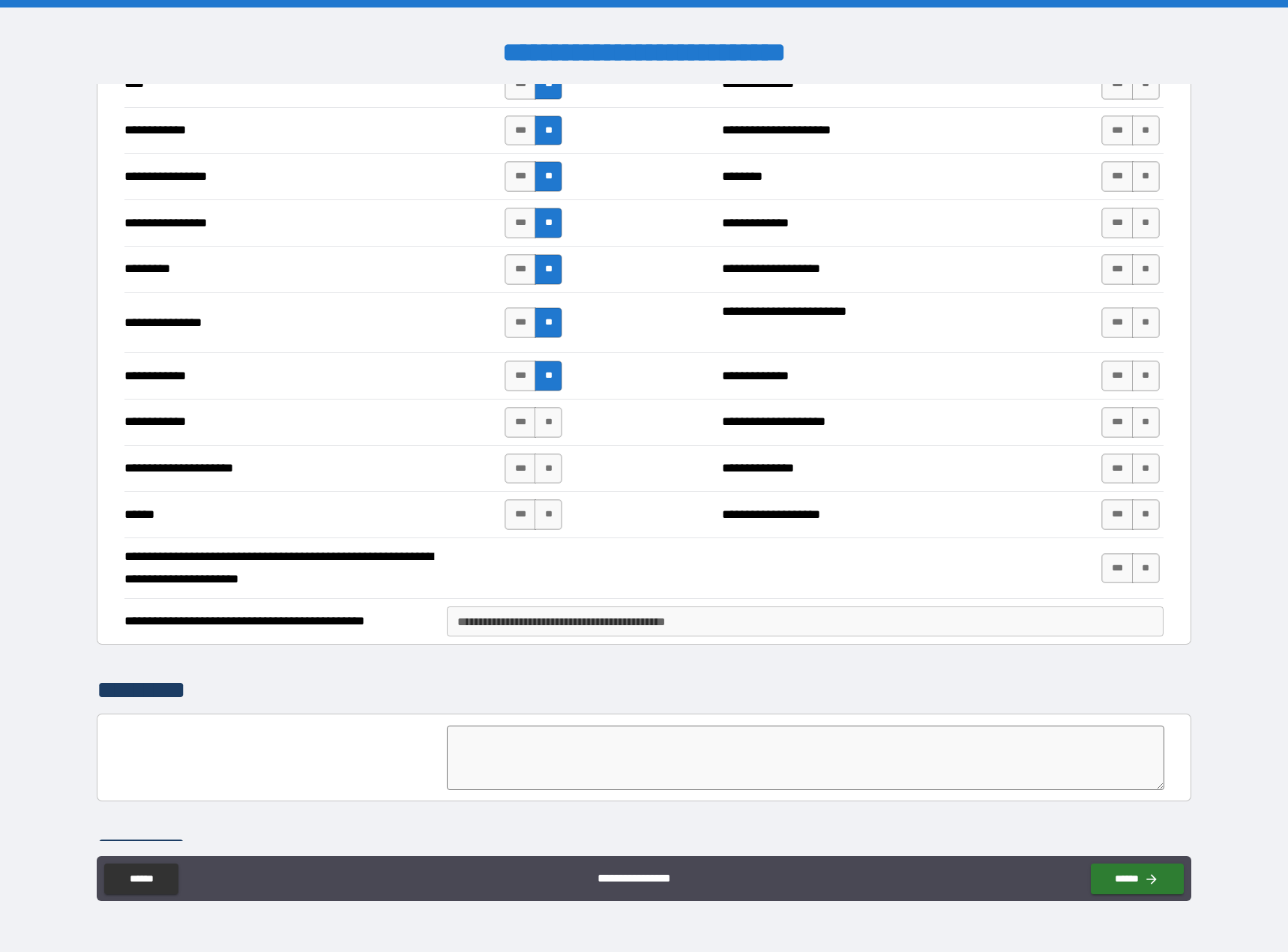 drag, startPoint x: 547, startPoint y: 400, endPoint x: 551, endPoint y: 412, distance: 12.649111 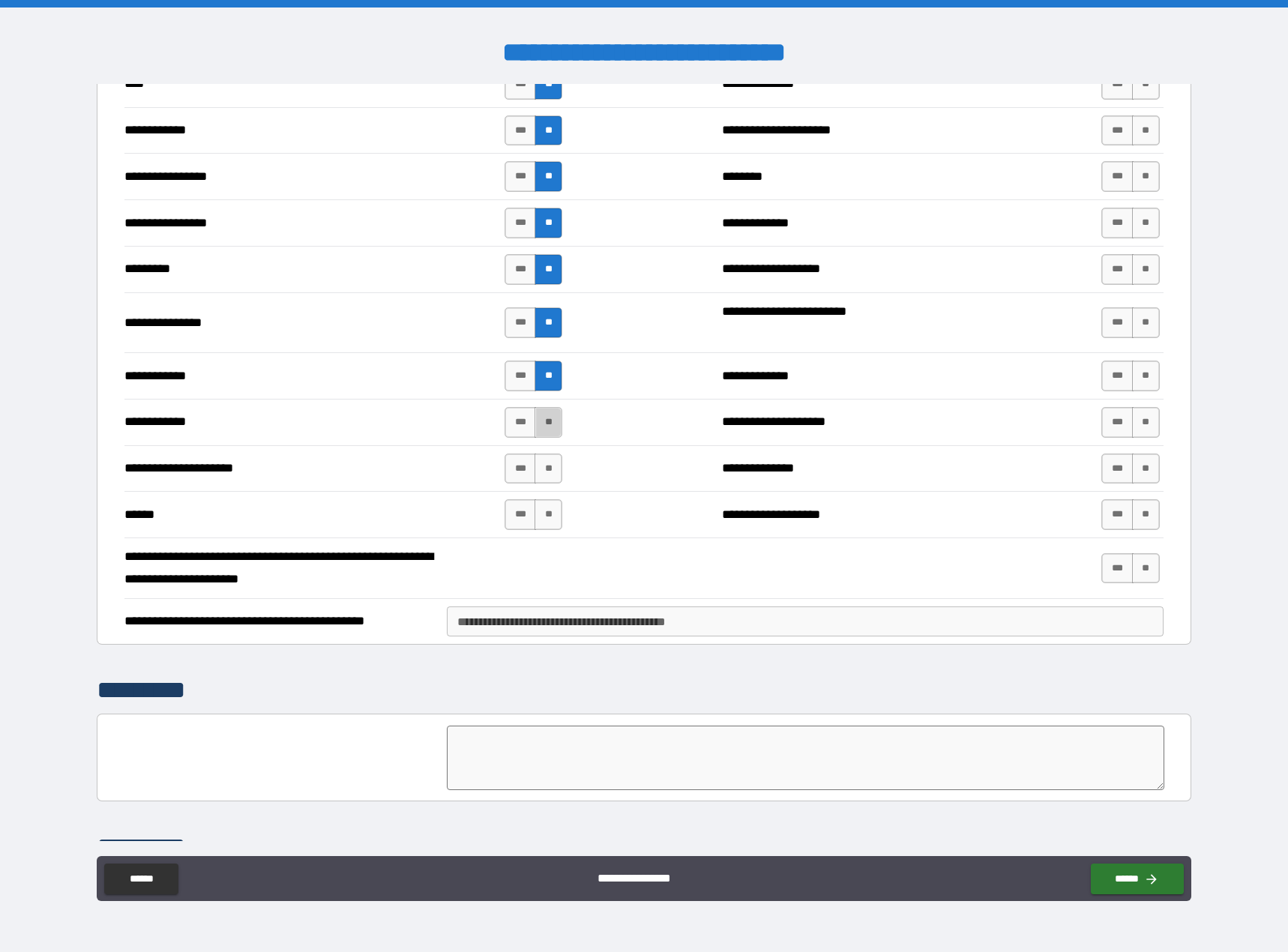 drag, startPoint x: 551, startPoint y: 414, endPoint x: 545, endPoint y: 451, distance: 37.48333 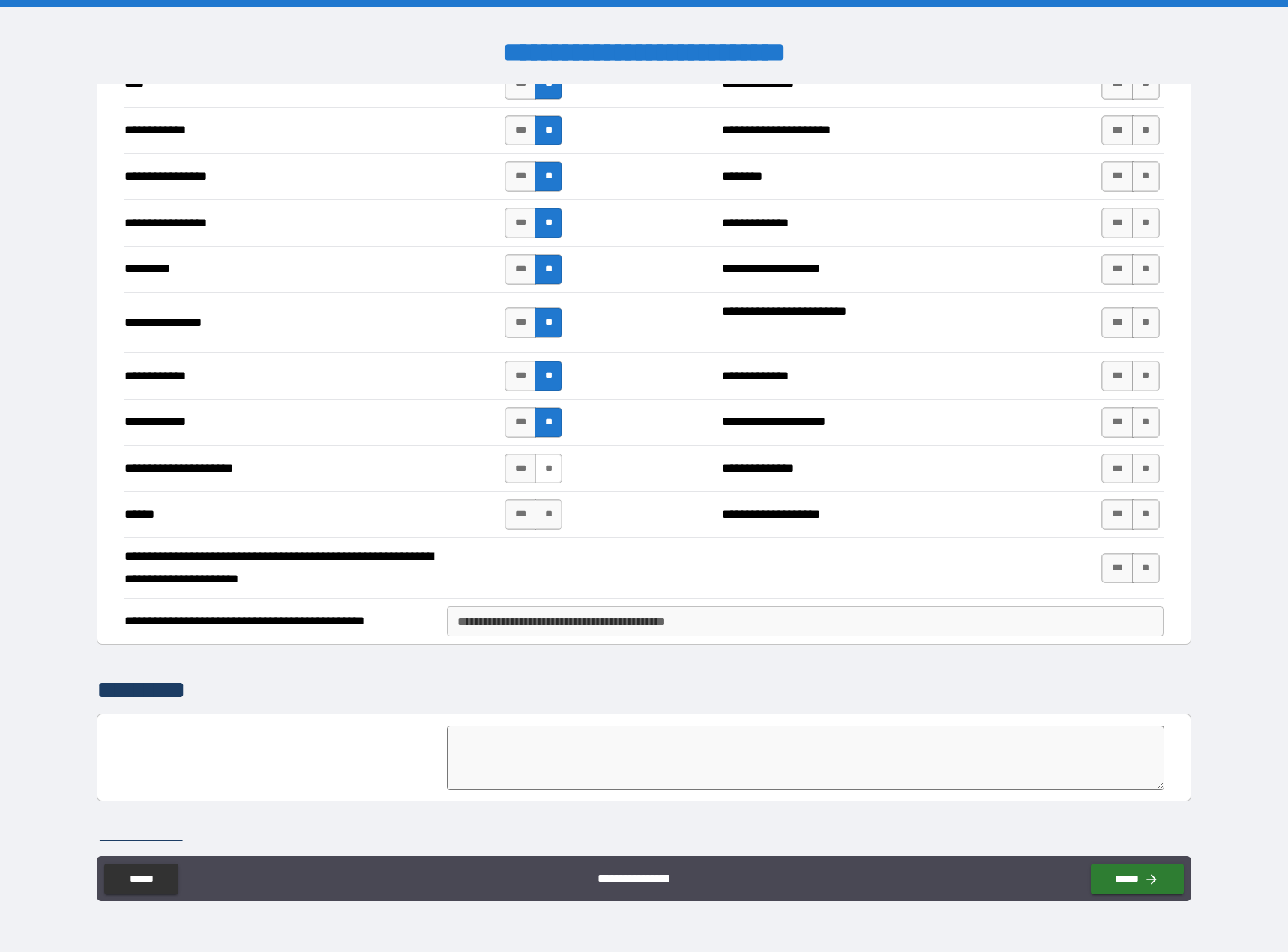 click on "**" at bounding box center [548, 469] 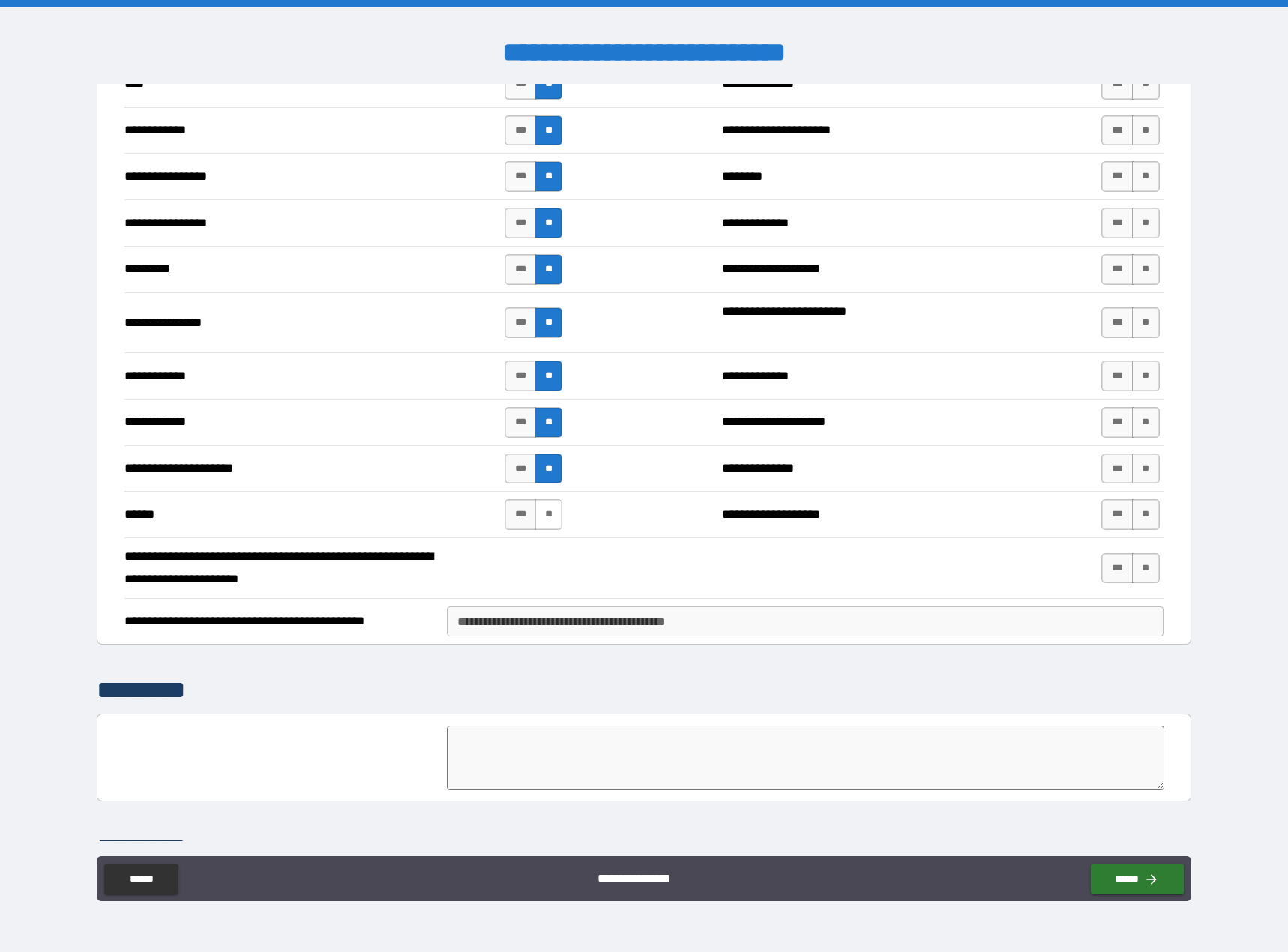 click on "**" at bounding box center [548, 514] 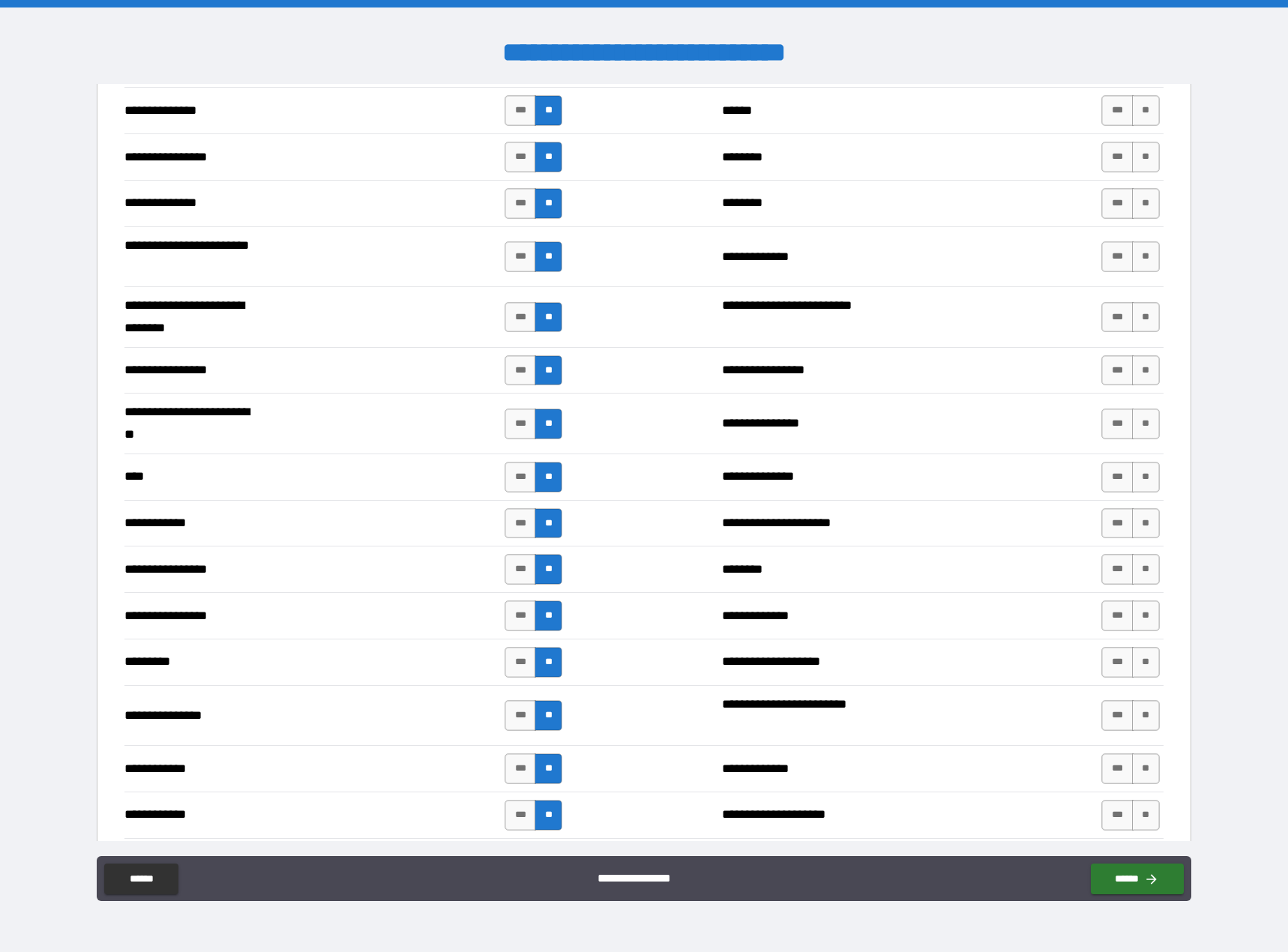 scroll, scrollTop: 825, scrollLeft: 0, axis: vertical 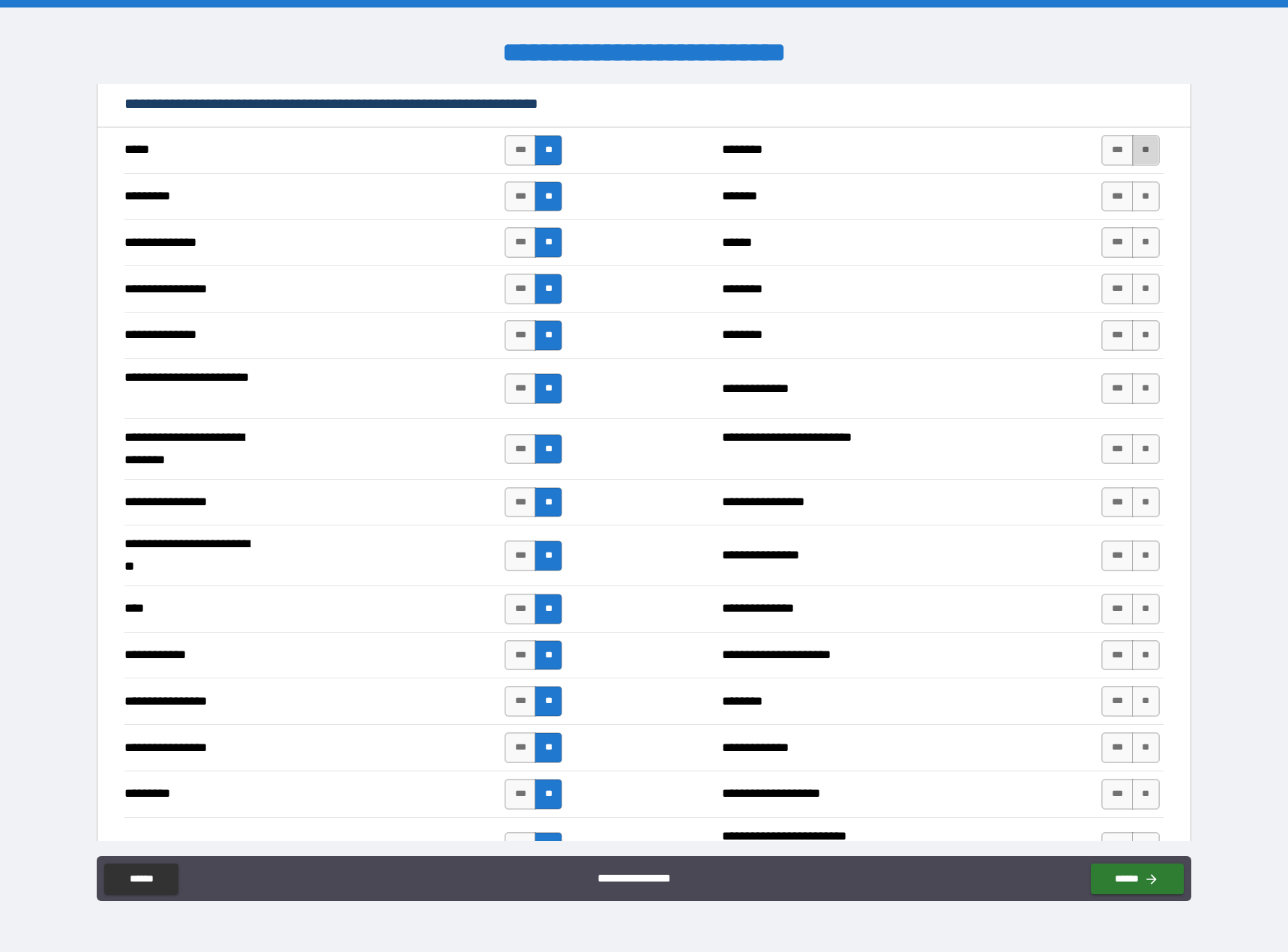 click on "**" at bounding box center [1146, 150] 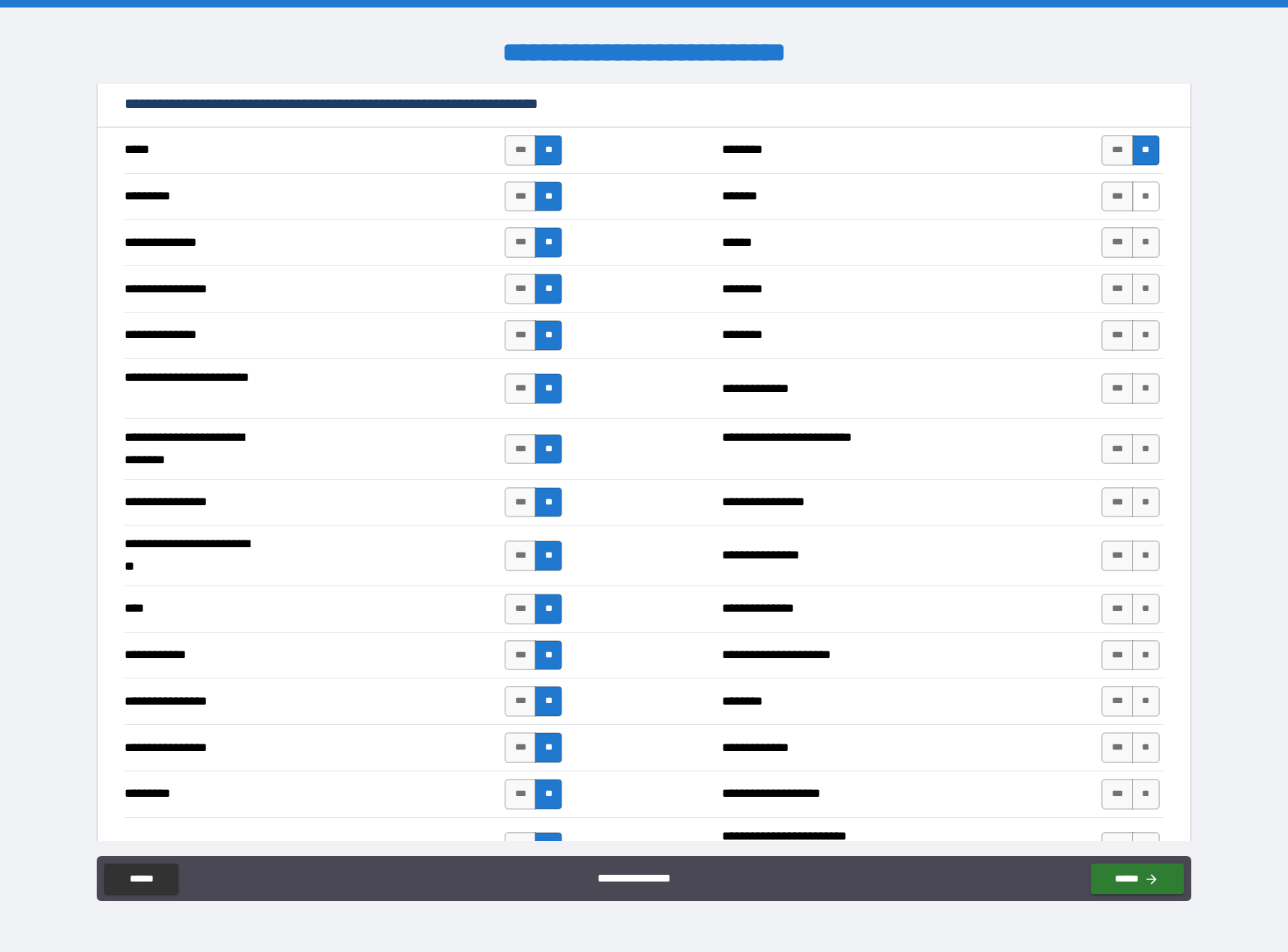 click on "**" at bounding box center [1146, 196] 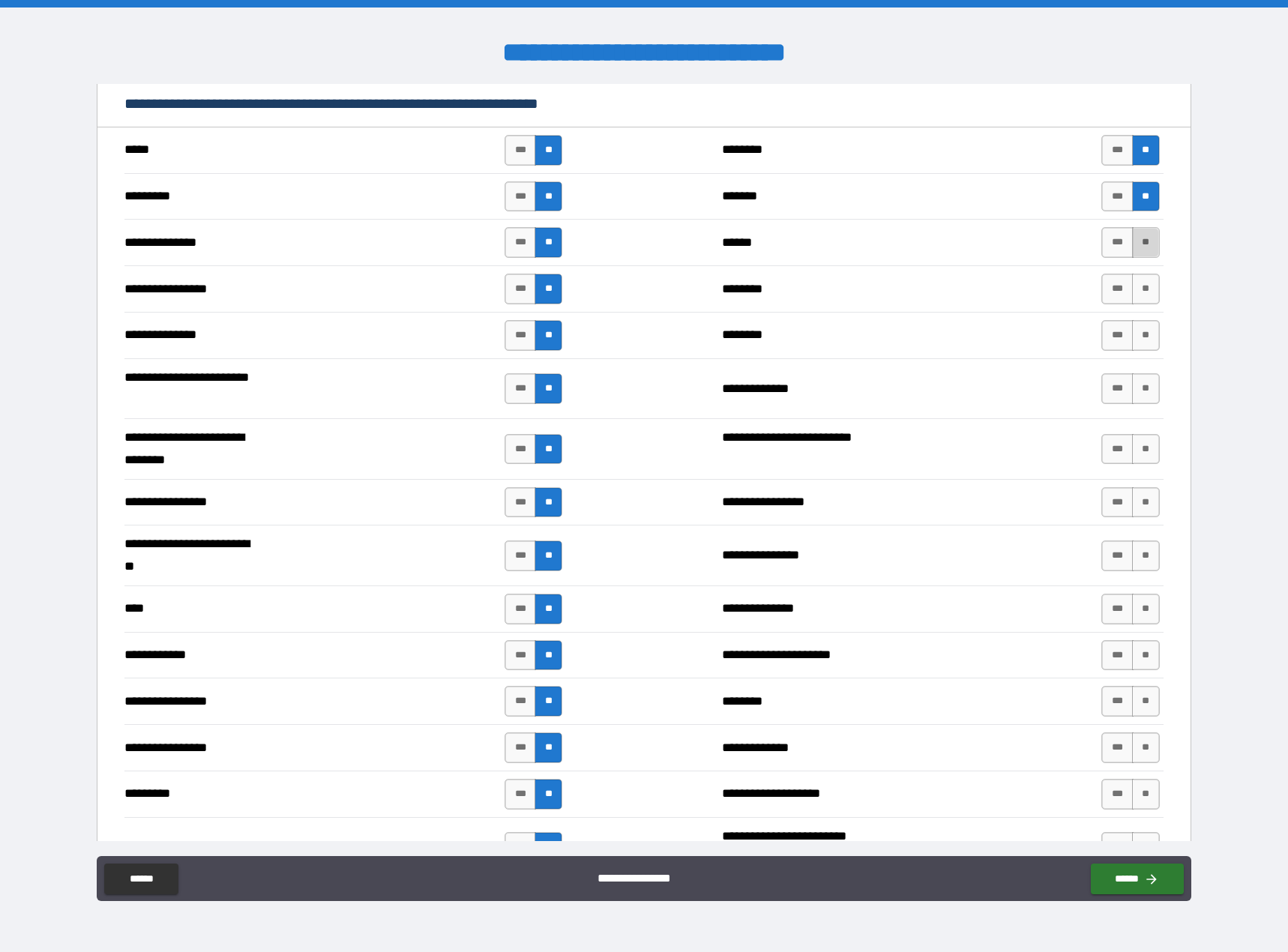 click on "**" at bounding box center (1146, 242) 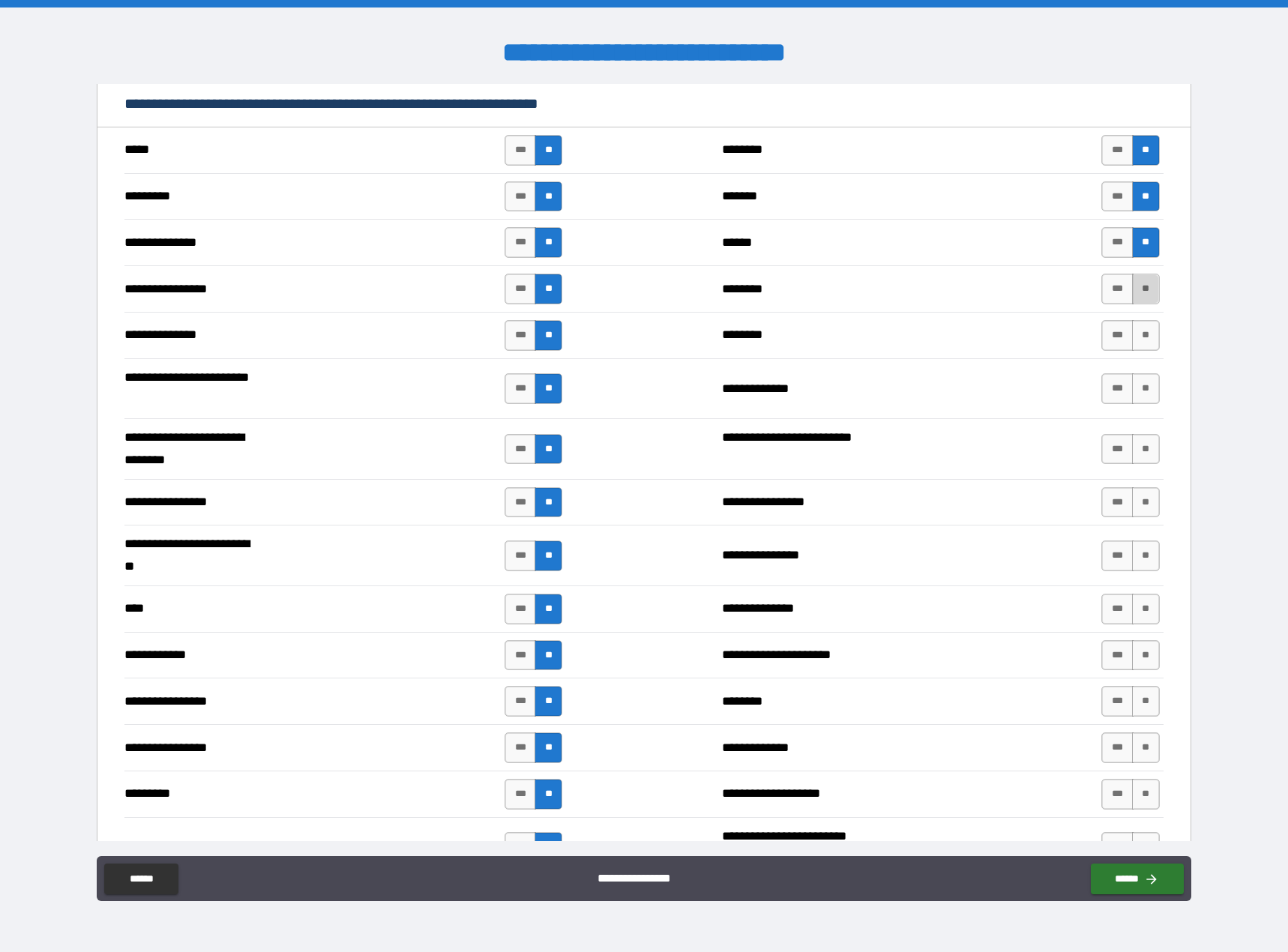 click on "**" at bounding box center [1146, 289] 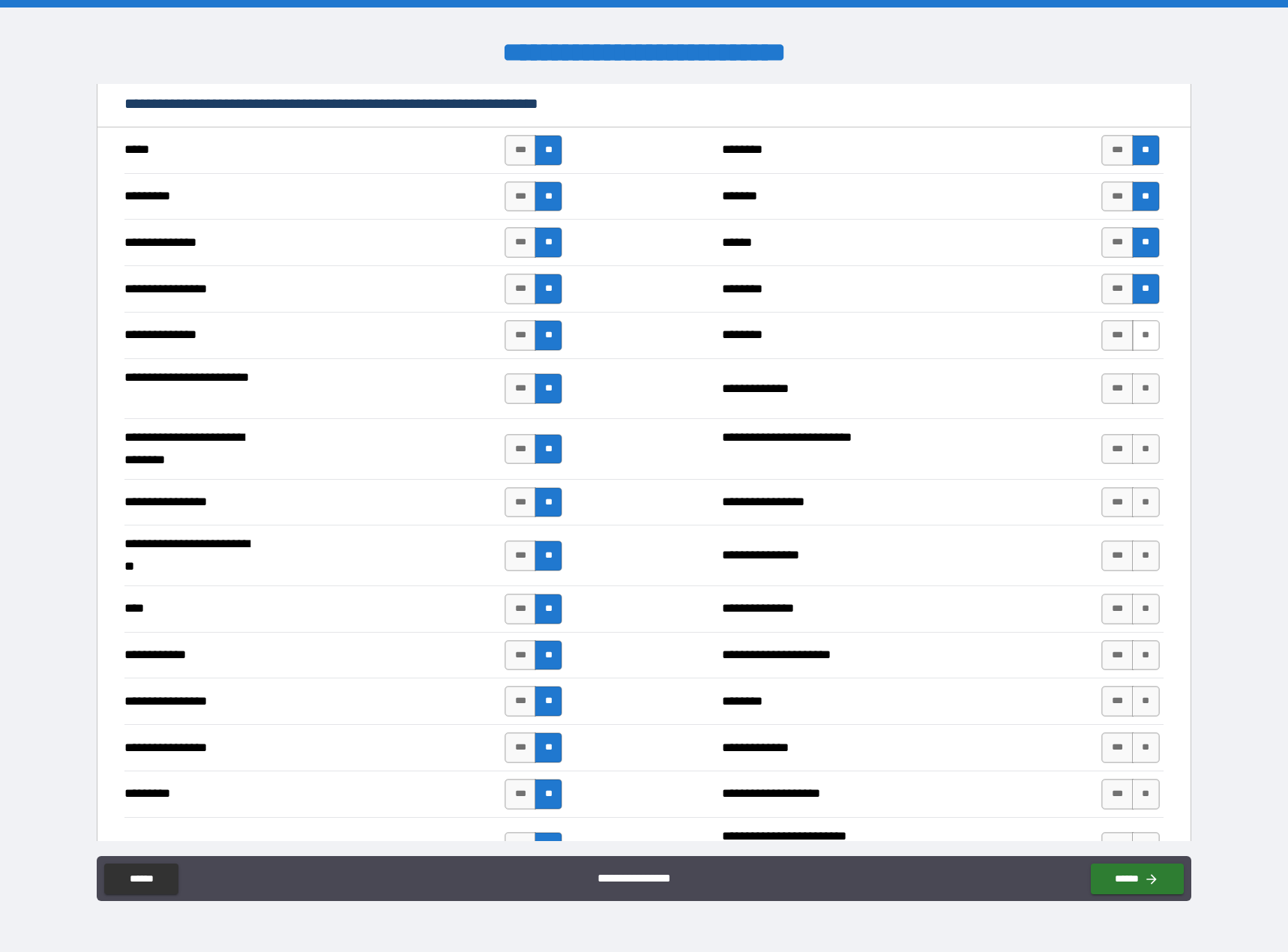click on "**" at bounding box center (1146, 335) 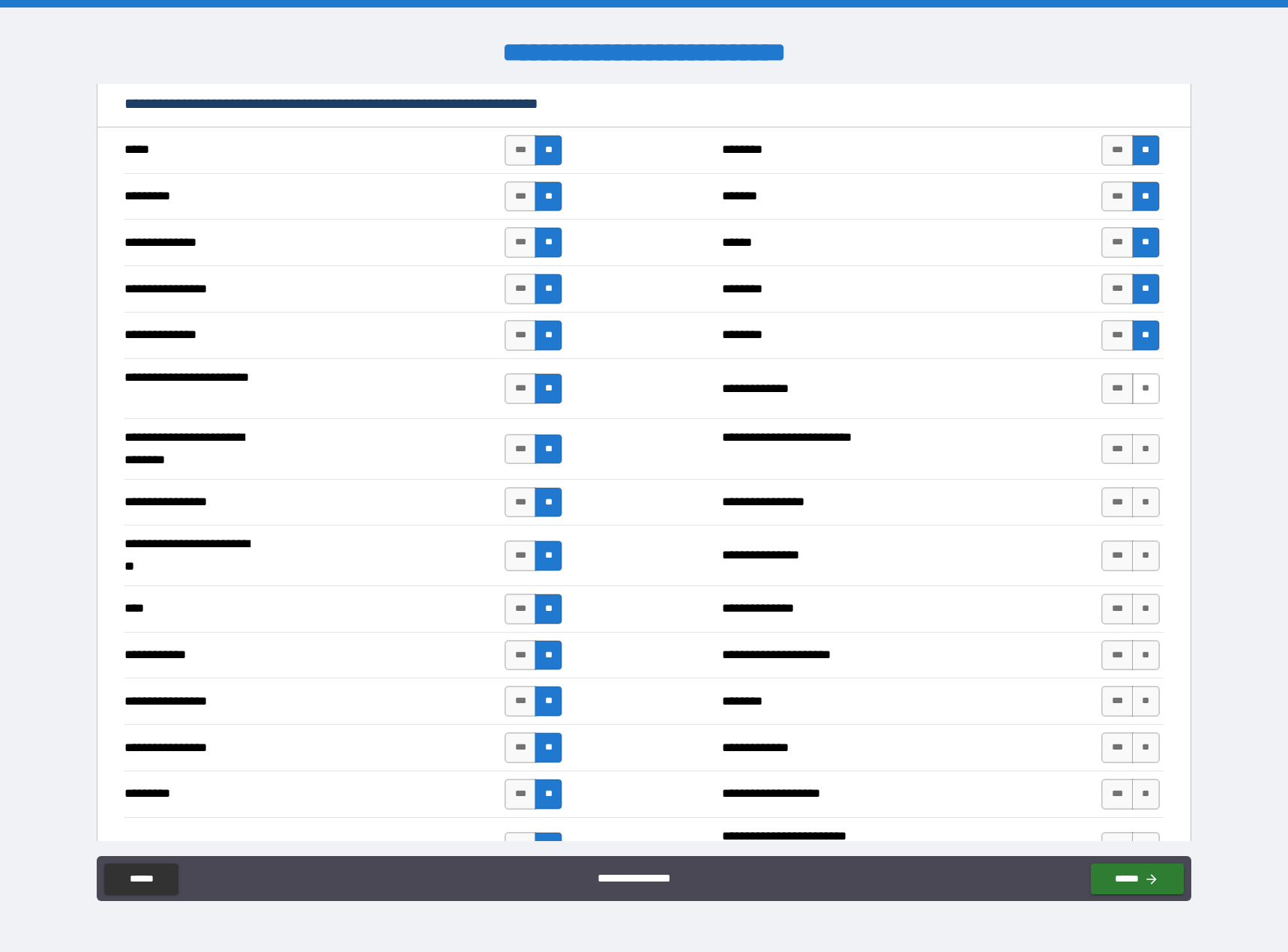 click on "**********" at bounding box center [643, 388] 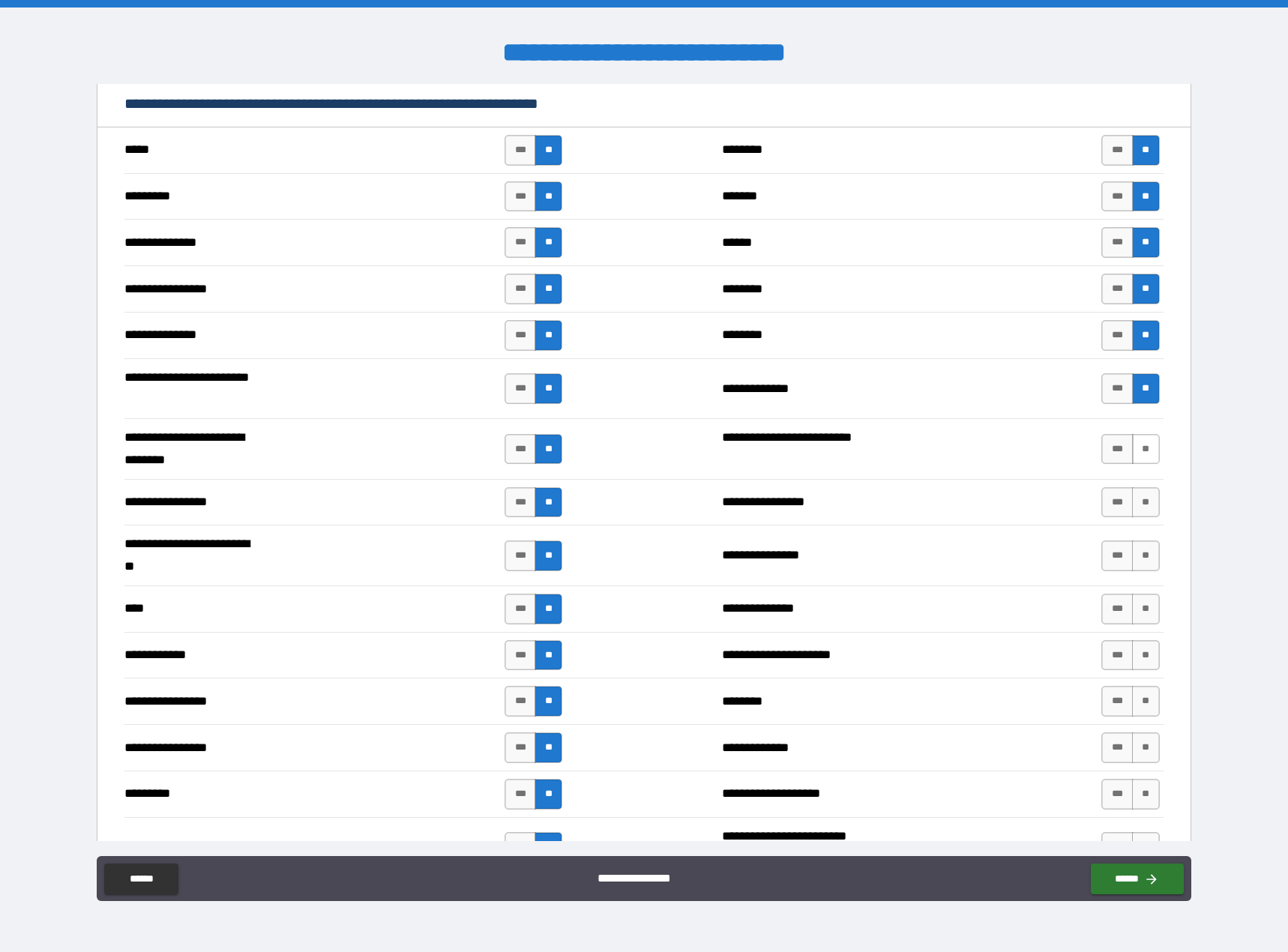 click on "**" at bounding box center [1146, 449] 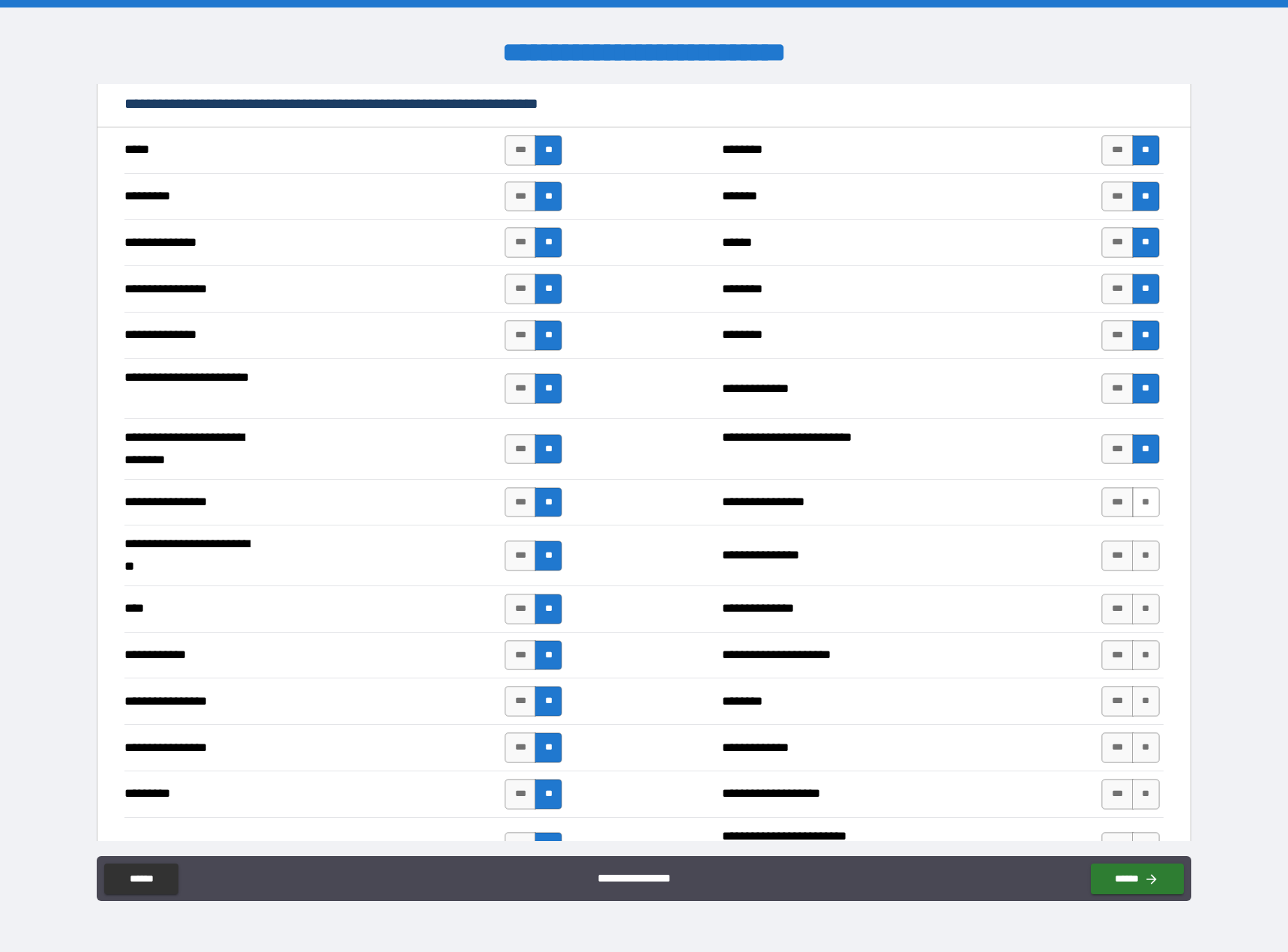click on "**" at bounding box center (1146, 502) 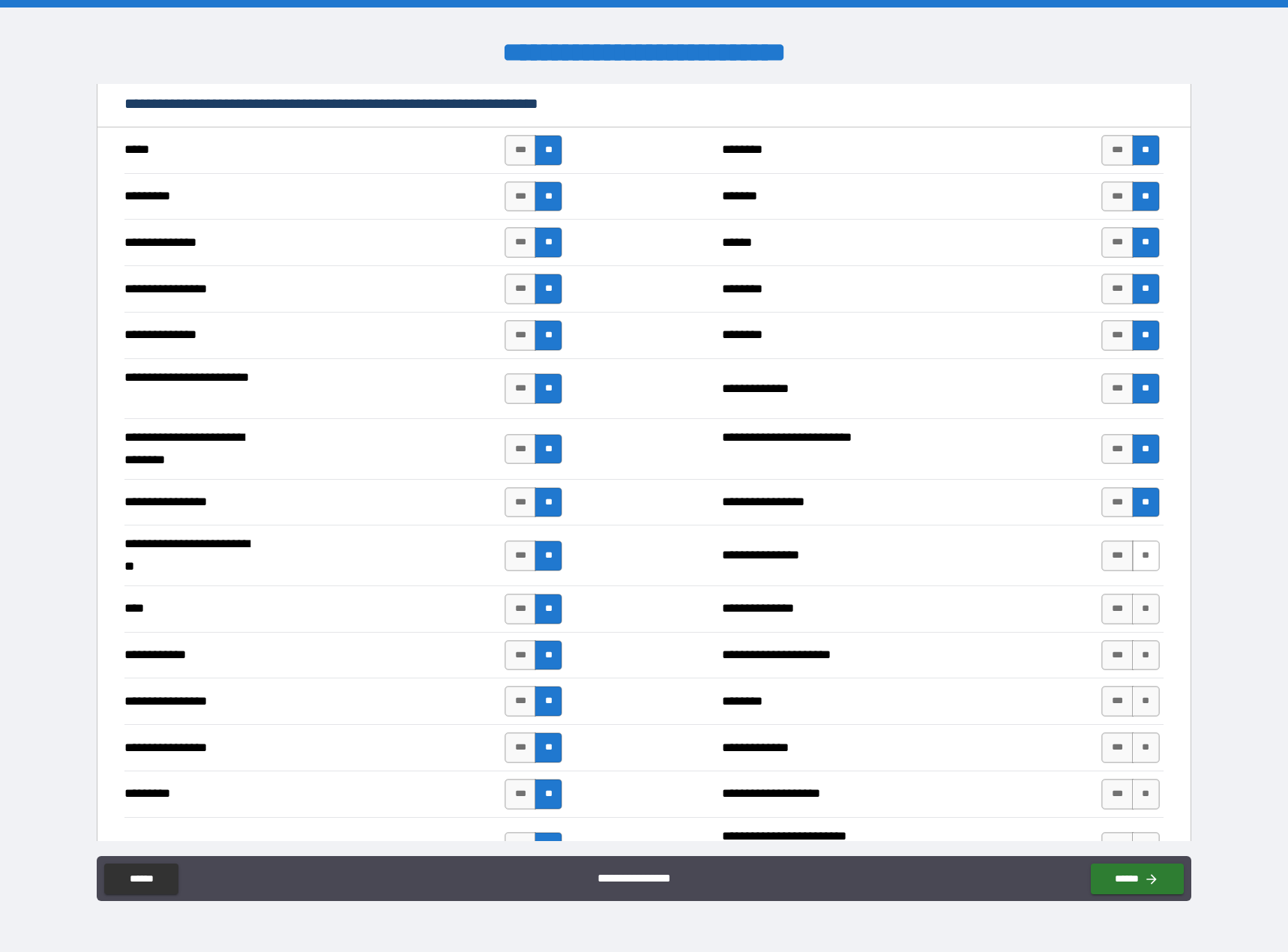 click on "**" at bounding box center (1146, 555) 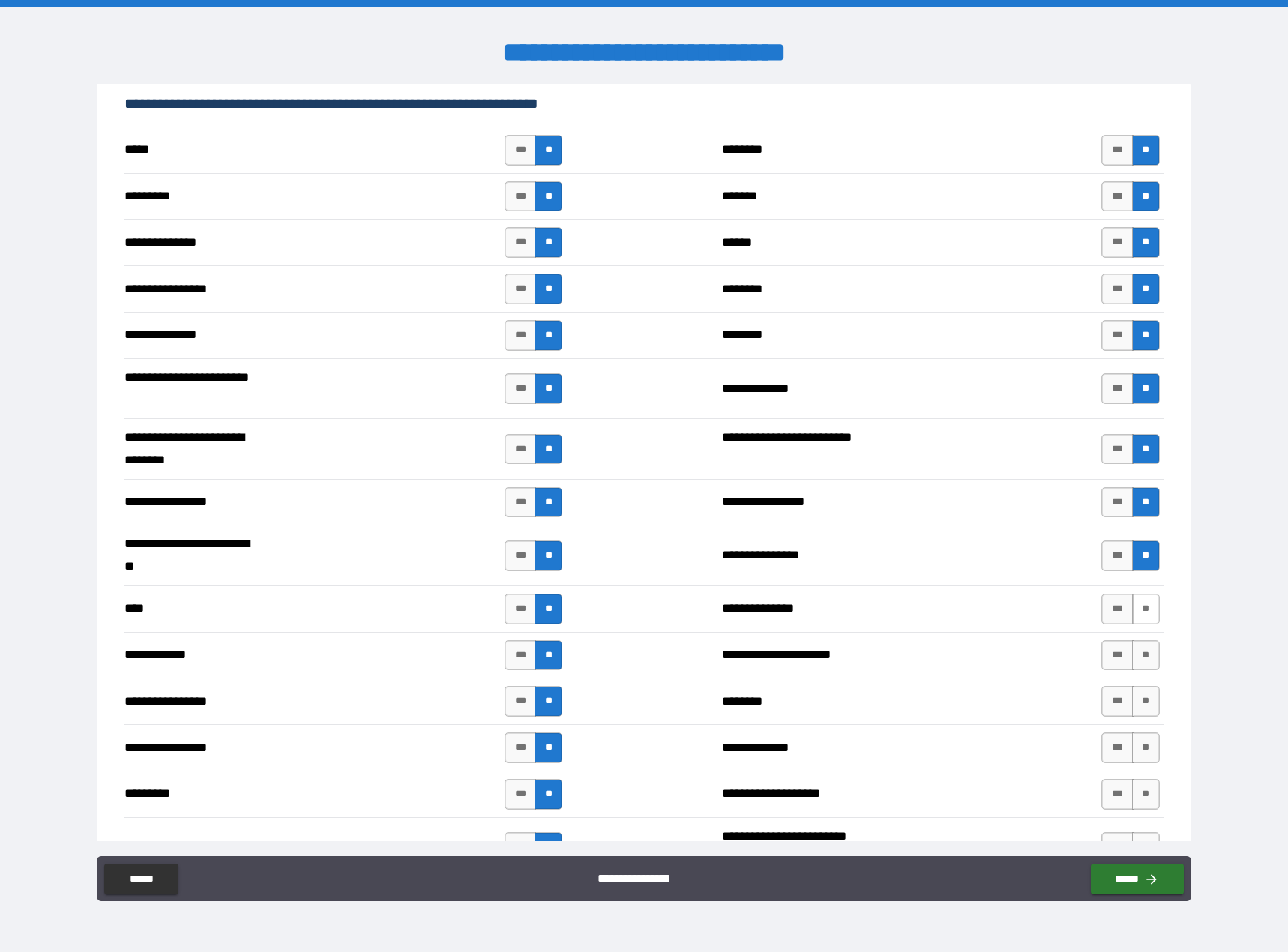 drag, startPoint x: 1143, startPoint y: 600, endPoint x: 1144, endPoint y: 616, distance: 16.03122 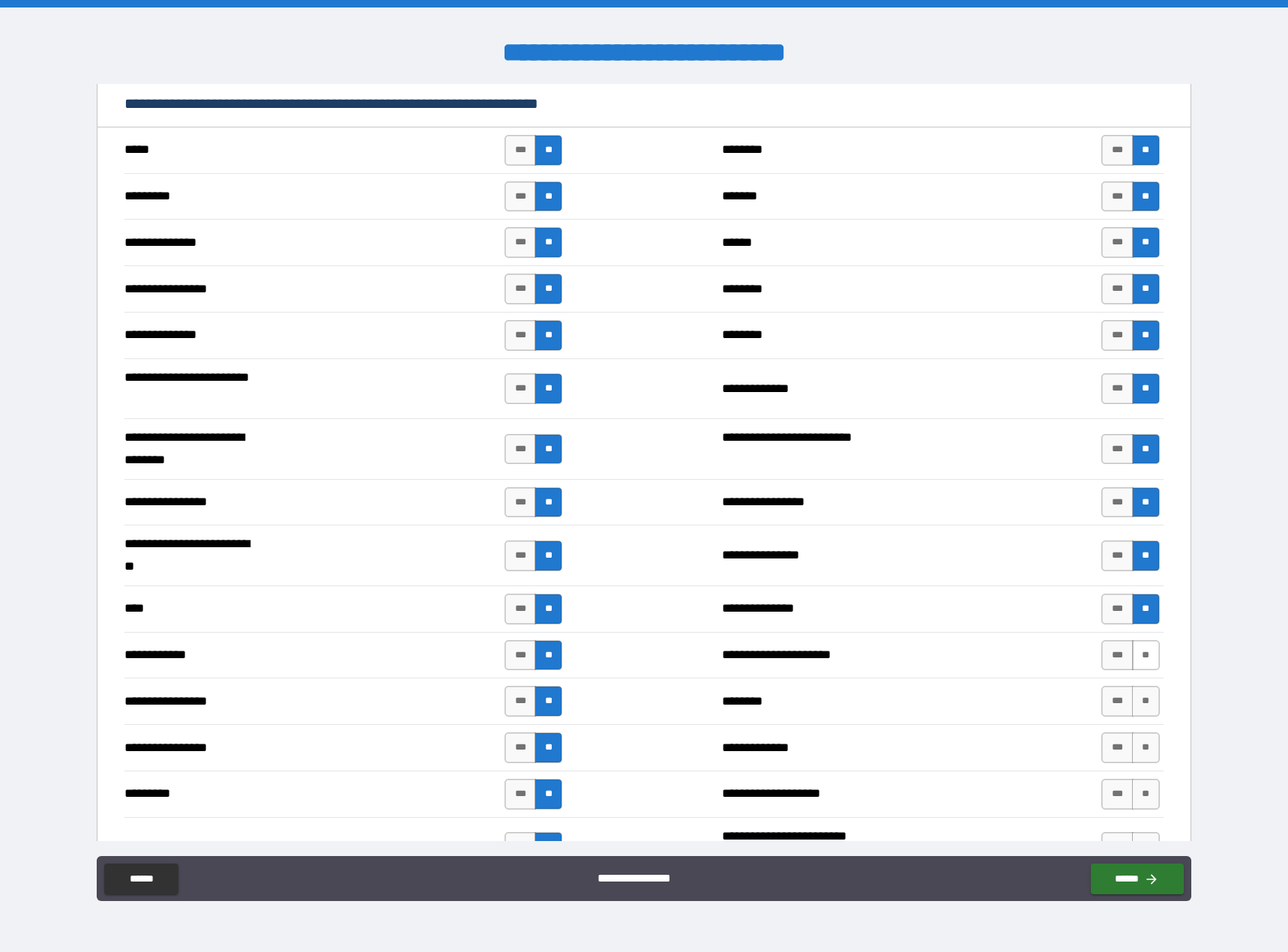 click on "**" at bounding box center [1146, 655] 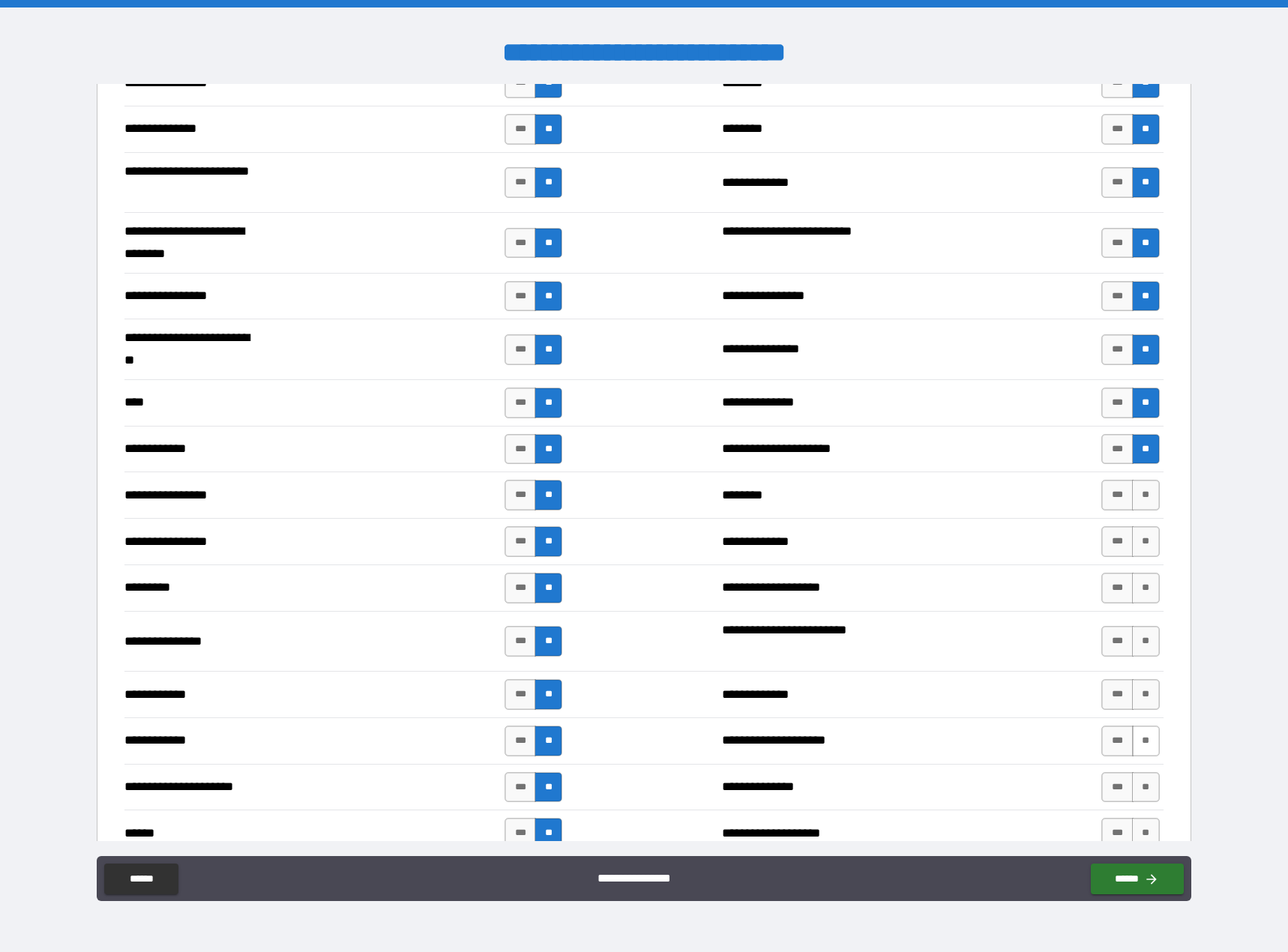 scroll, scrollTop: 1199, scrollLeft: 0, axis: vertical 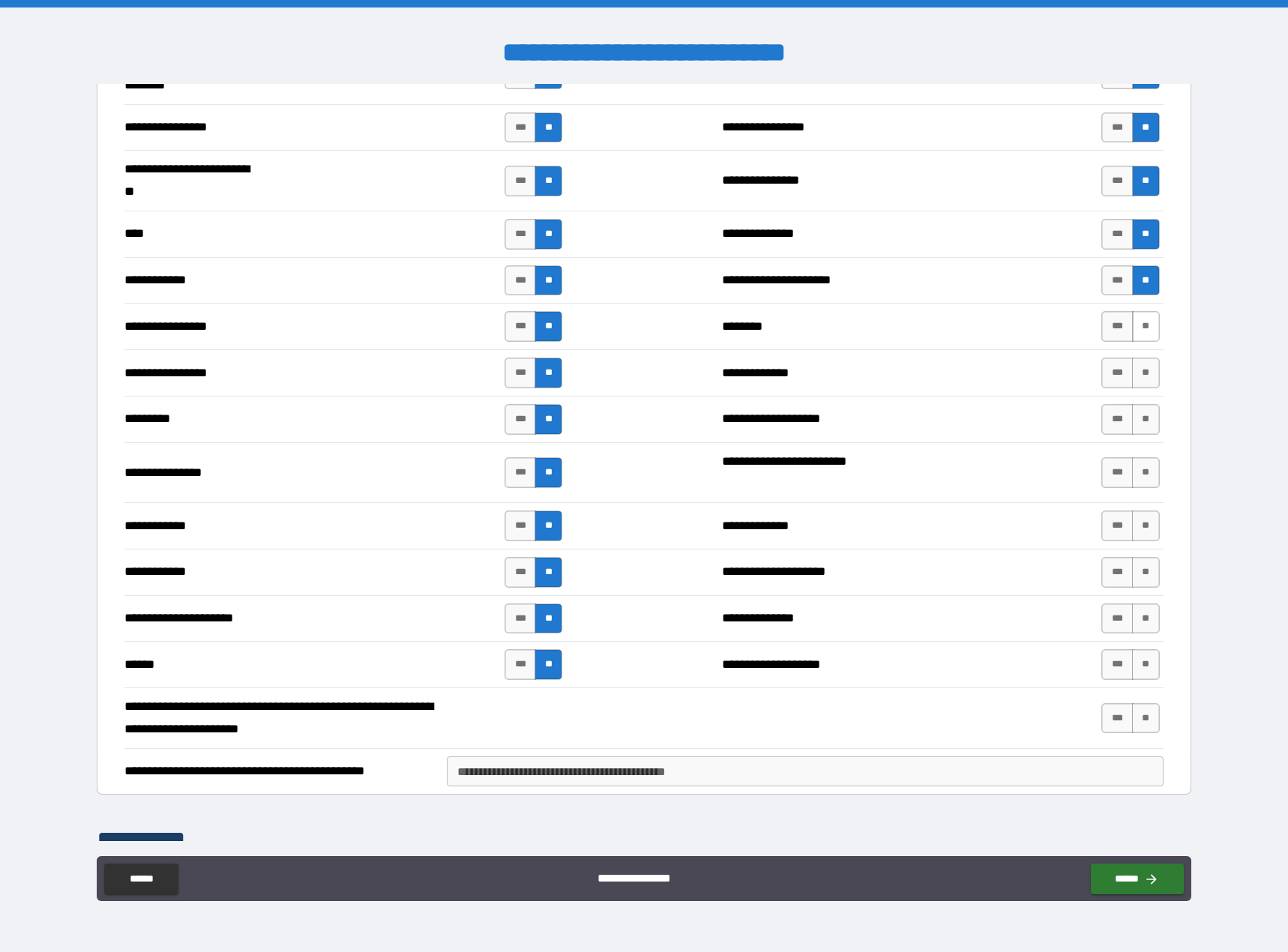 click on "**" at bounding box center (1146, 326) 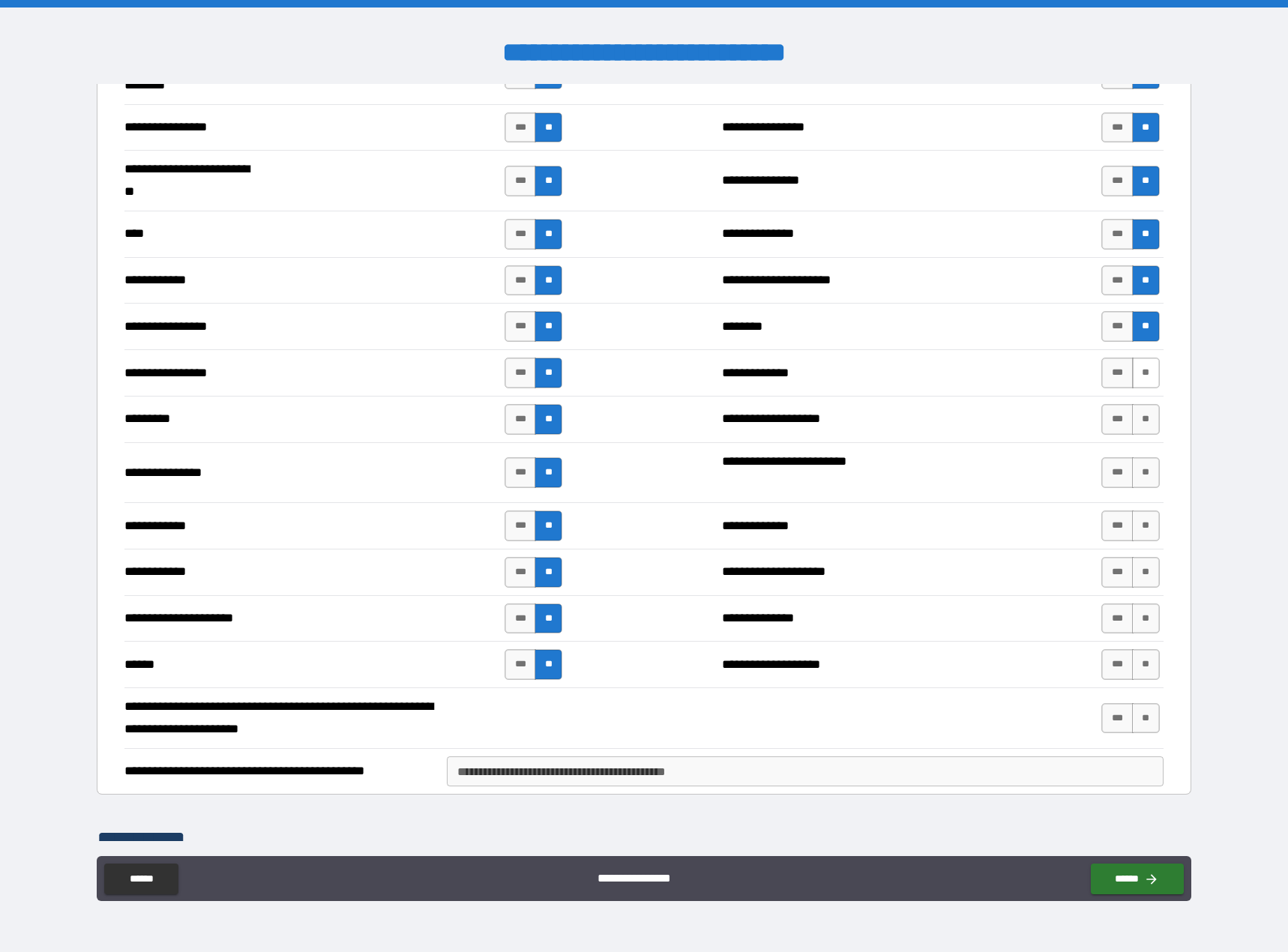click on "**" at bounding box center [1146, 373] 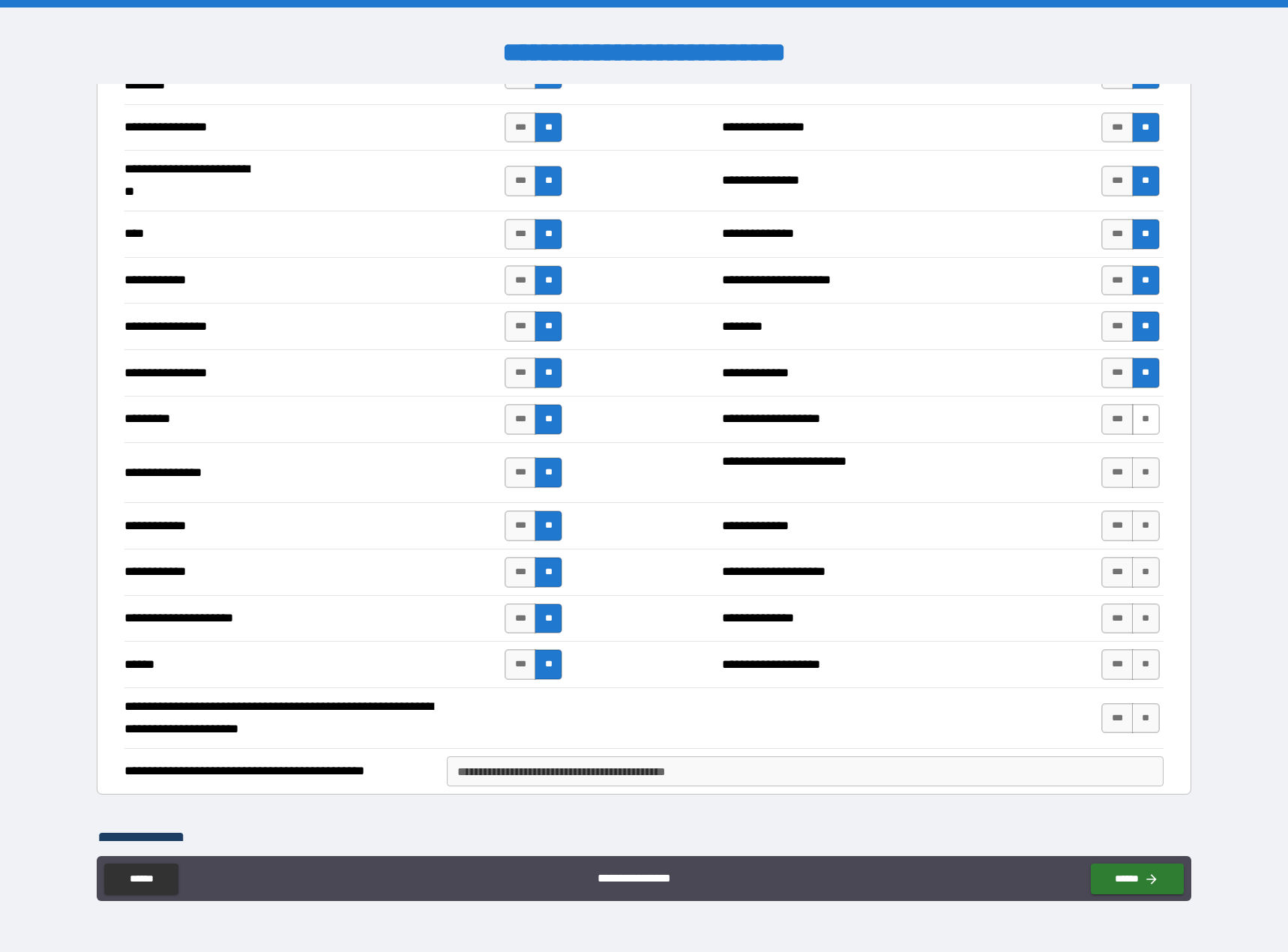 click on "**" at bounding box center (1146, 419) 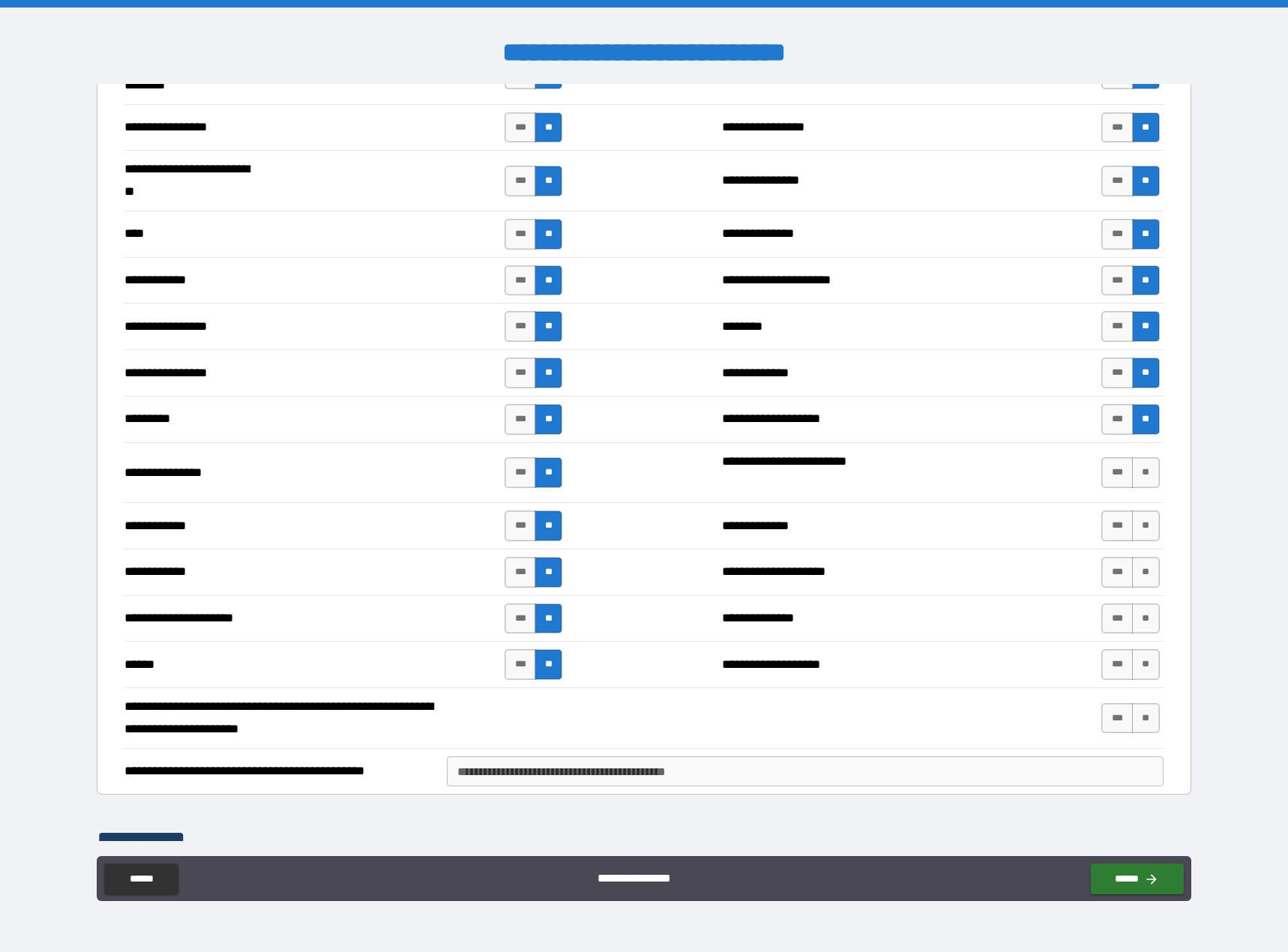 click on "*** **" at bounding box center (1130, 472) 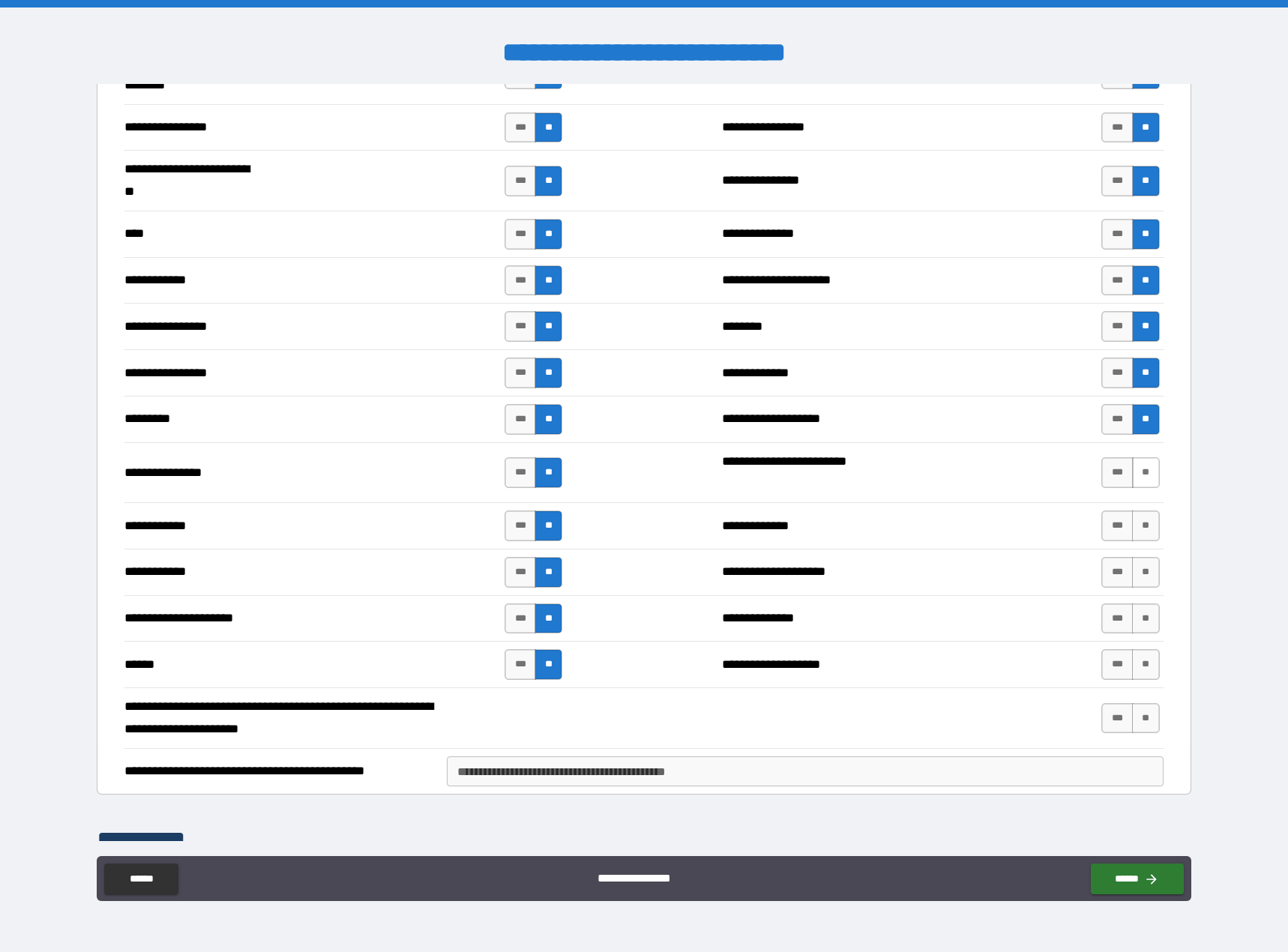 click on "**" at bounding box center (1146, 472) 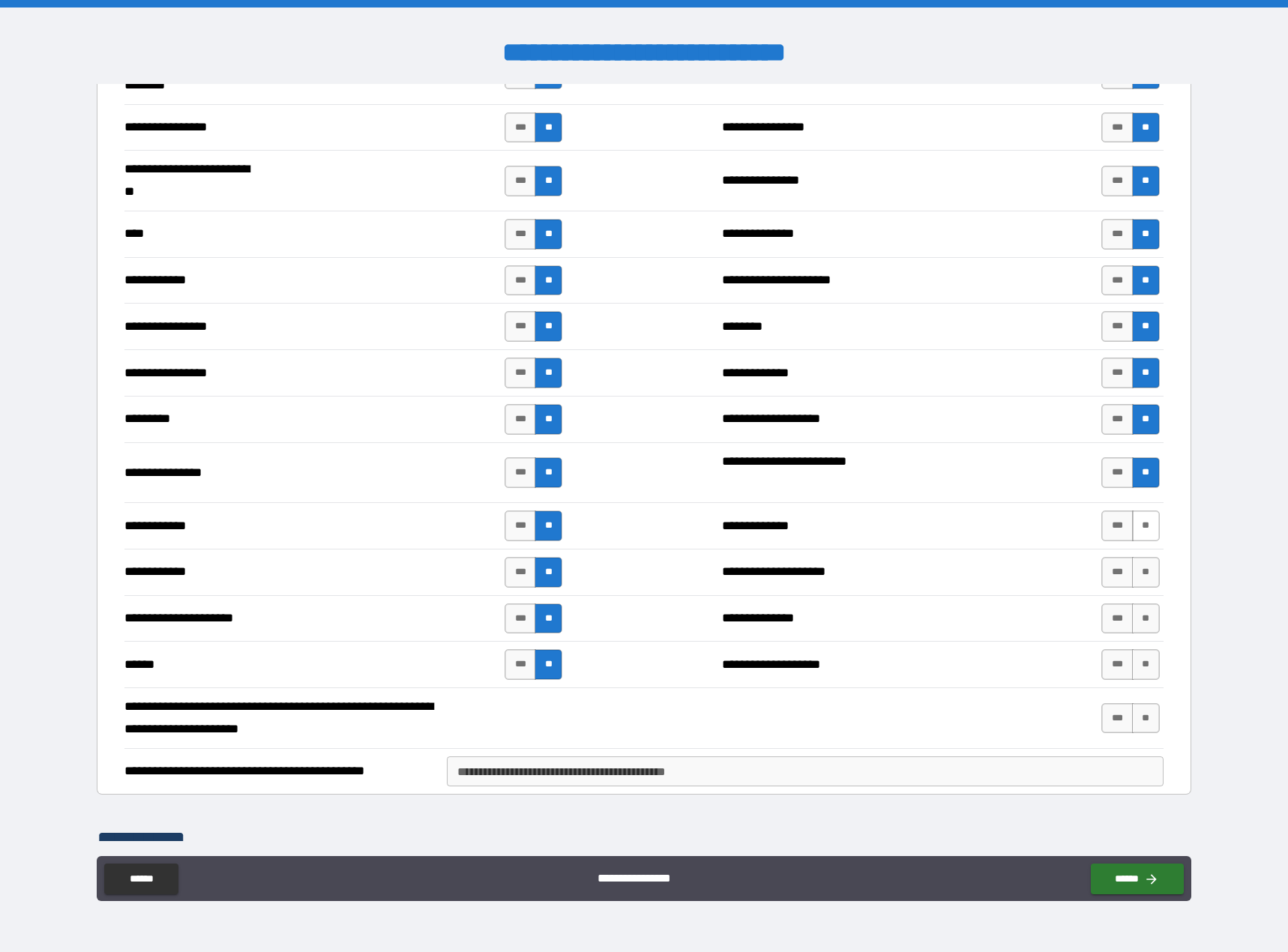 click on "**" at bounding box center [1146, 525] 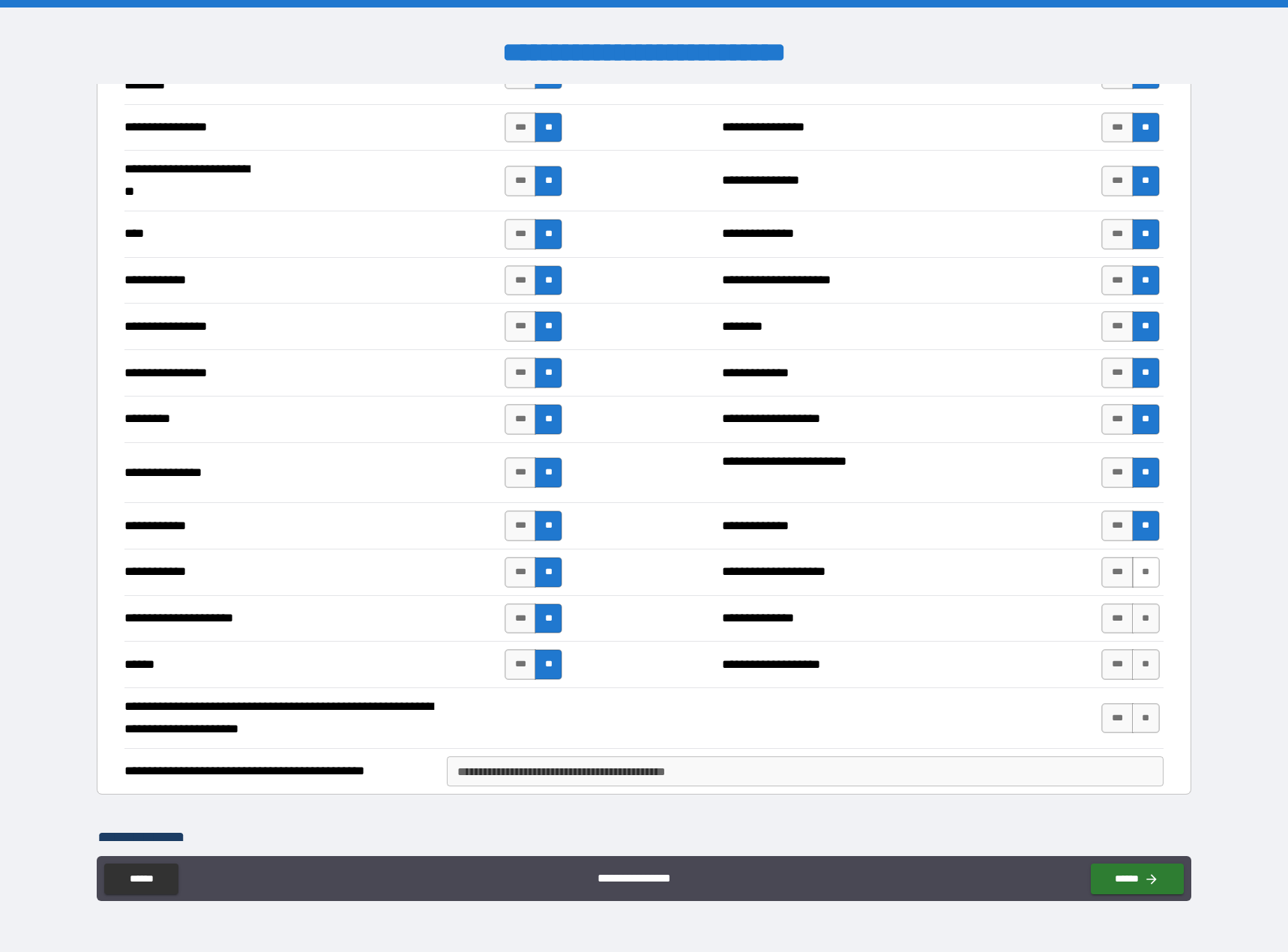 click on "**" at bounding box center (1146, 572) 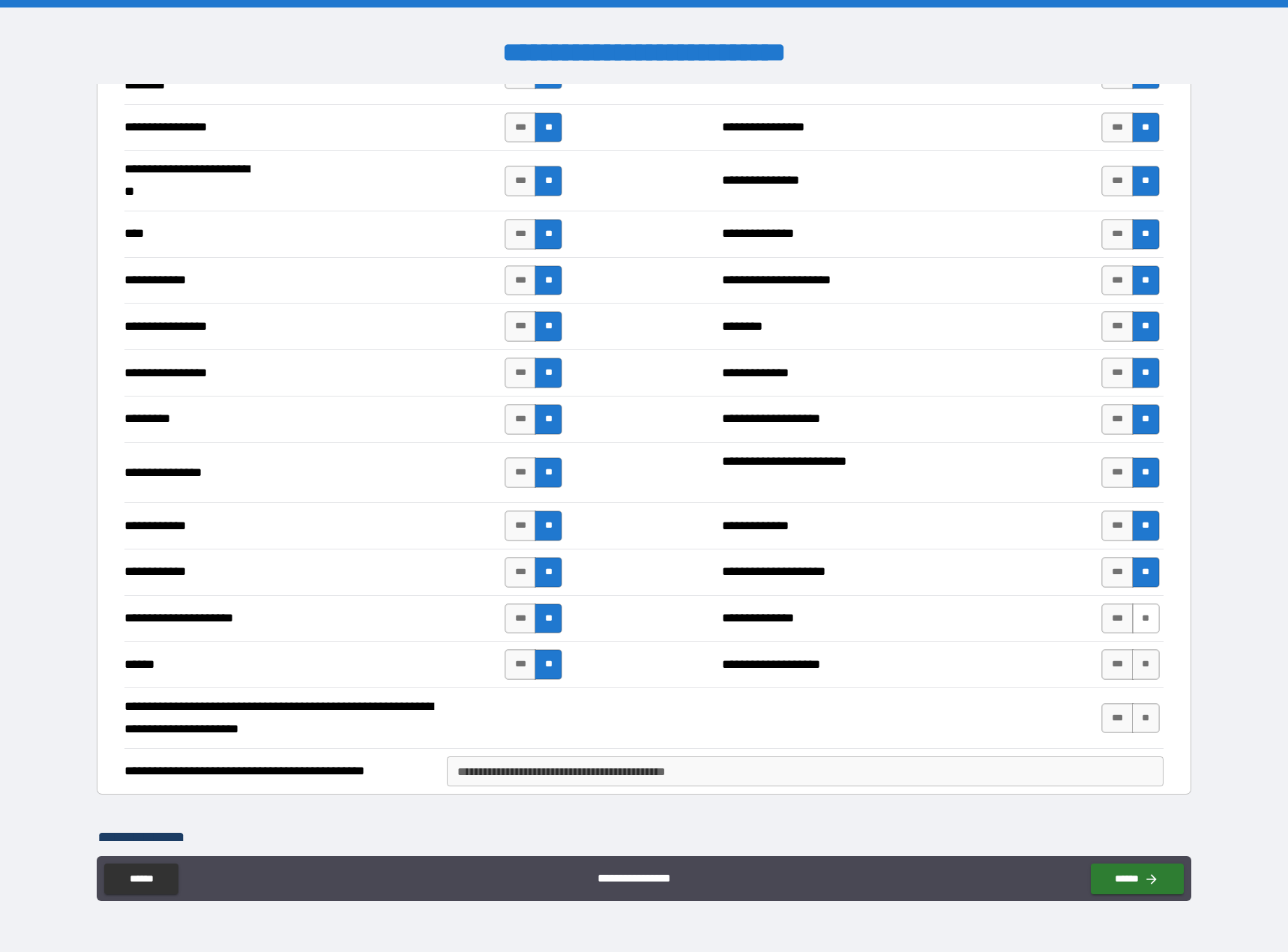 click on "**" at bounding box center (1146, 618) 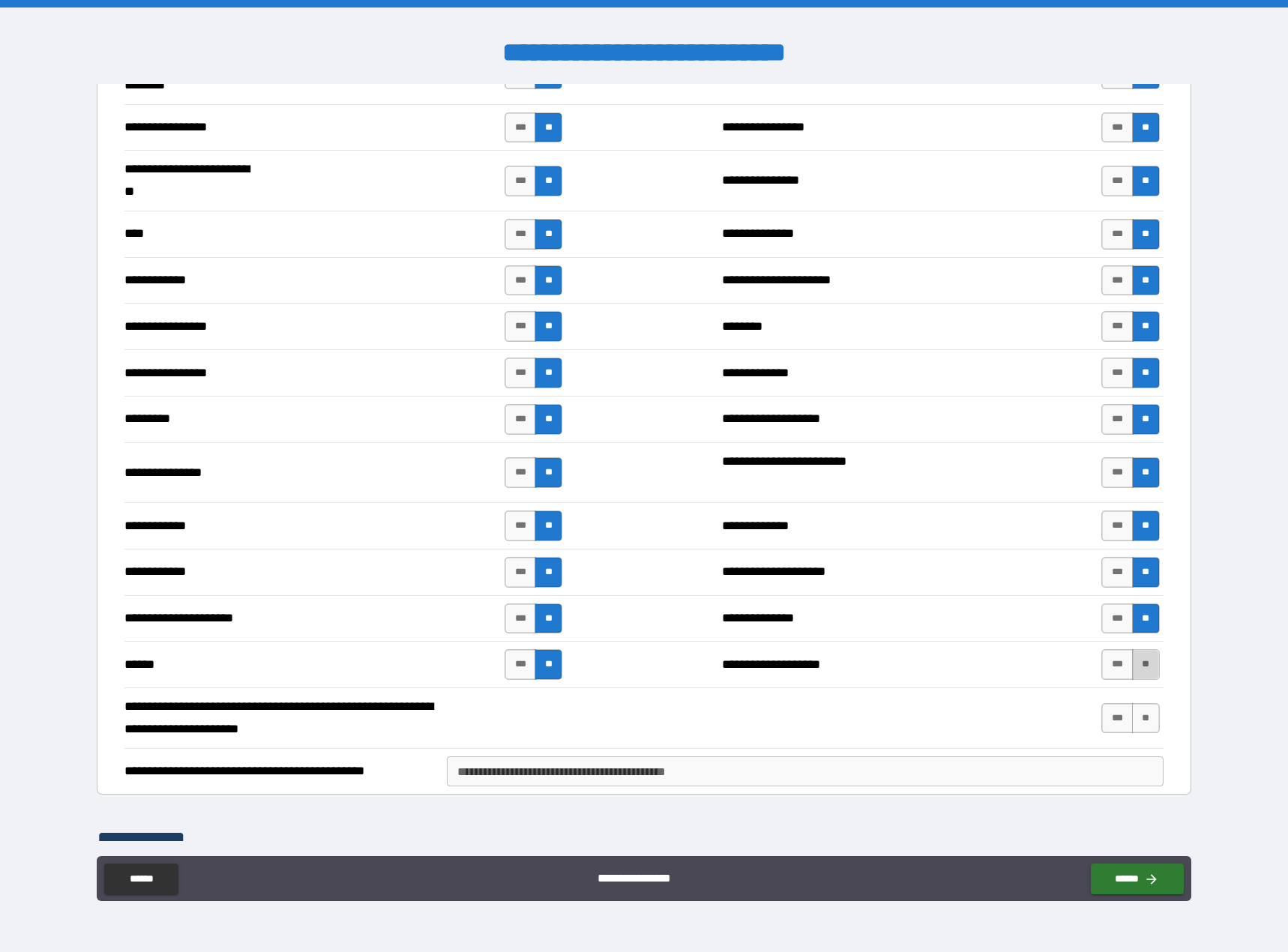 click on "**" at bounding box center (1146, 664) 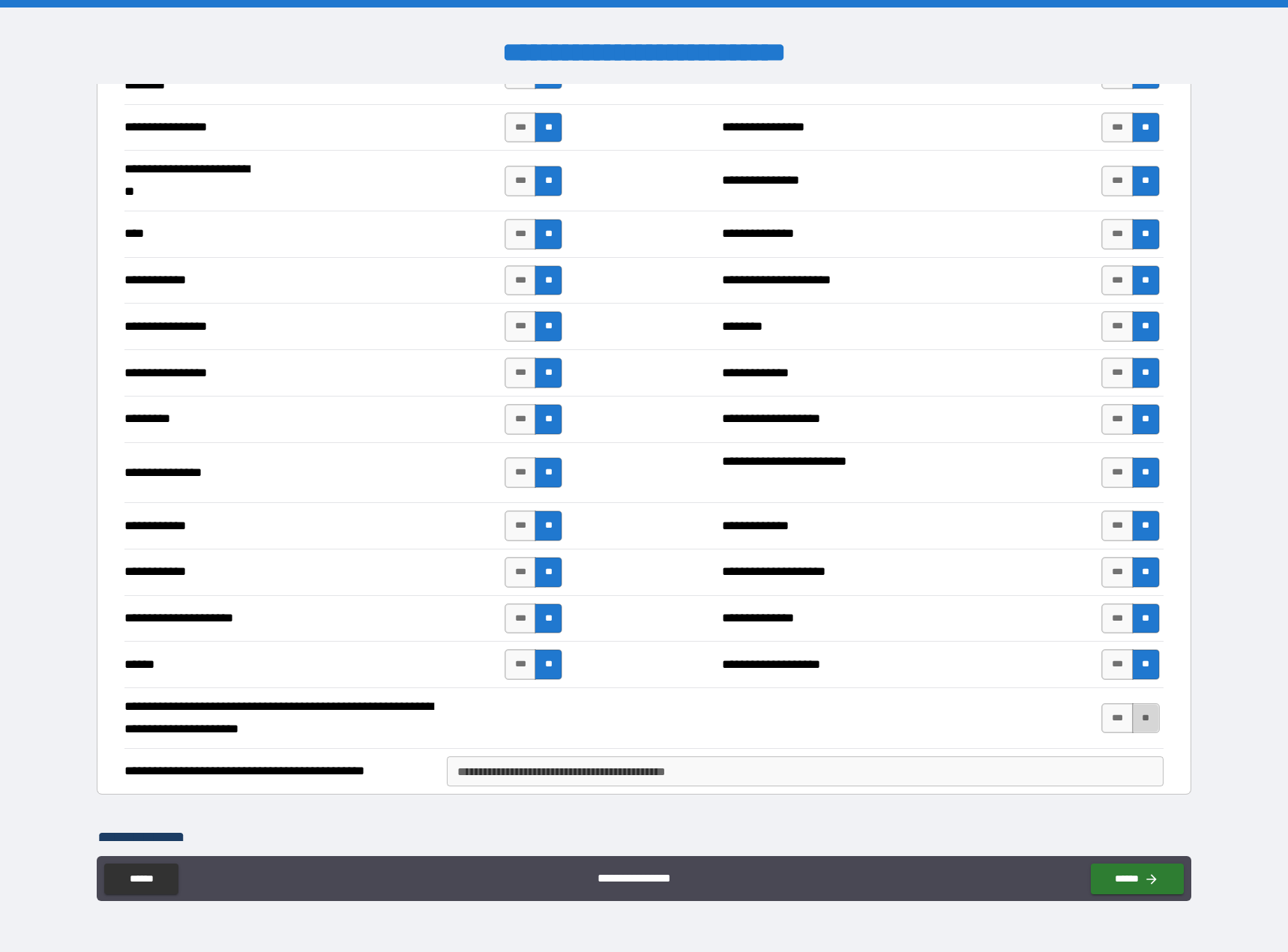 click on "**" at bounding box center (1146, 718) 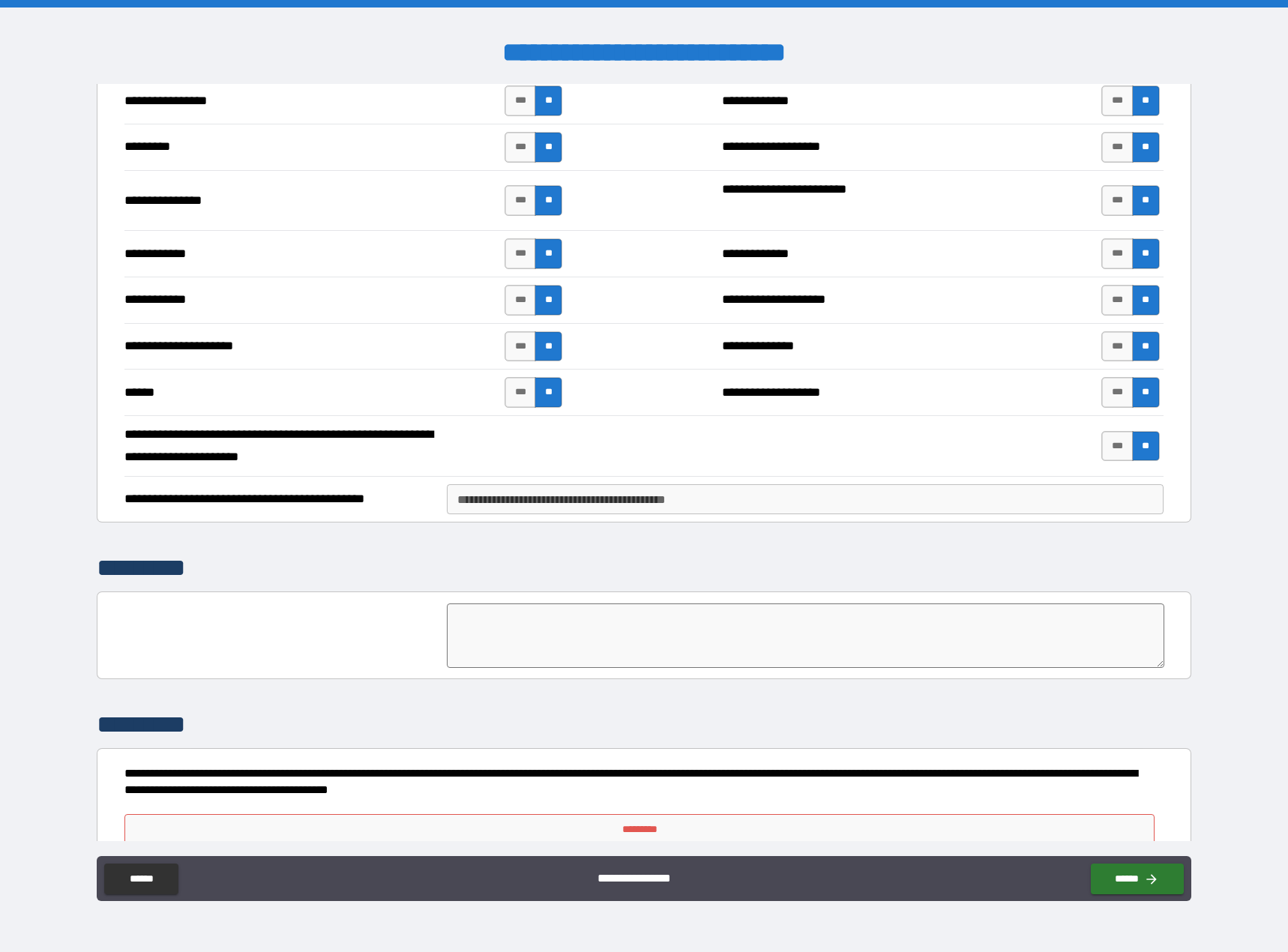 scroll, scrollTop: 1498, scrollLeft: 0, axis: vertical 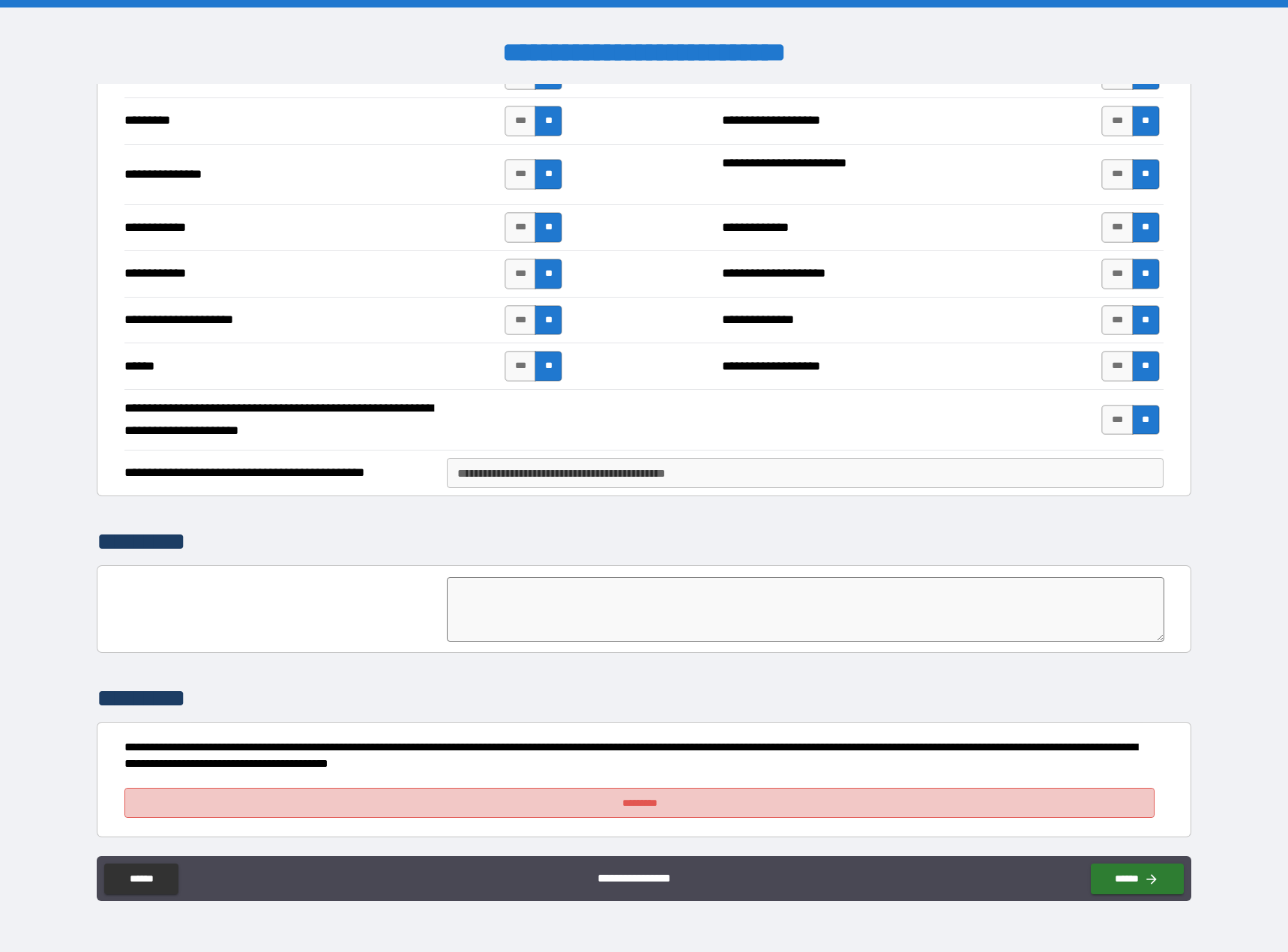 click on "*********" at bounding box center [640, 803] 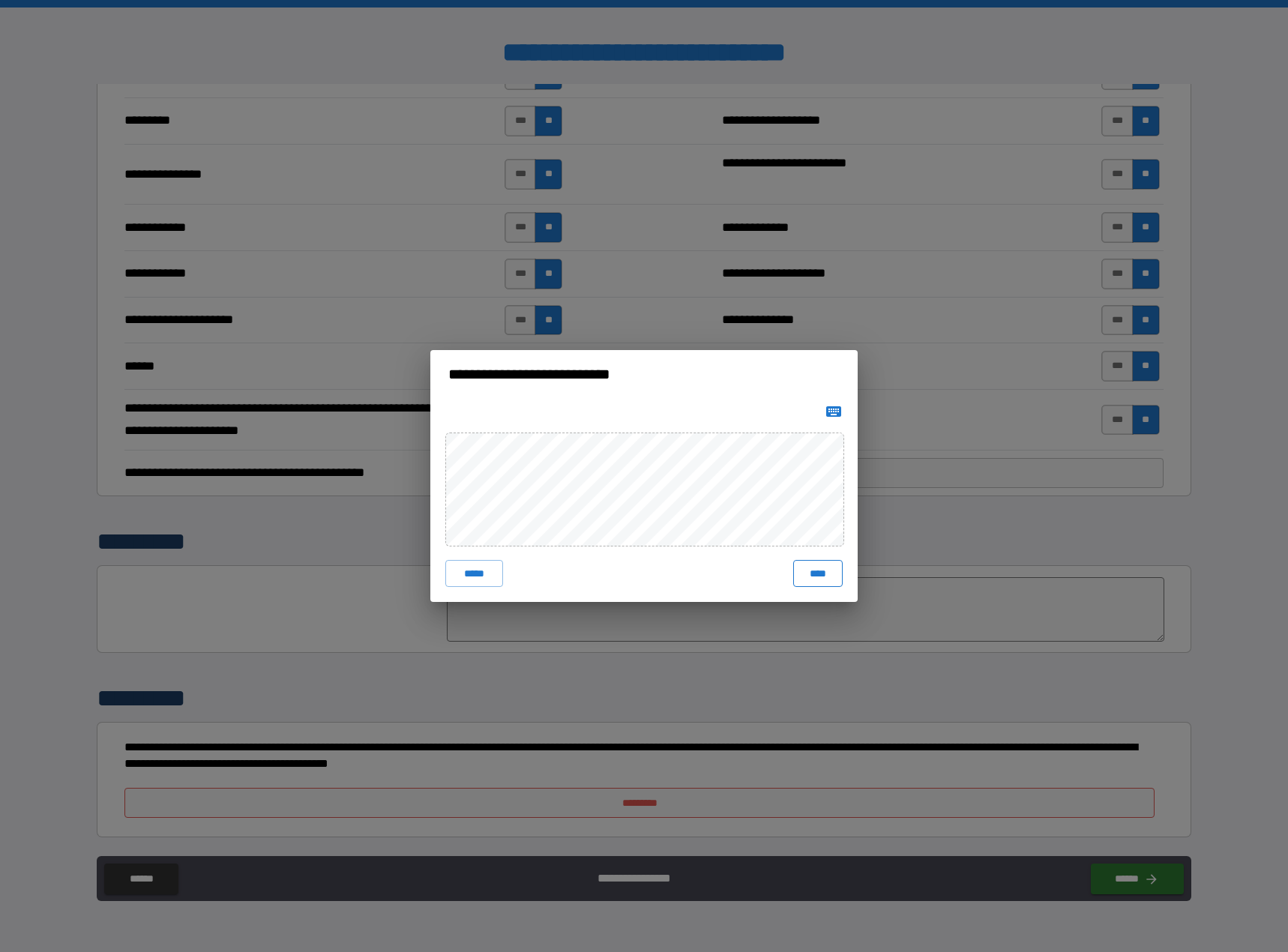 click on "****" at bounding box center (818, 573) 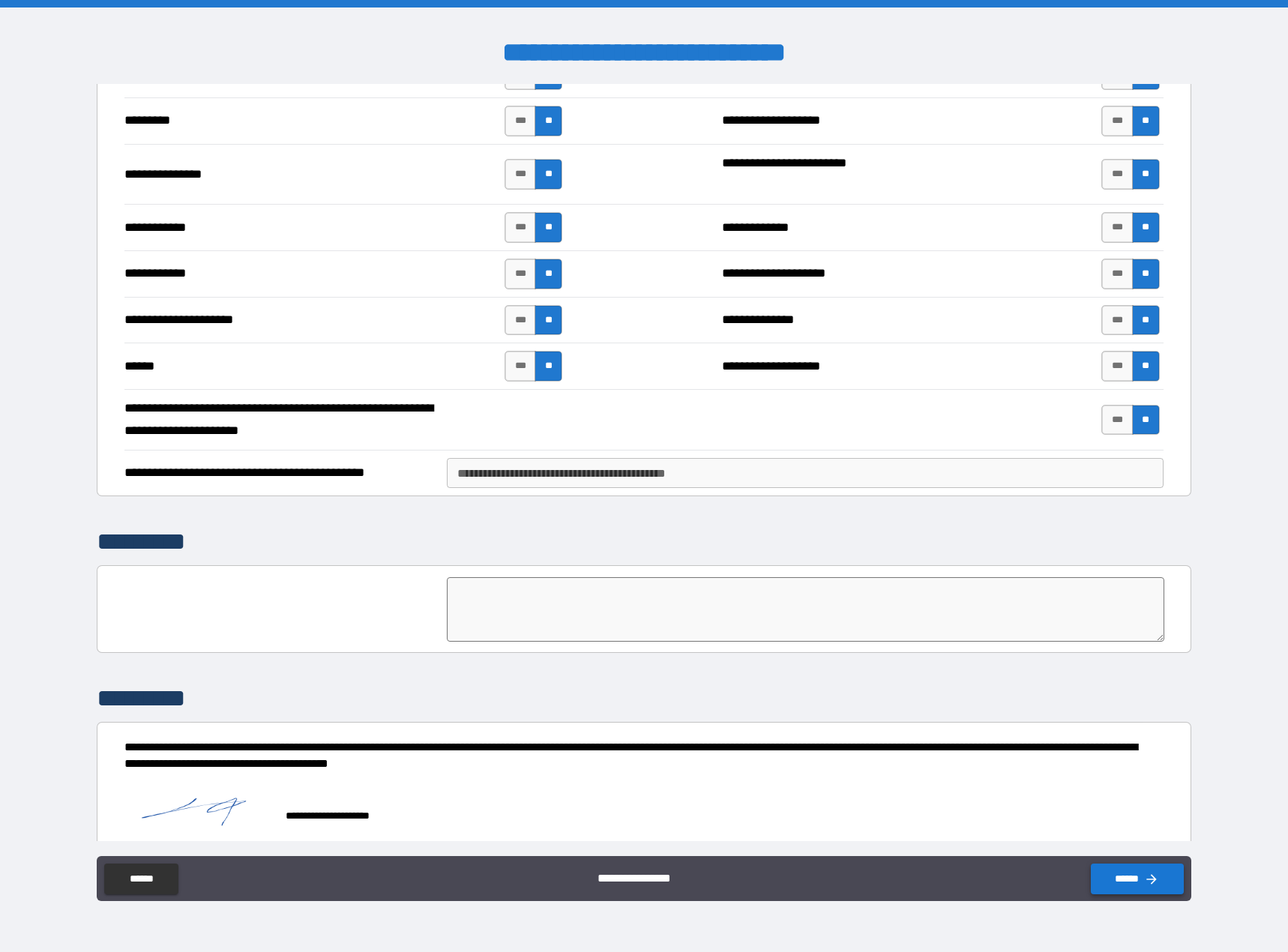 click on "******" at bounding box center [1137, 879] 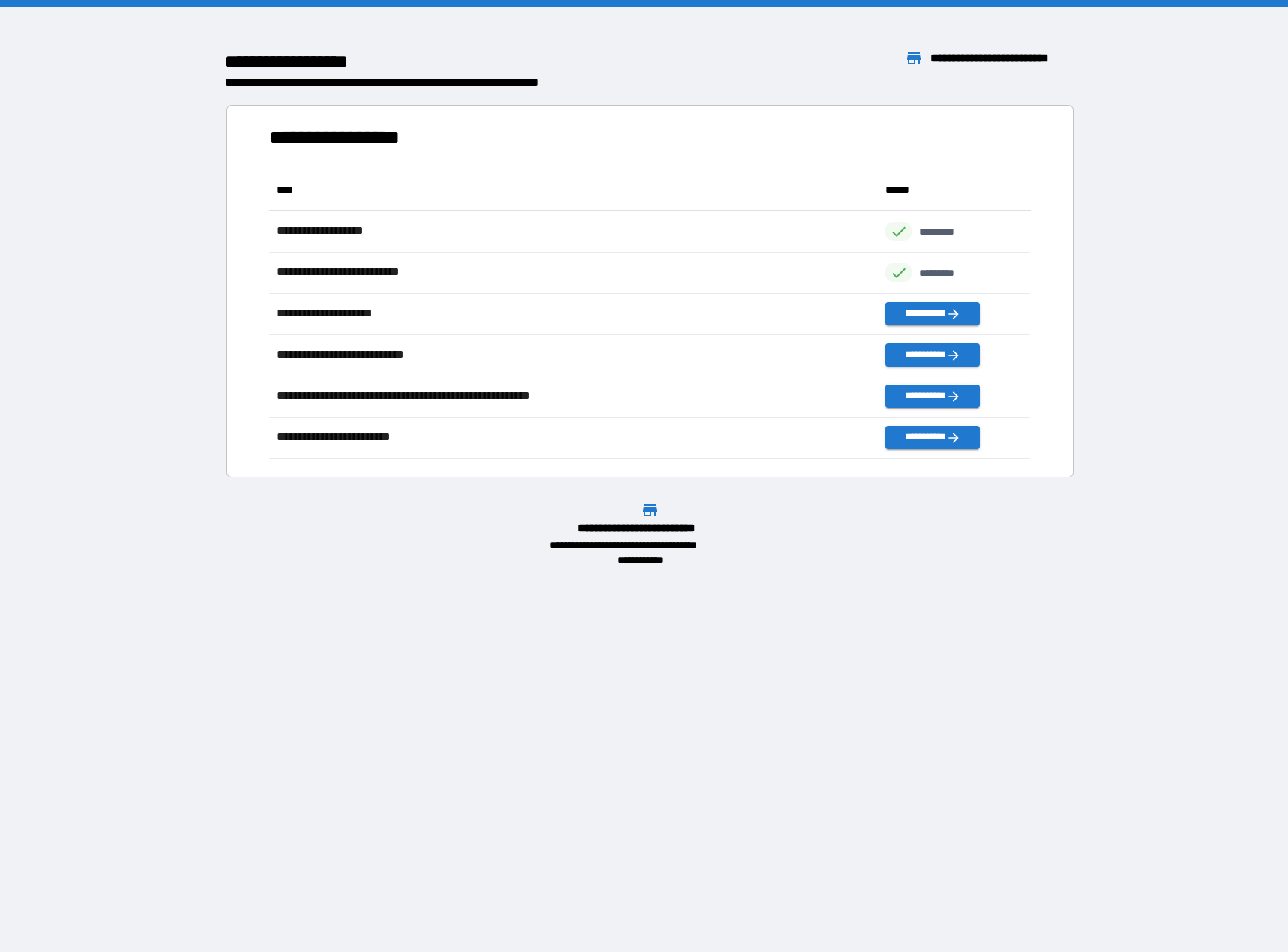scroll, scrollTop: 12, scrollLeft: 12, axis: both 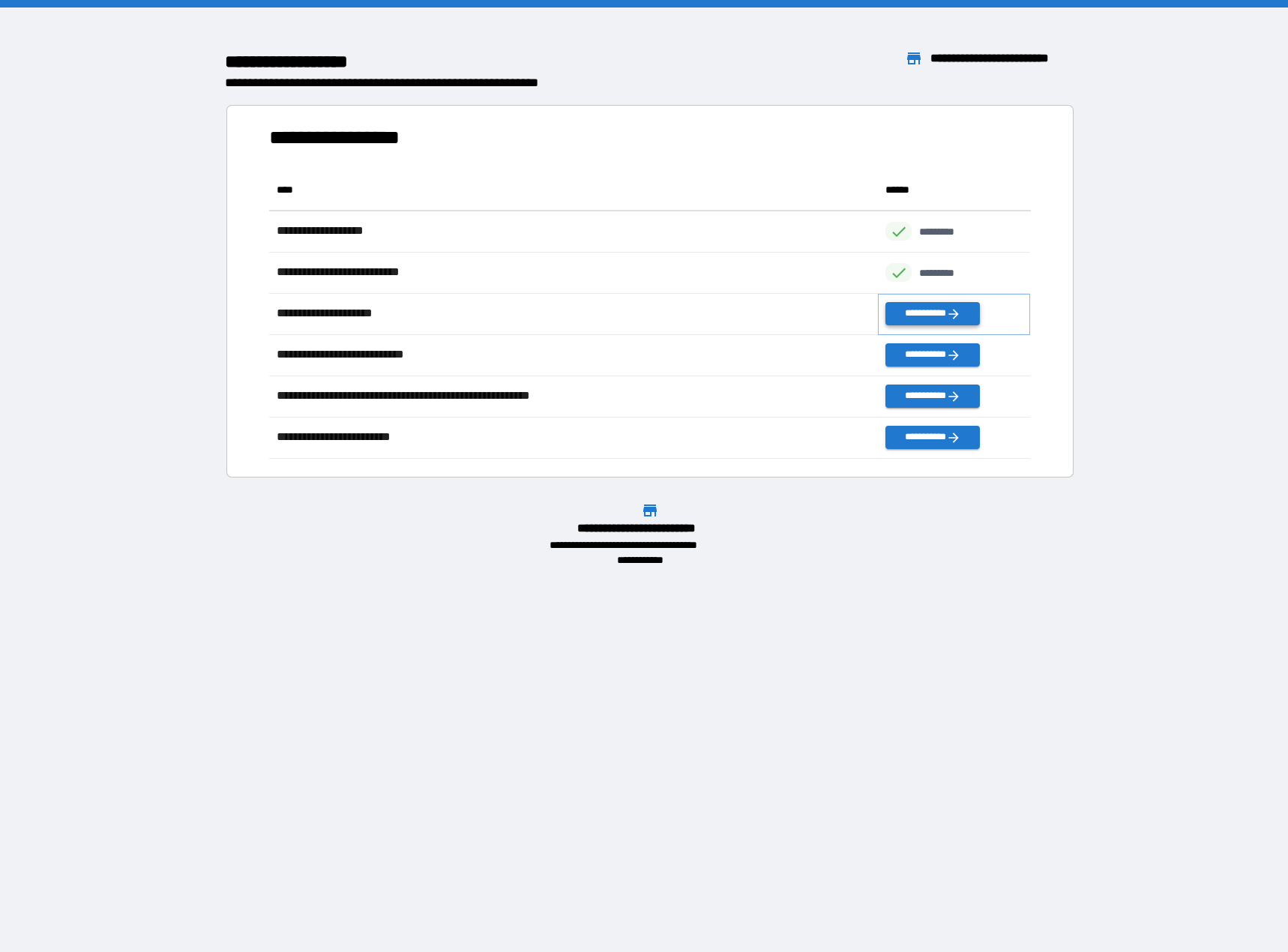 click on "**********" at bounding box center [932, 313] 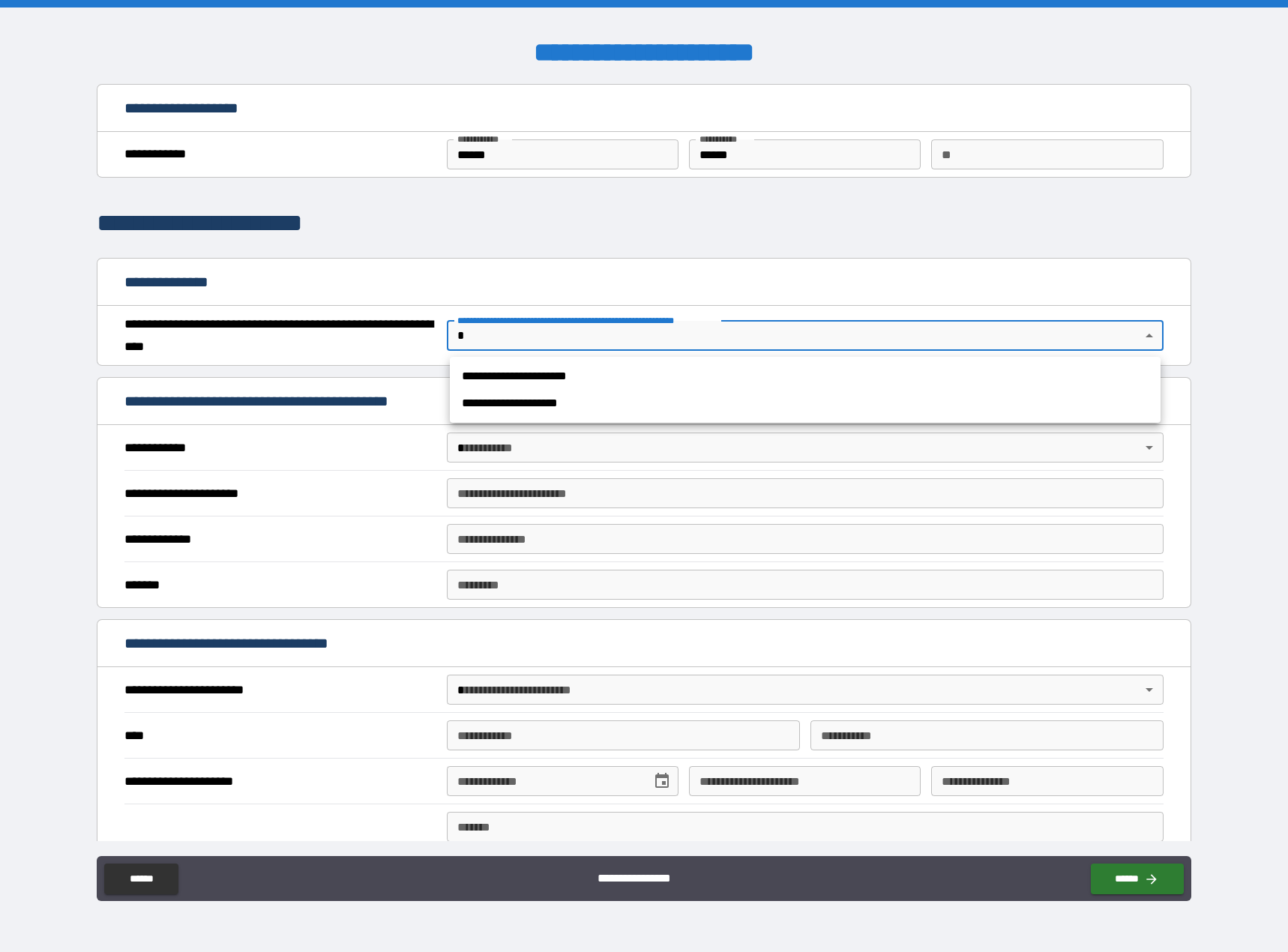 click on "**********" at bounding box center (644, 476) 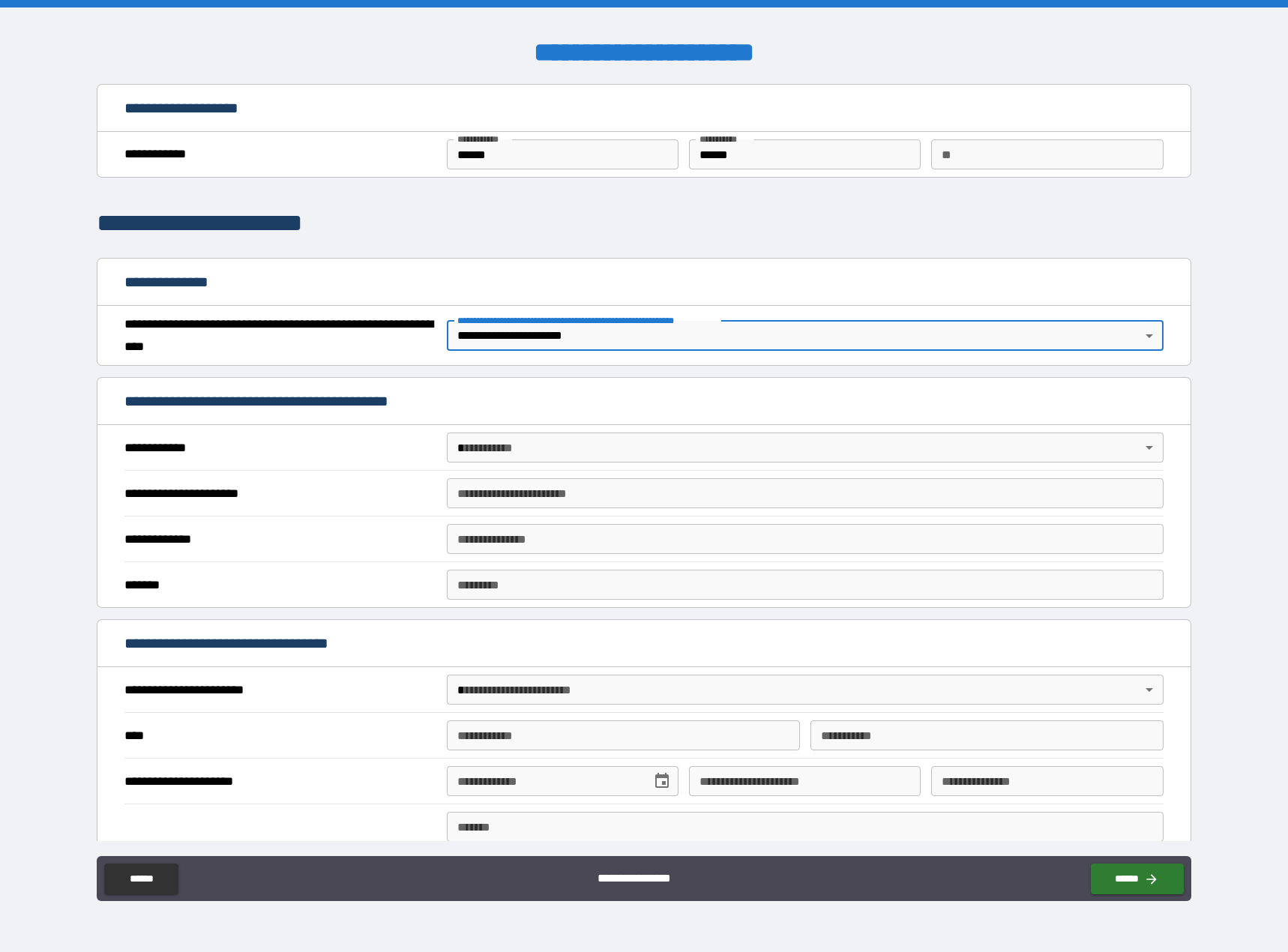 click on "**********" at bounding box center (644, 476) 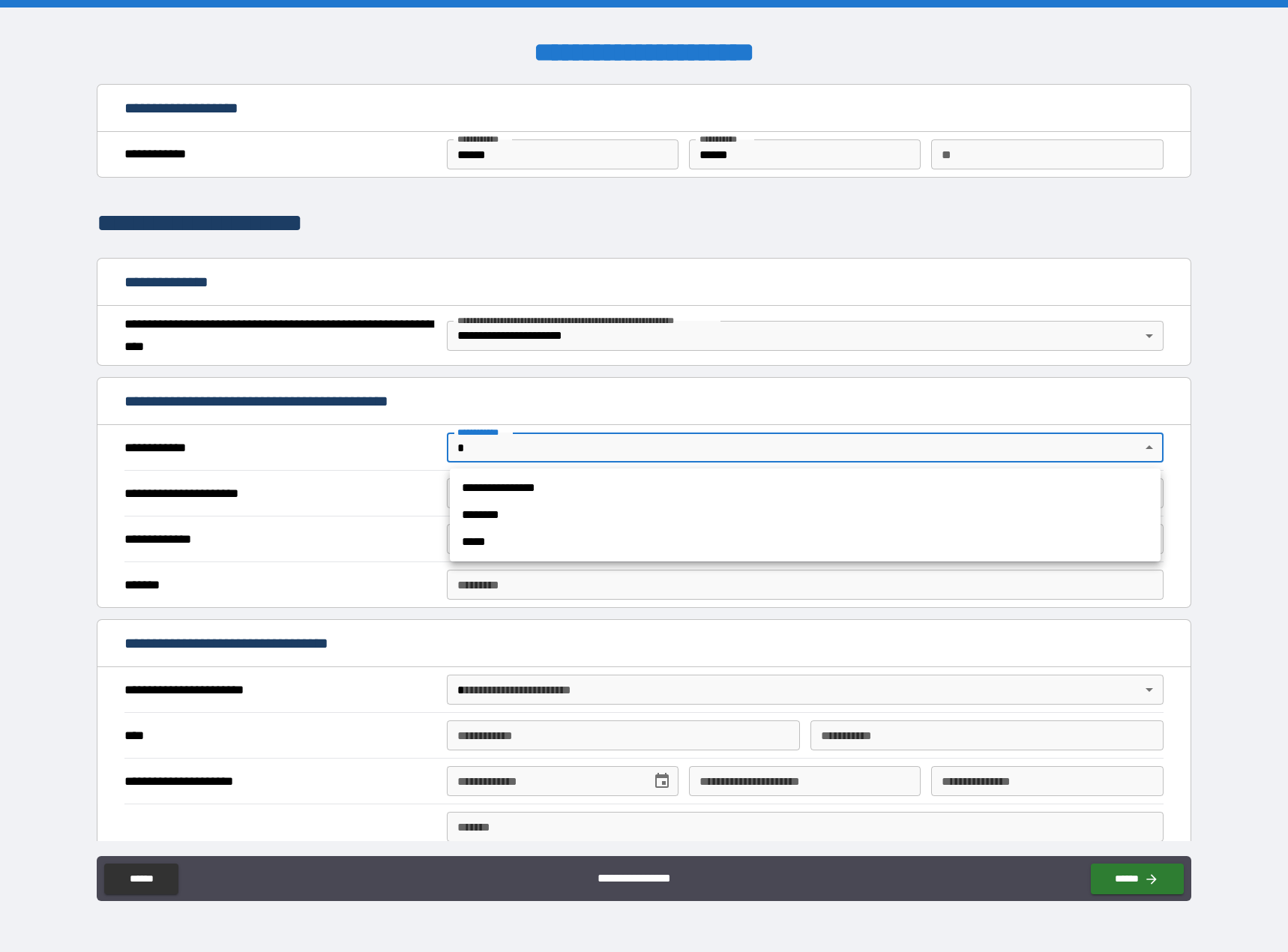click on "**********" at bounding box center (805, 488) 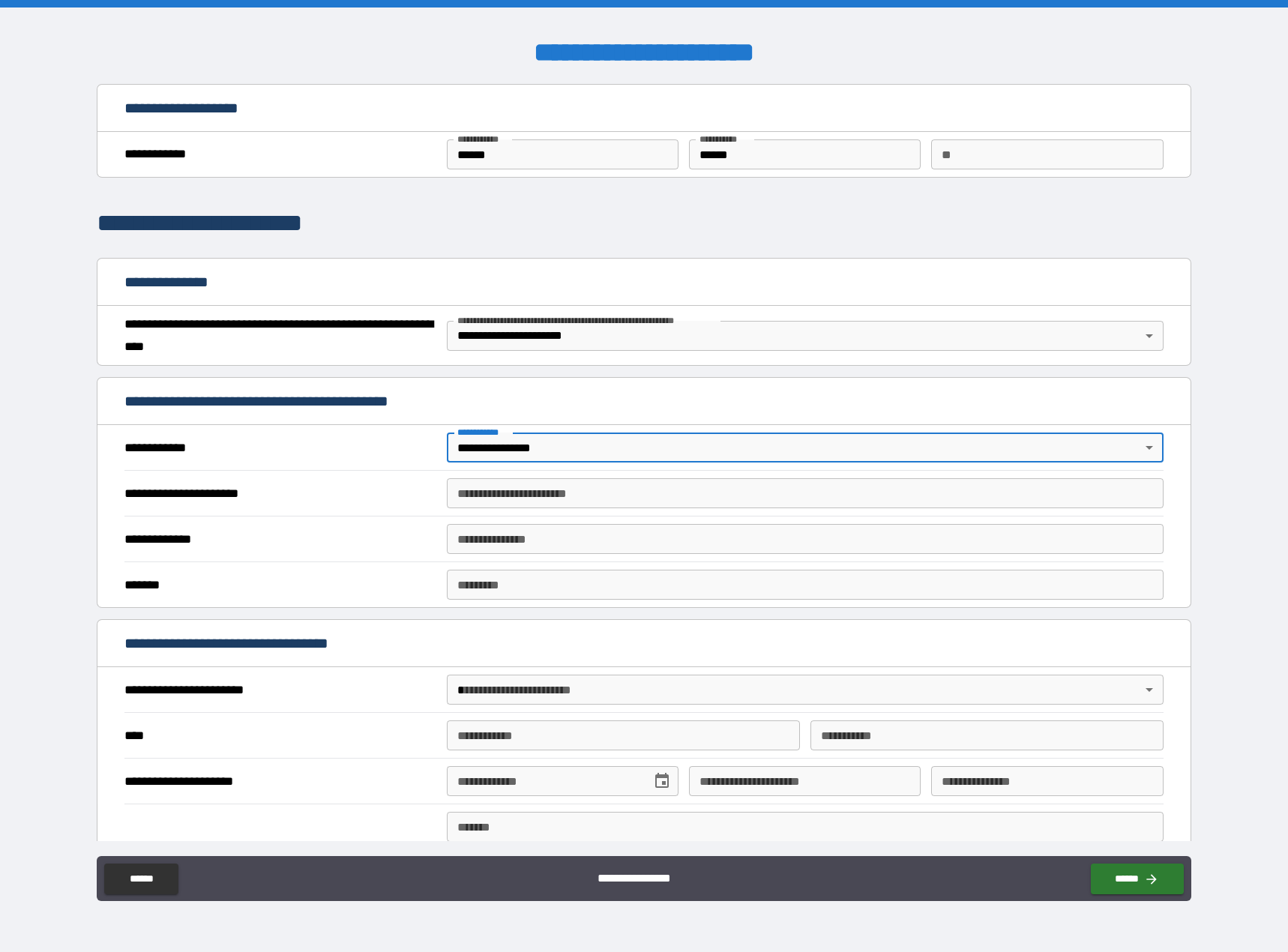 click on "**********" at bounding box center [805, 493] 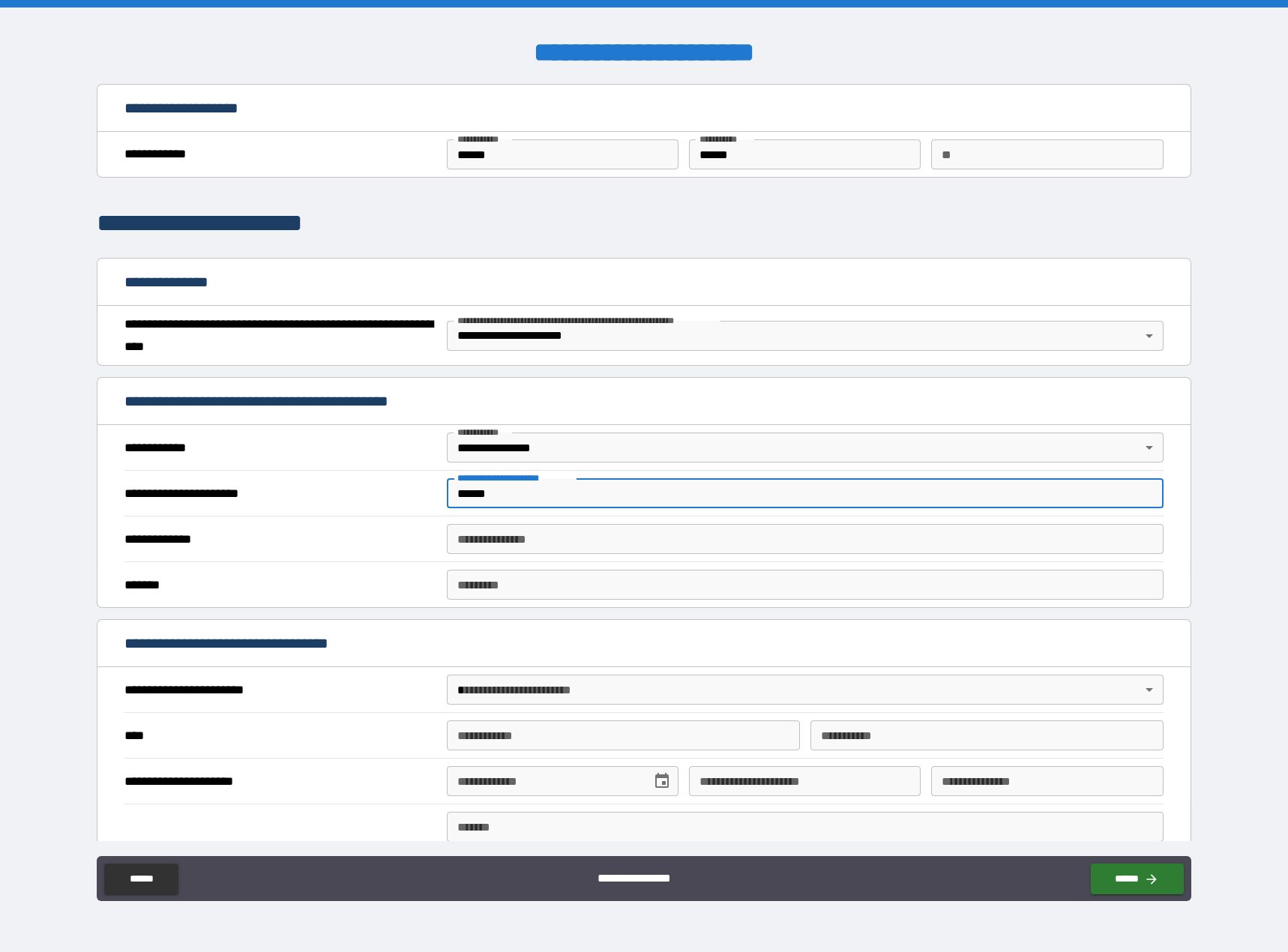 type on "******" 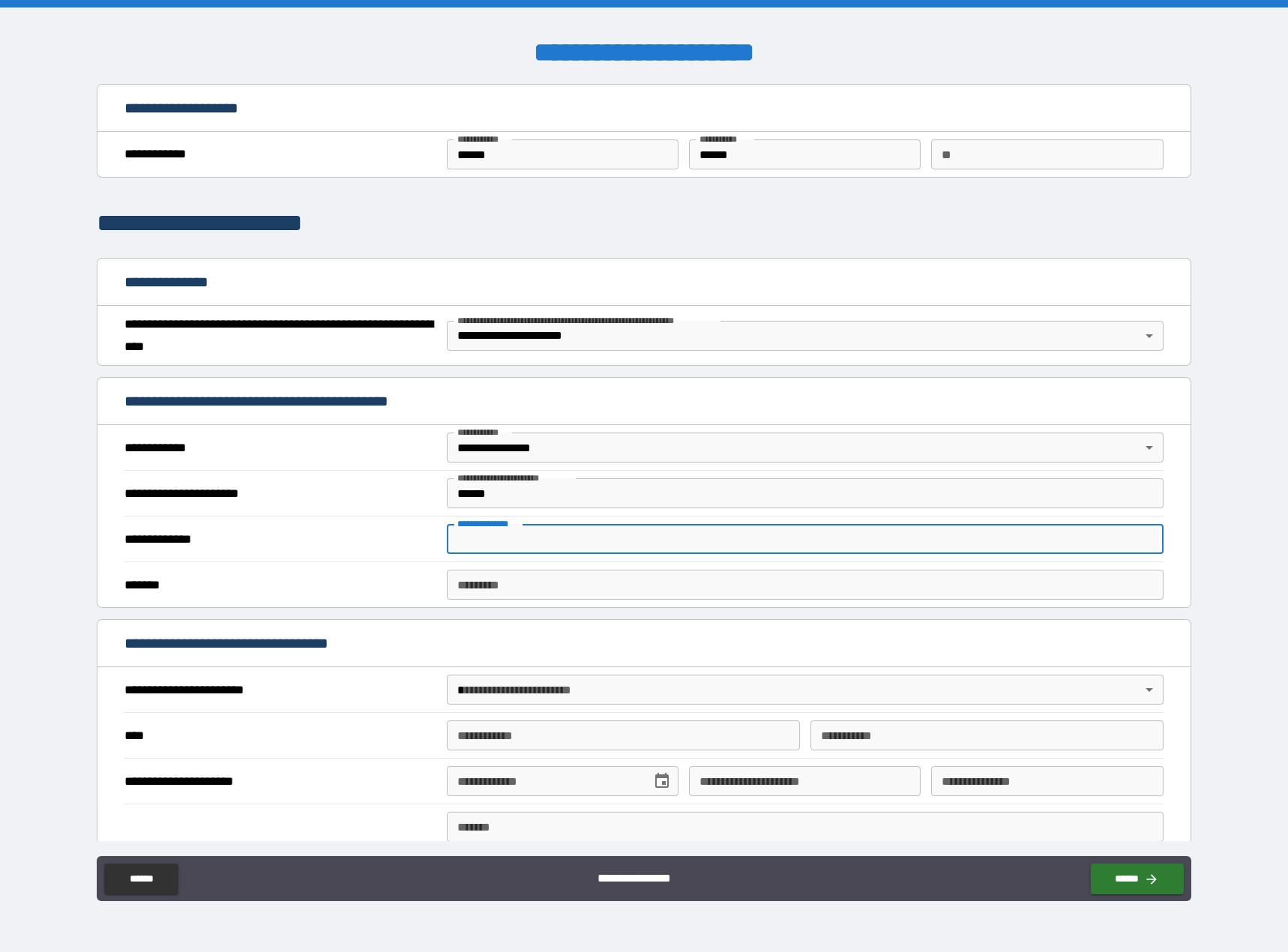 click on "**********" at bounding box center (805, 539) 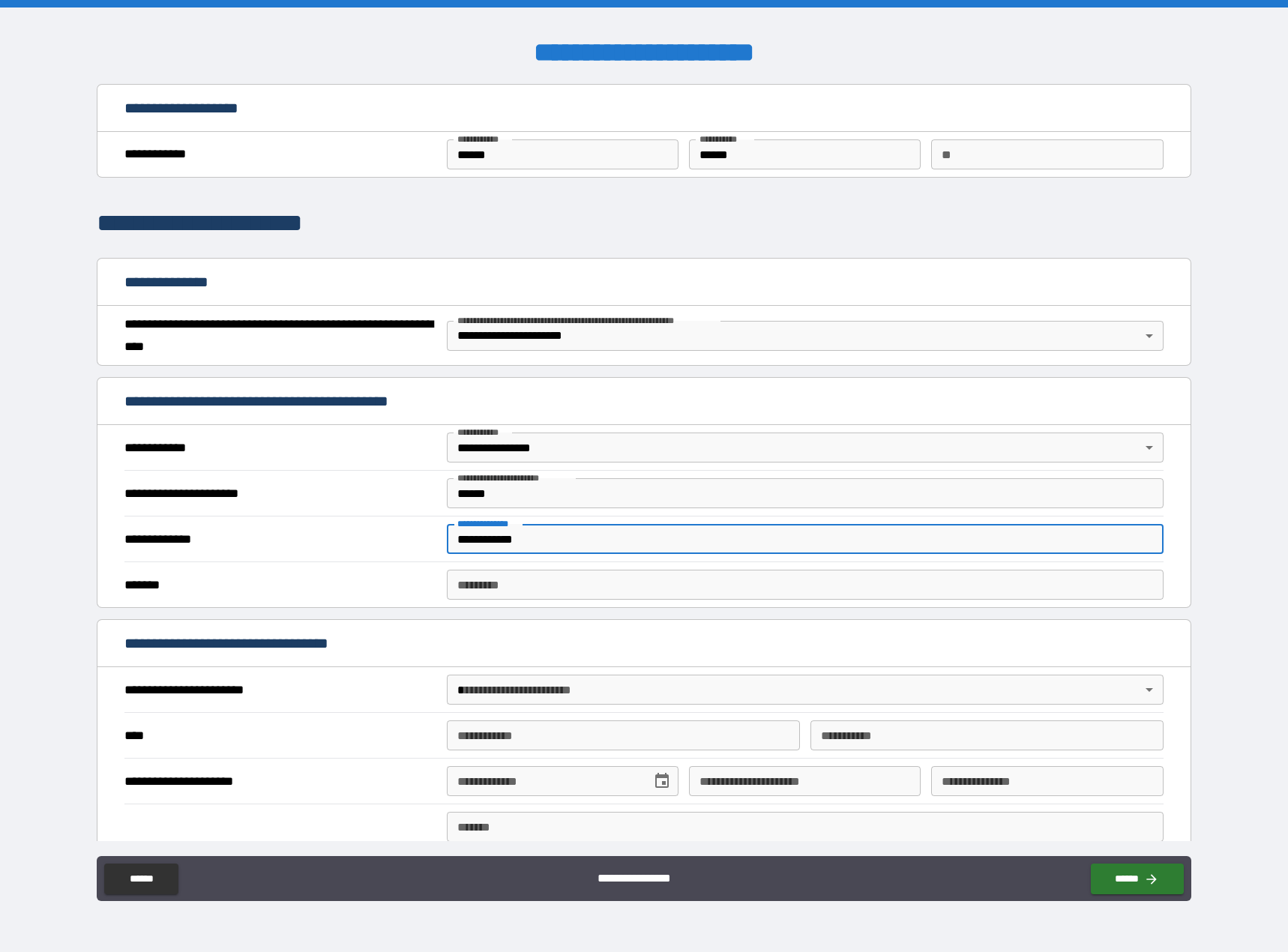 type on "**********" 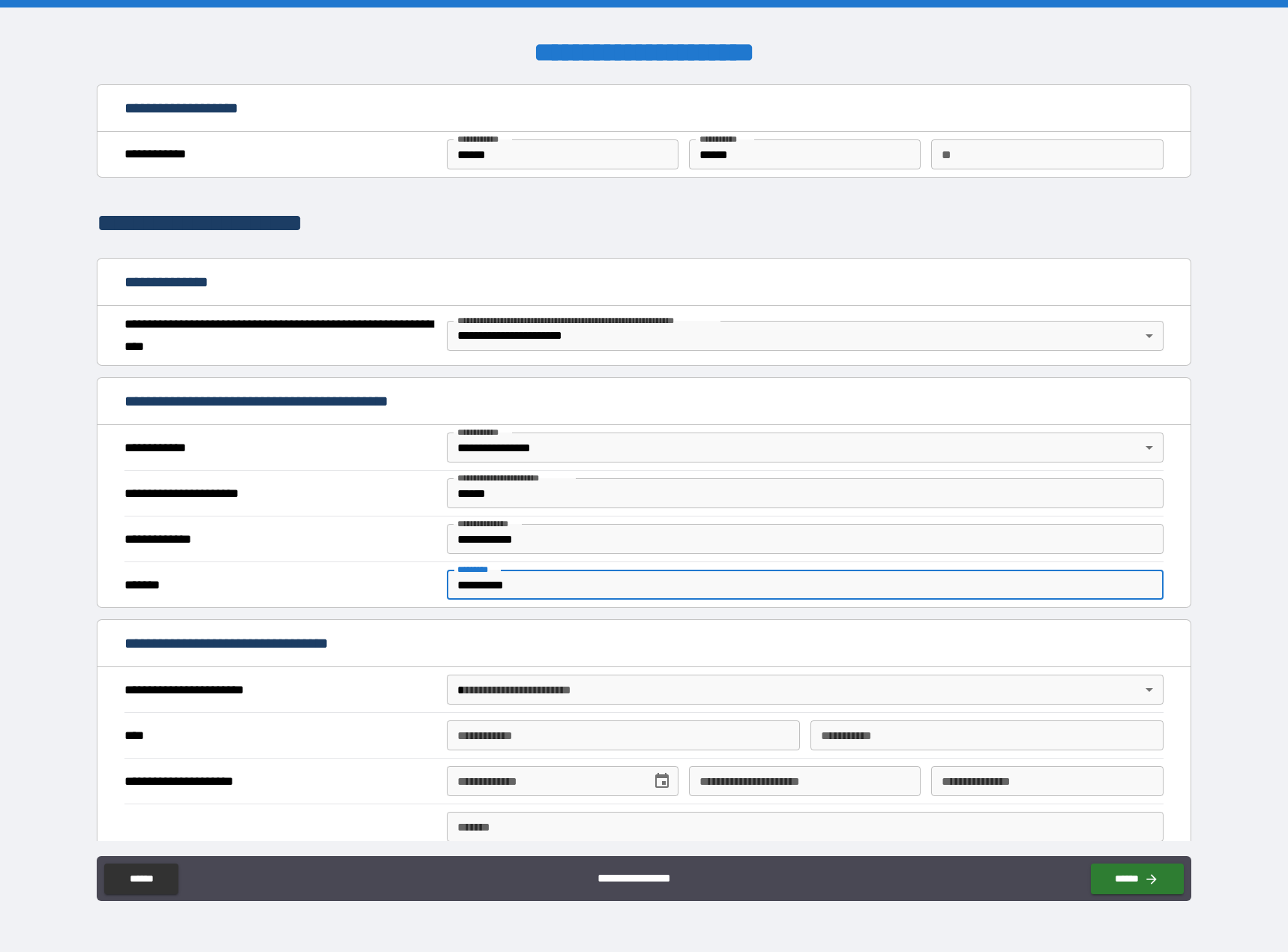 type on "**********" 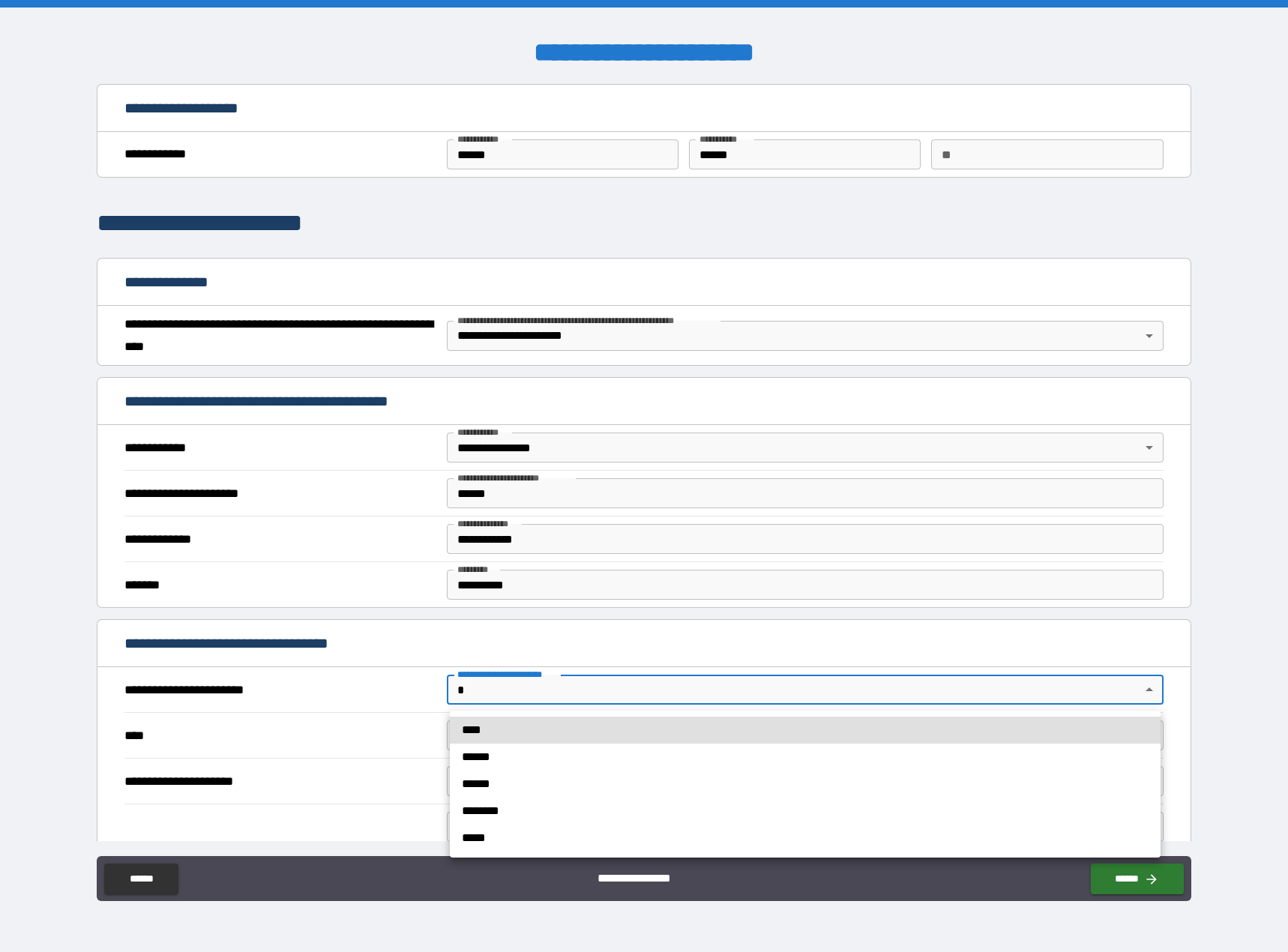 click on "******" at bounding box center [805, 757] 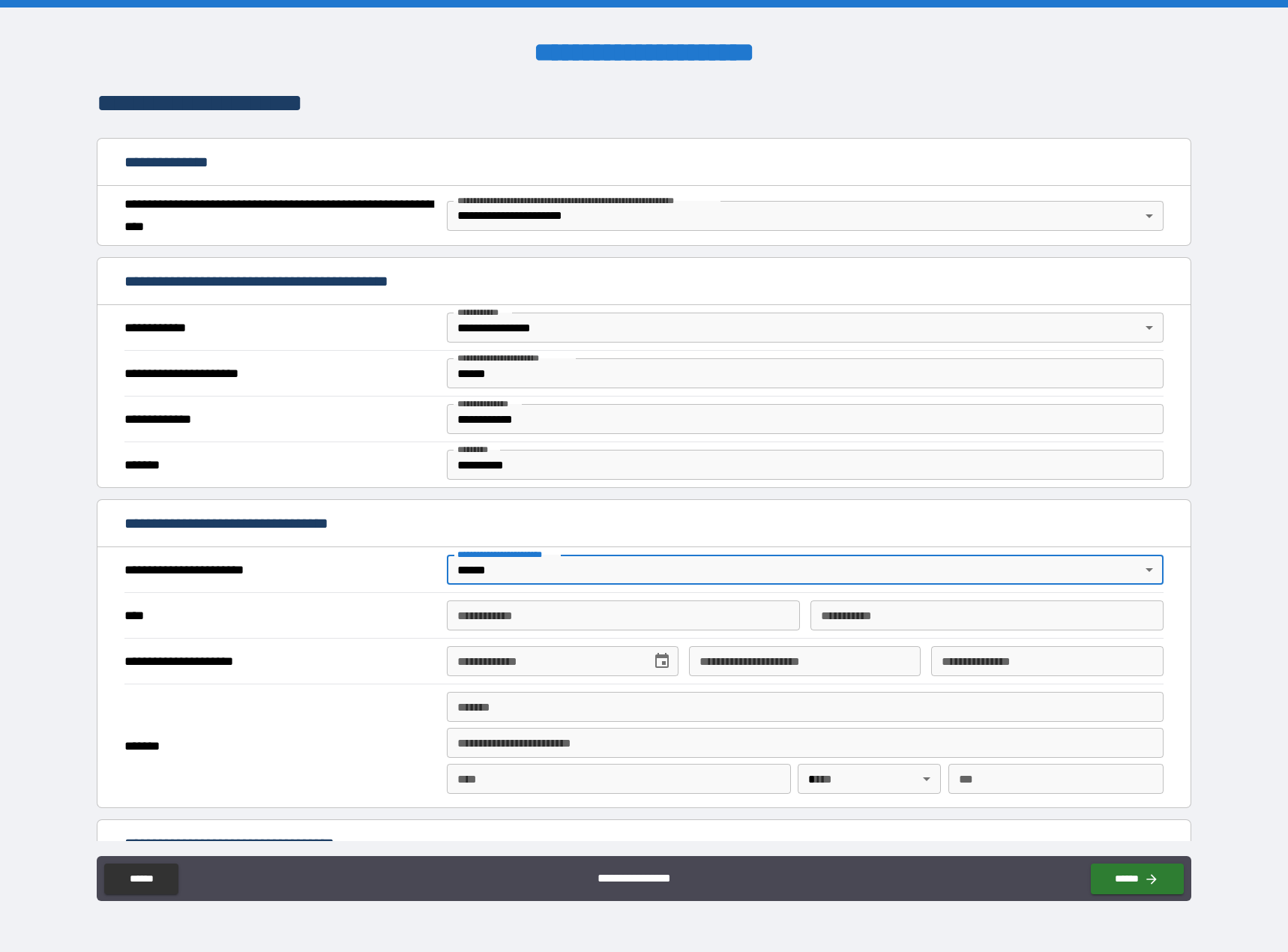 scroll, scrollTop: 150, scrollLeft: 0, axis: vertical 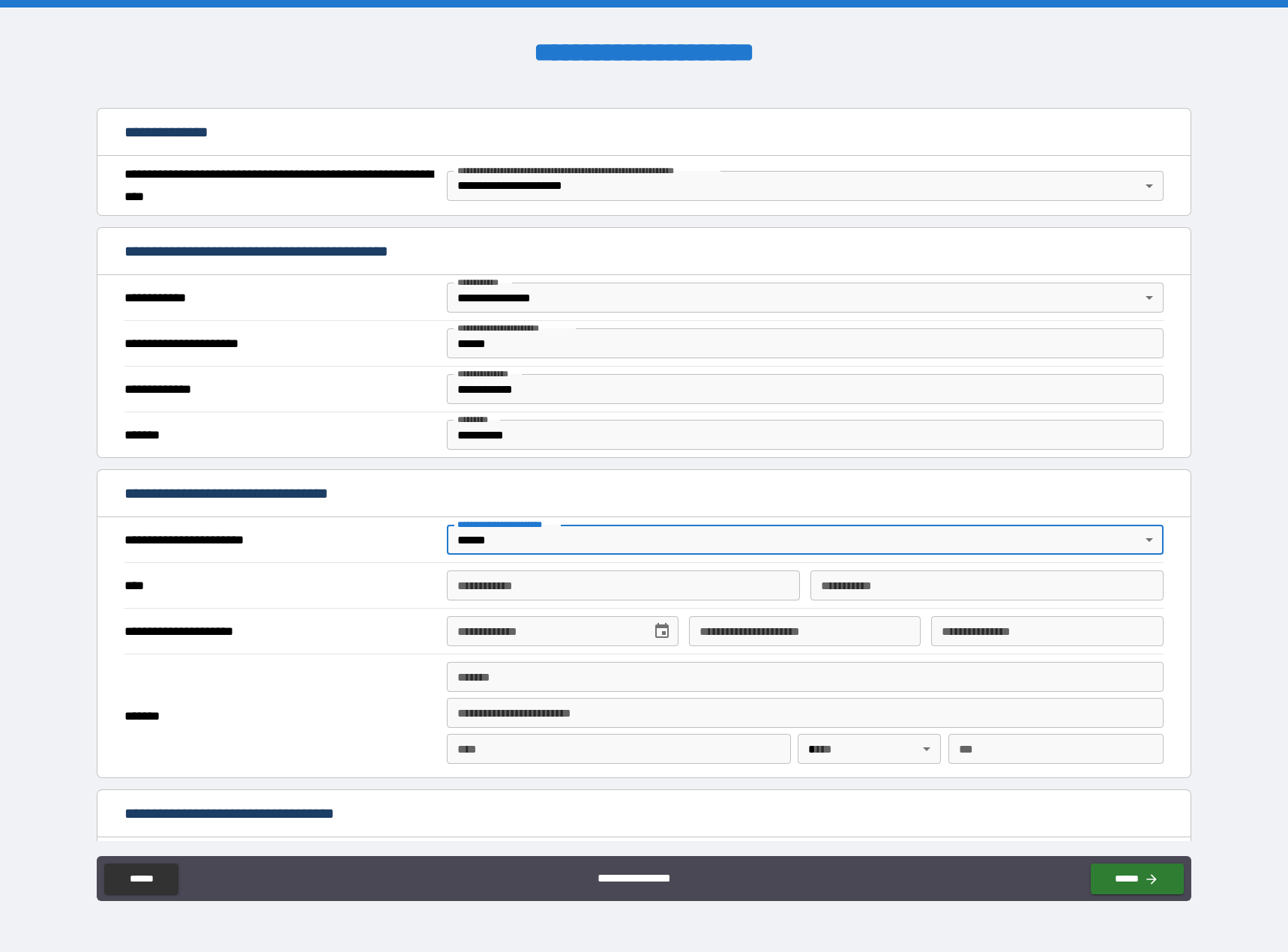click on "**********" at bounding box center (643, 585) 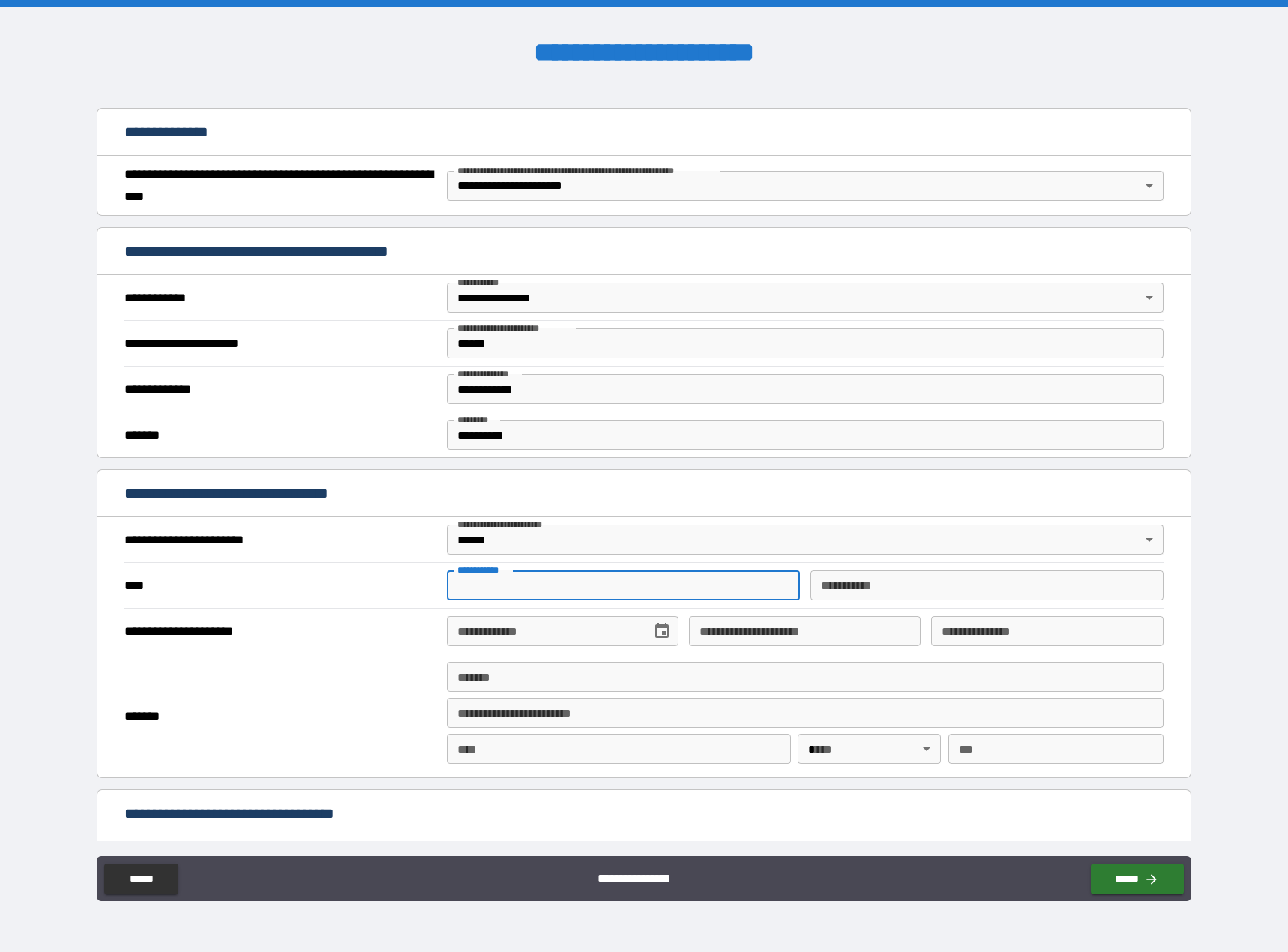 click on "**********" at bounding box center [623, 585] 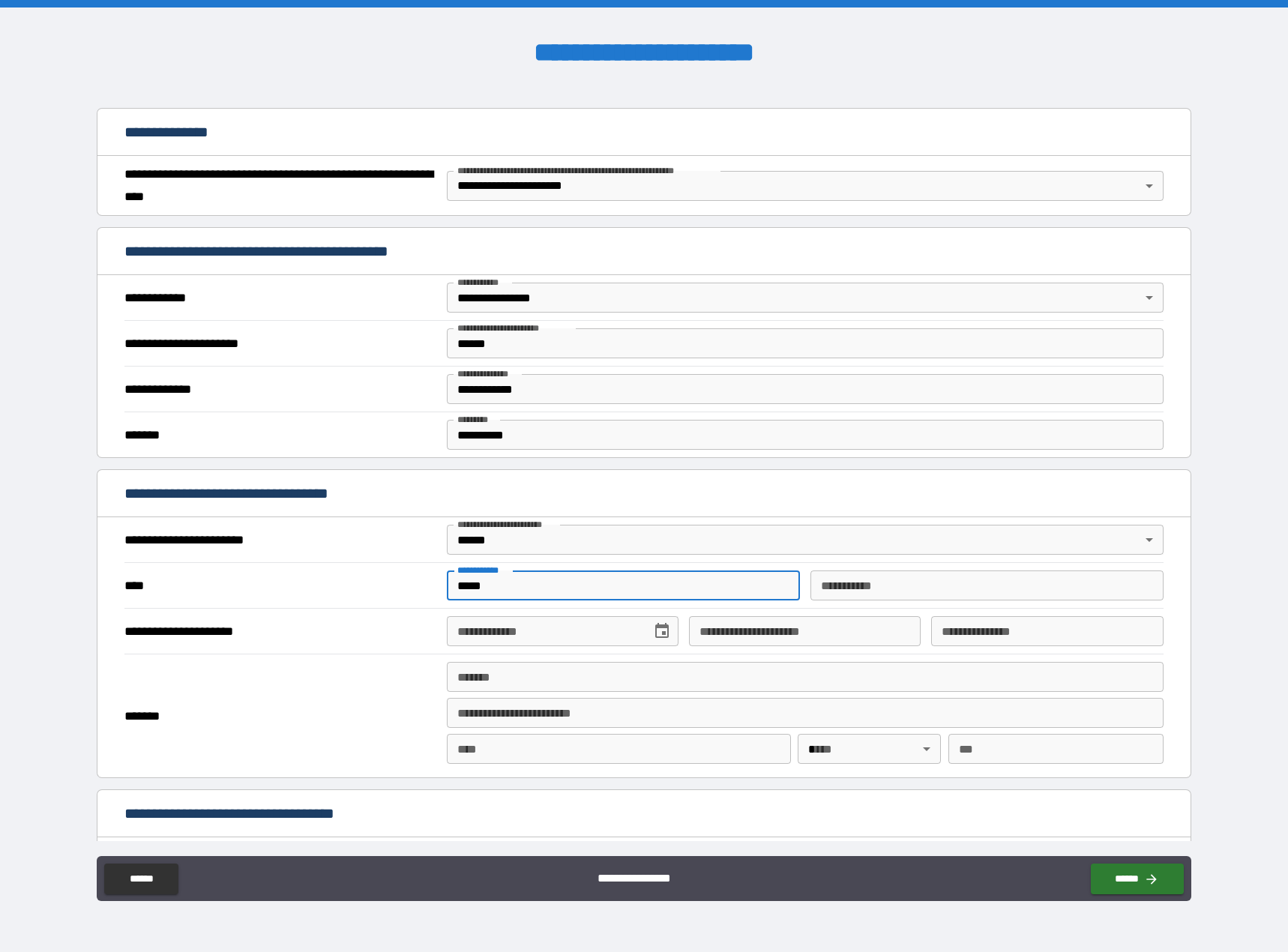 type on "****" 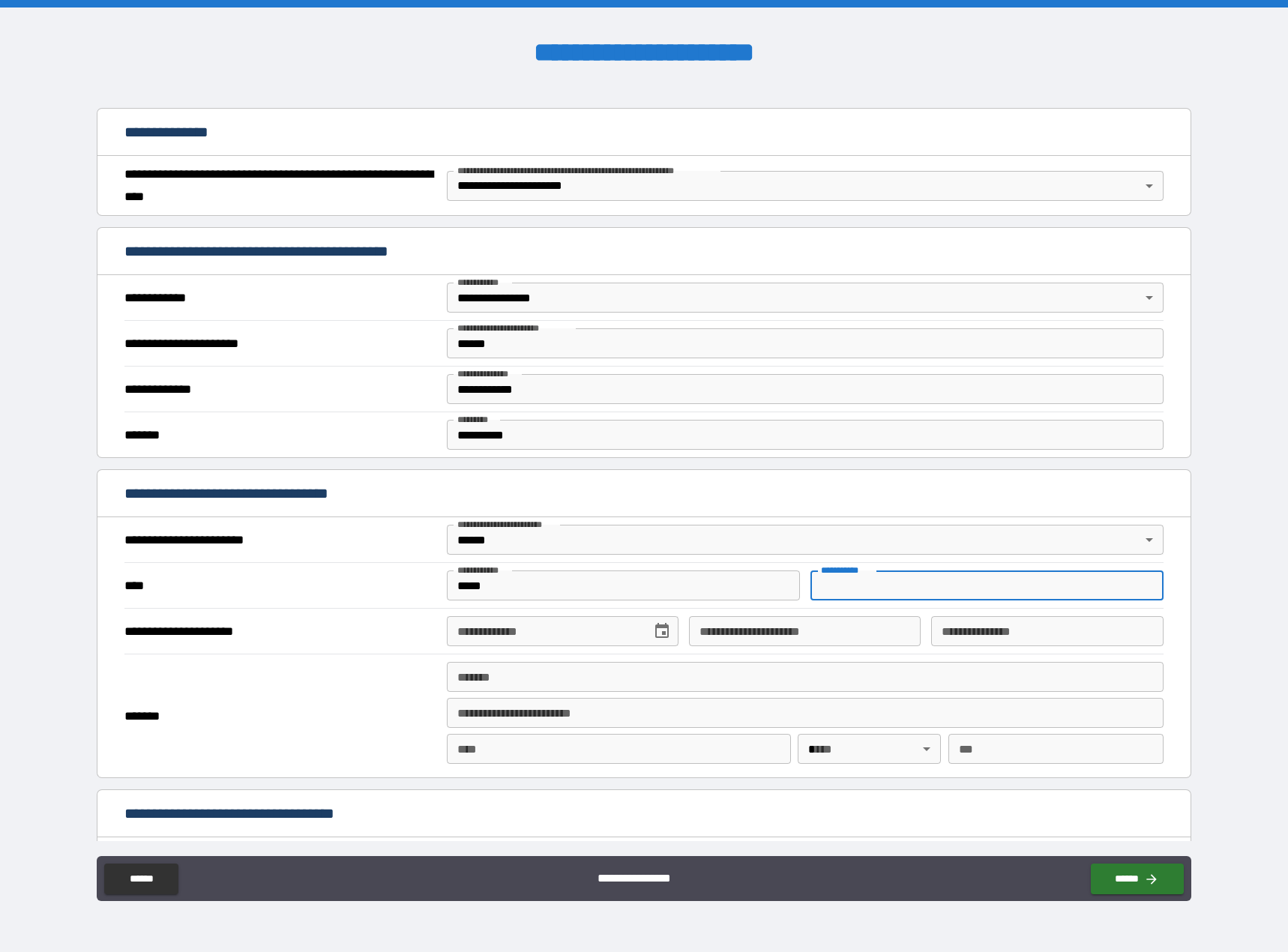 click on "*********   *" at bounding box center [987, 585] 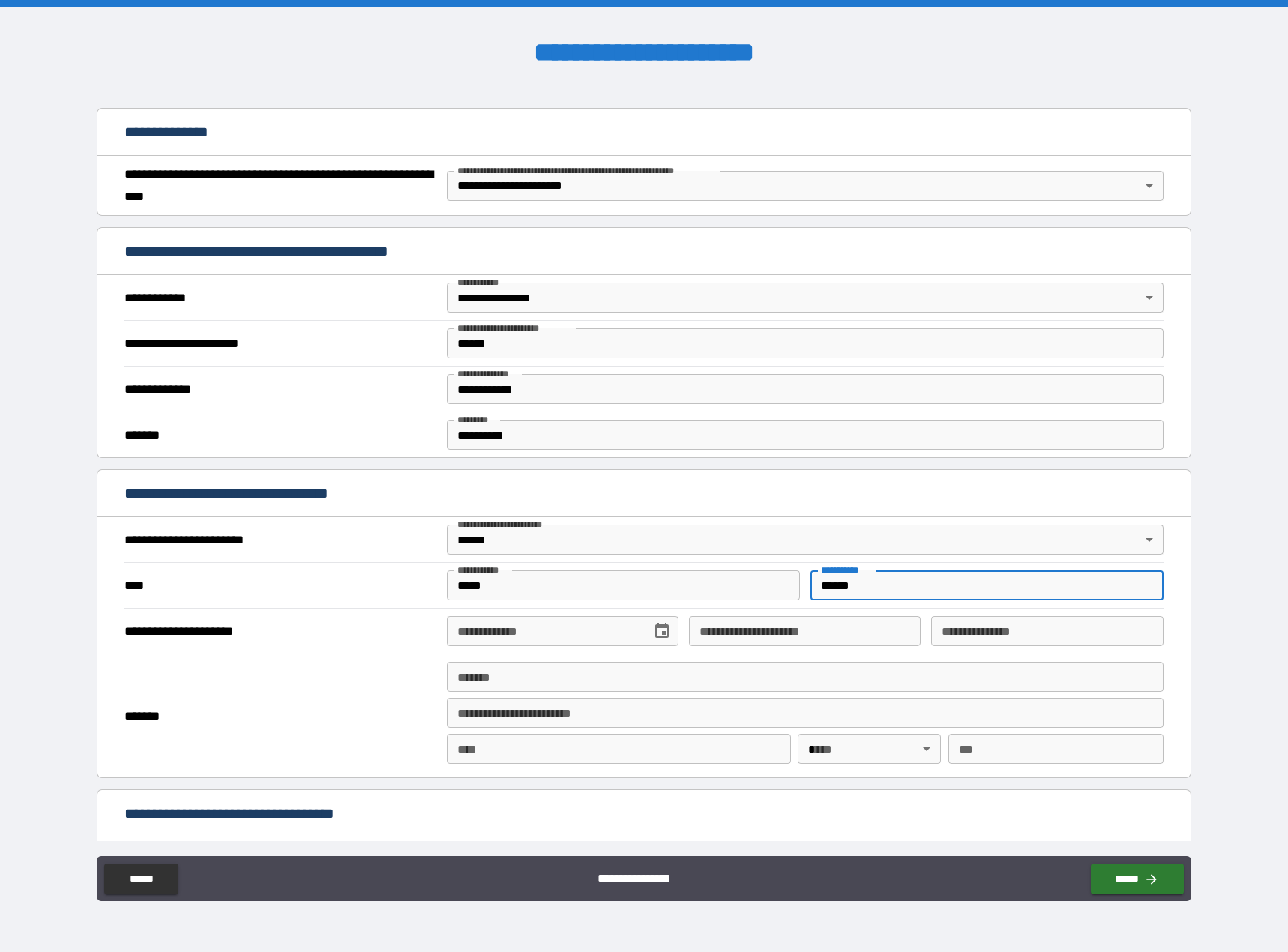 type on "******" 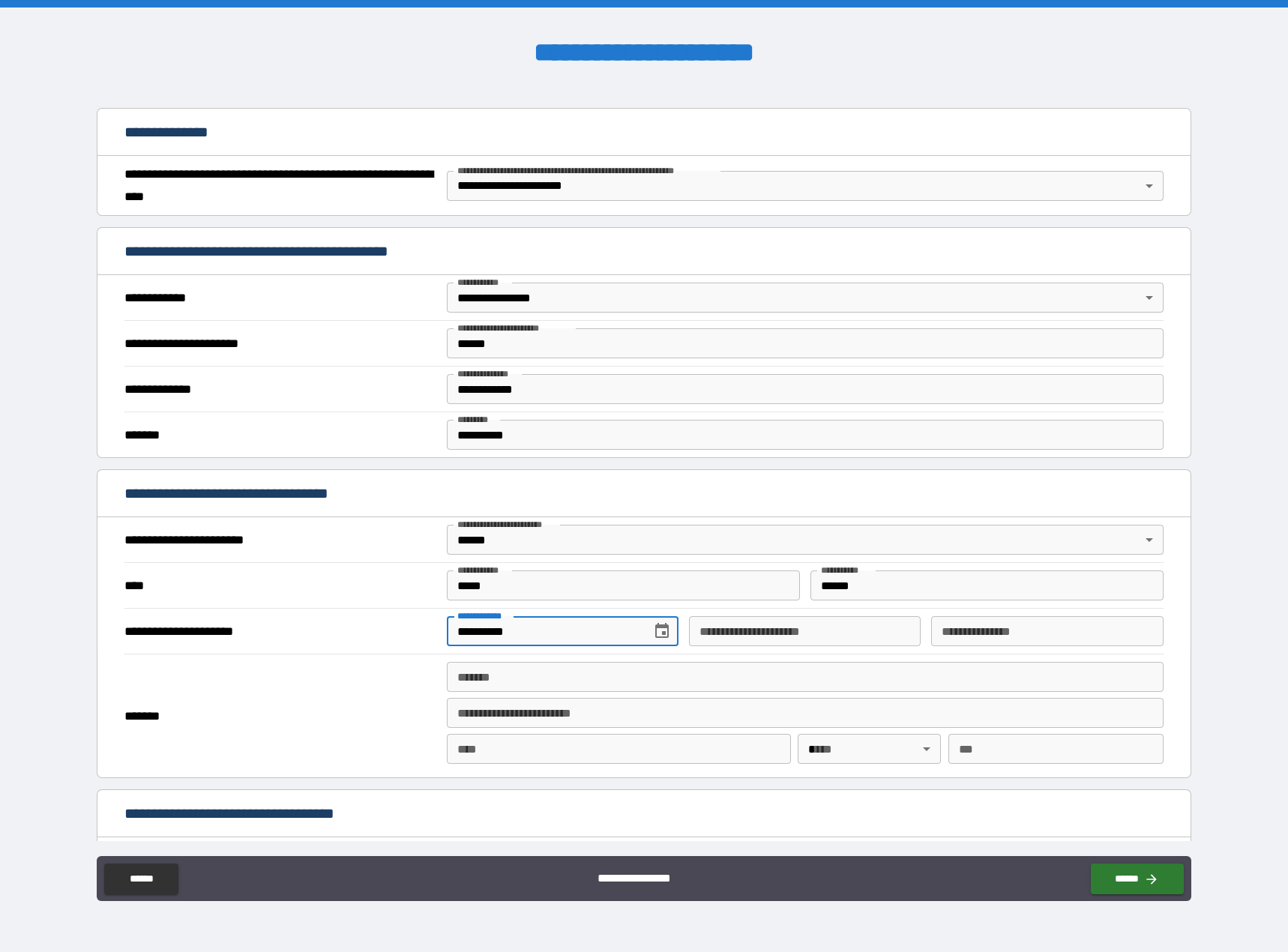 type on "**********" 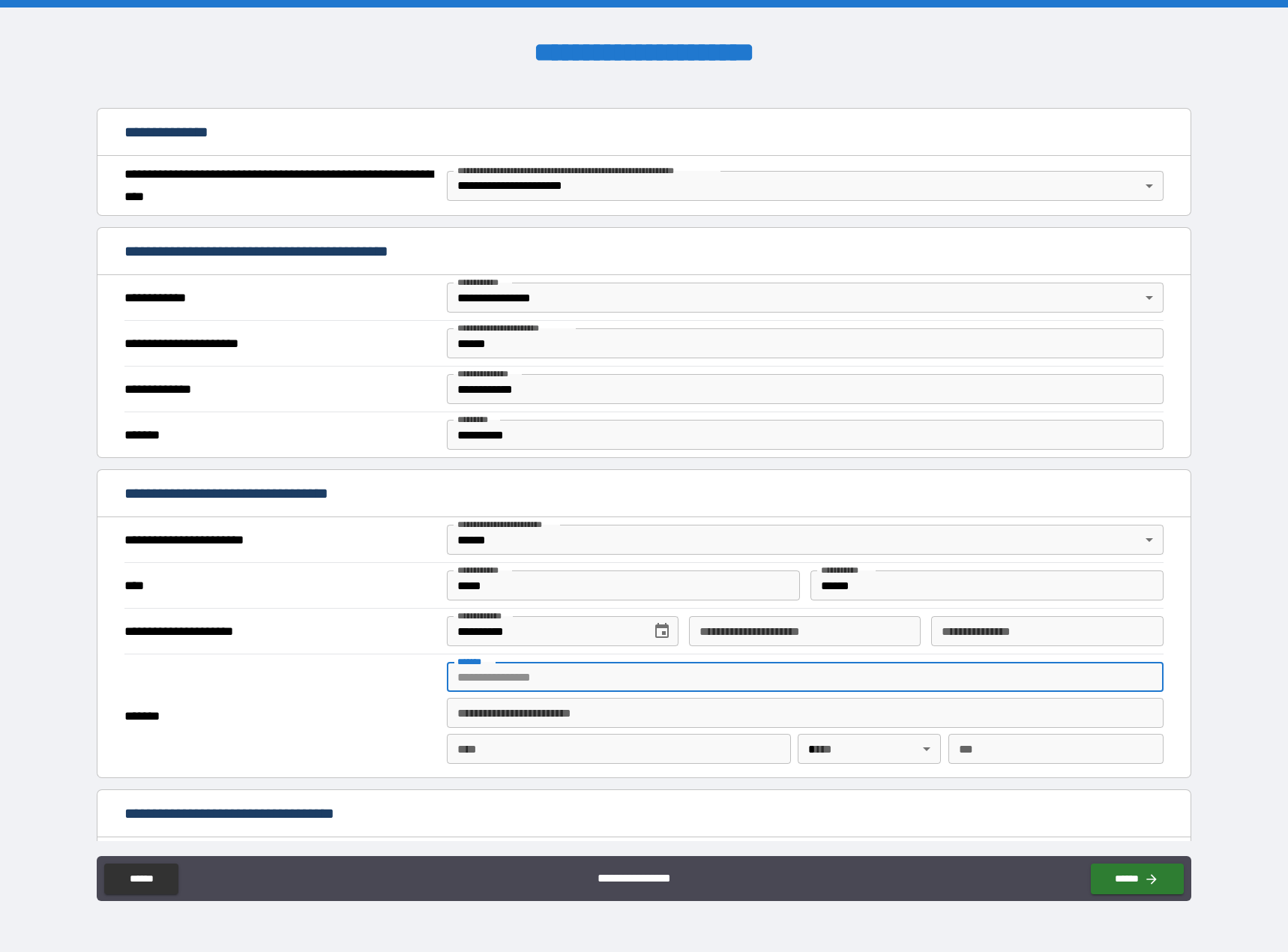 click on "*******" at bounding box center (805, 677) 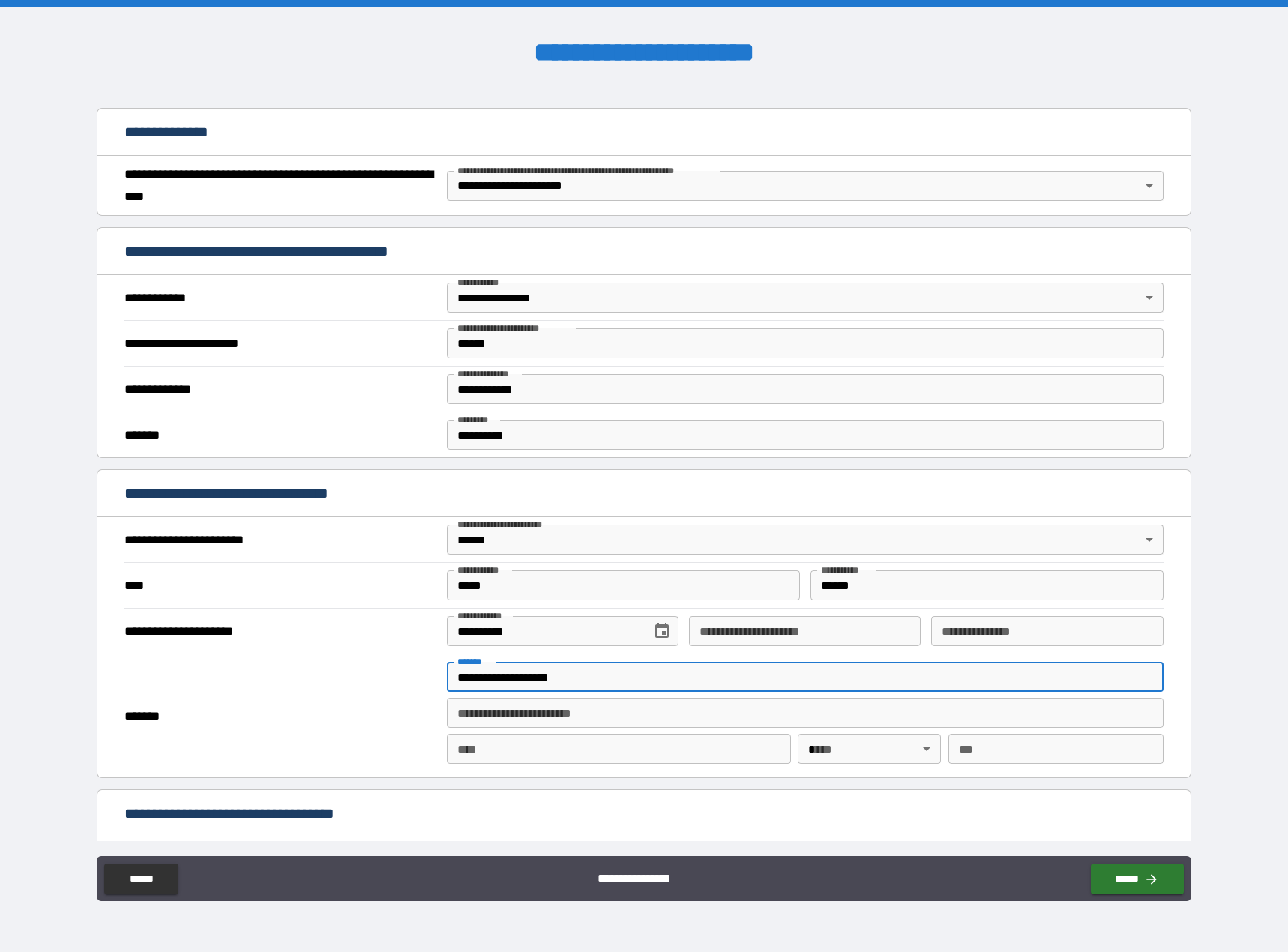 type on "**********" 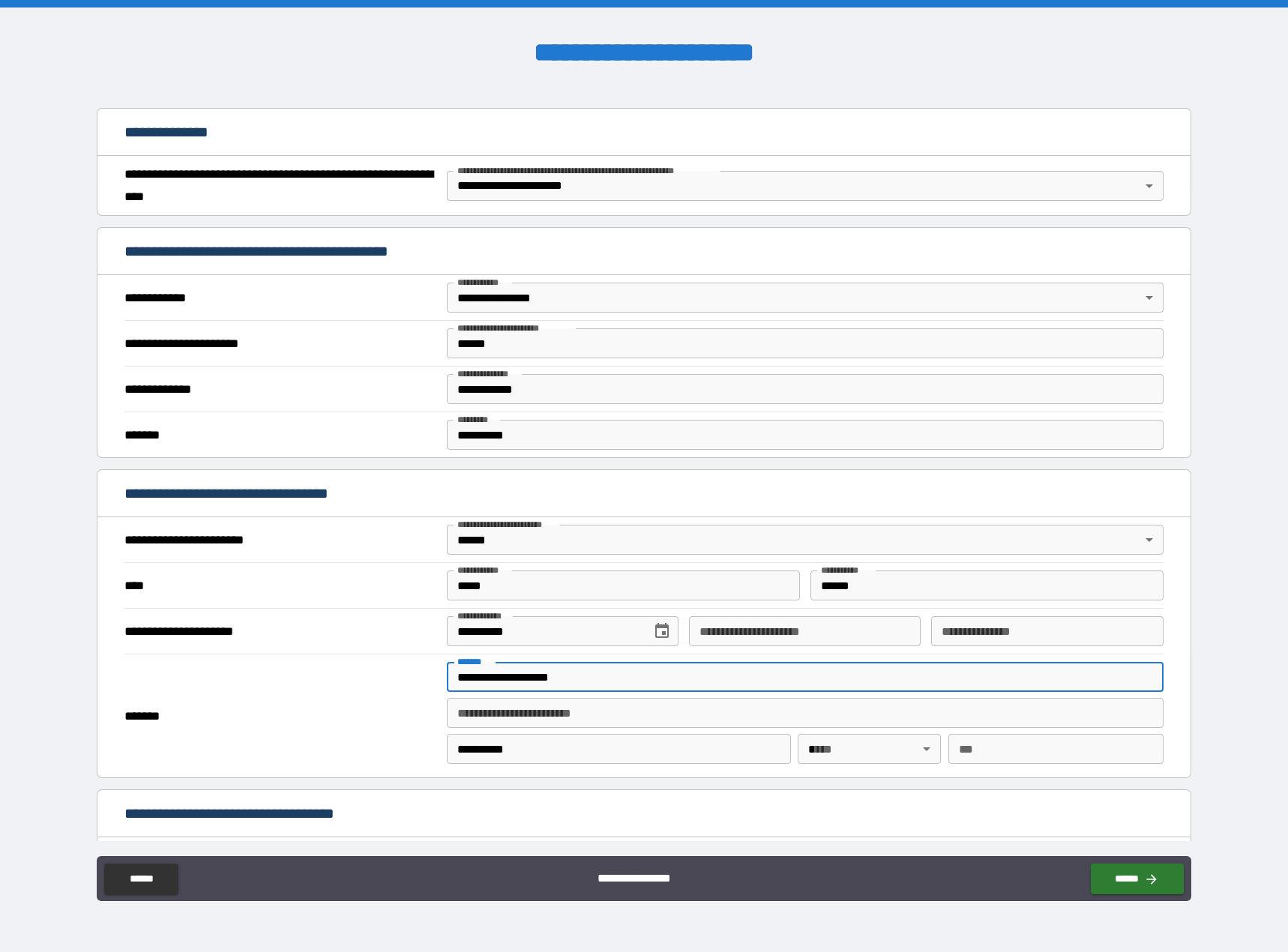 type 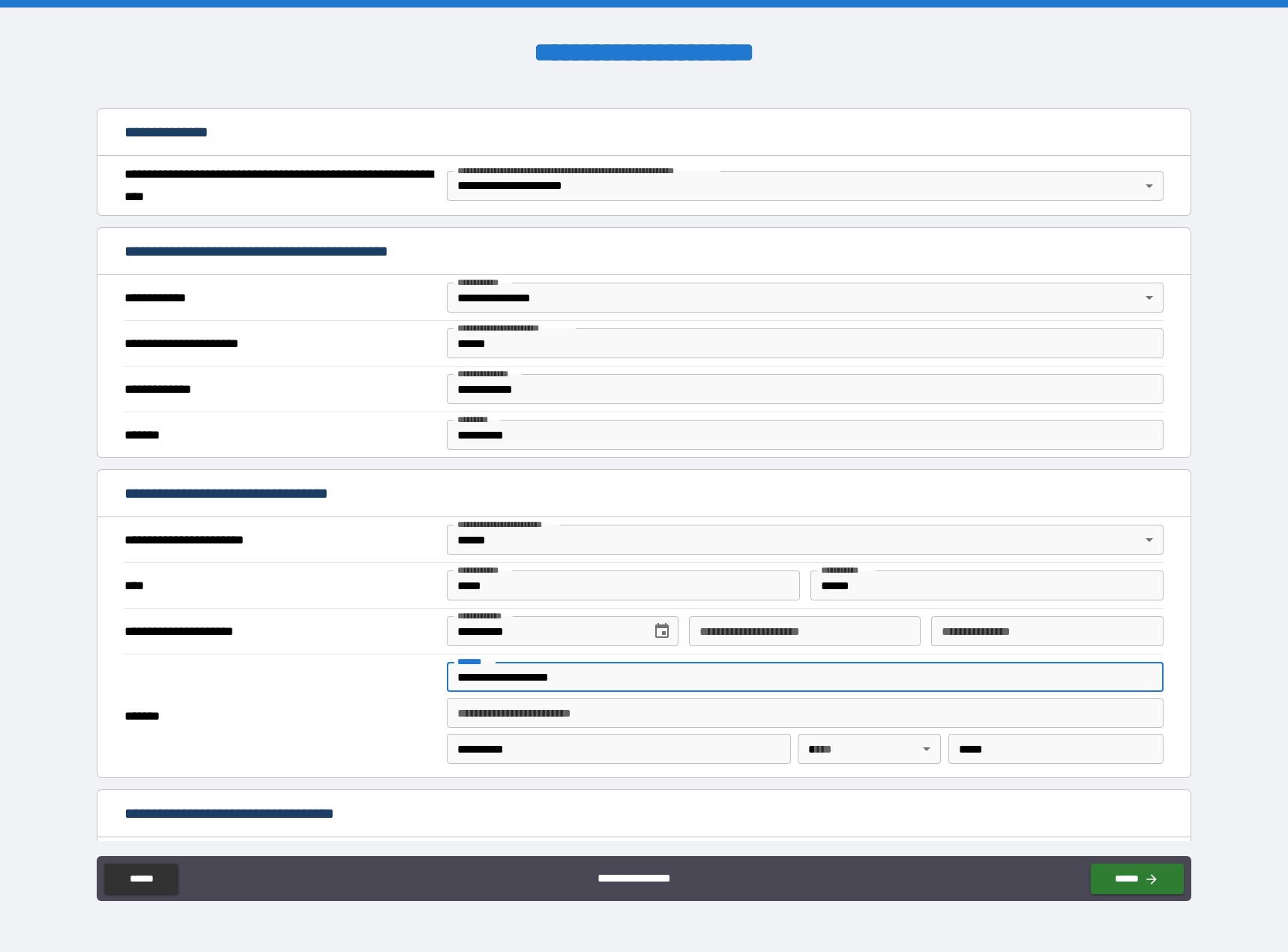 type 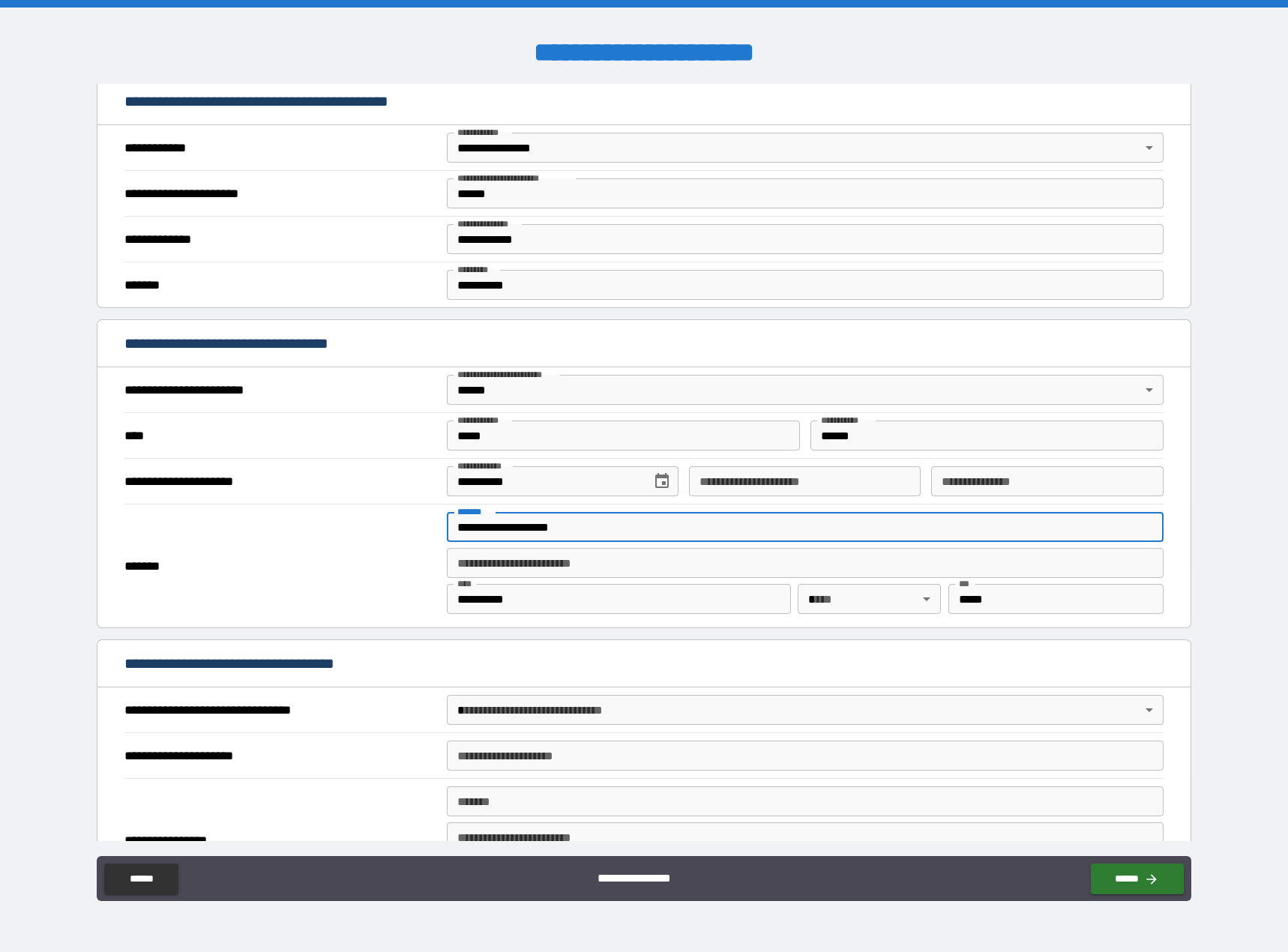 scroll, scrollTop: 450, scrollLeft: 0, axis: vertical 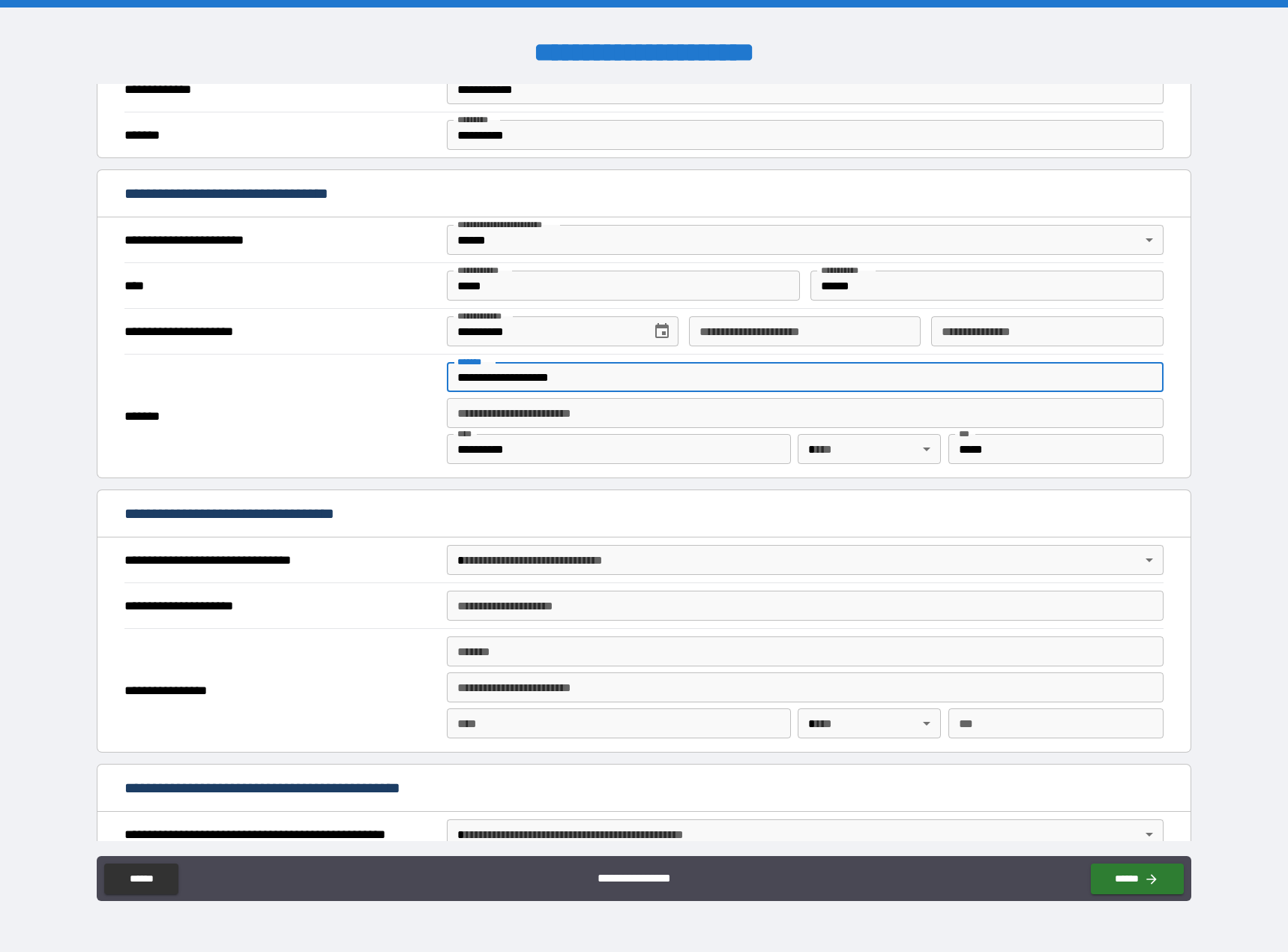 click on "**********" at bounding box center [644, 560] 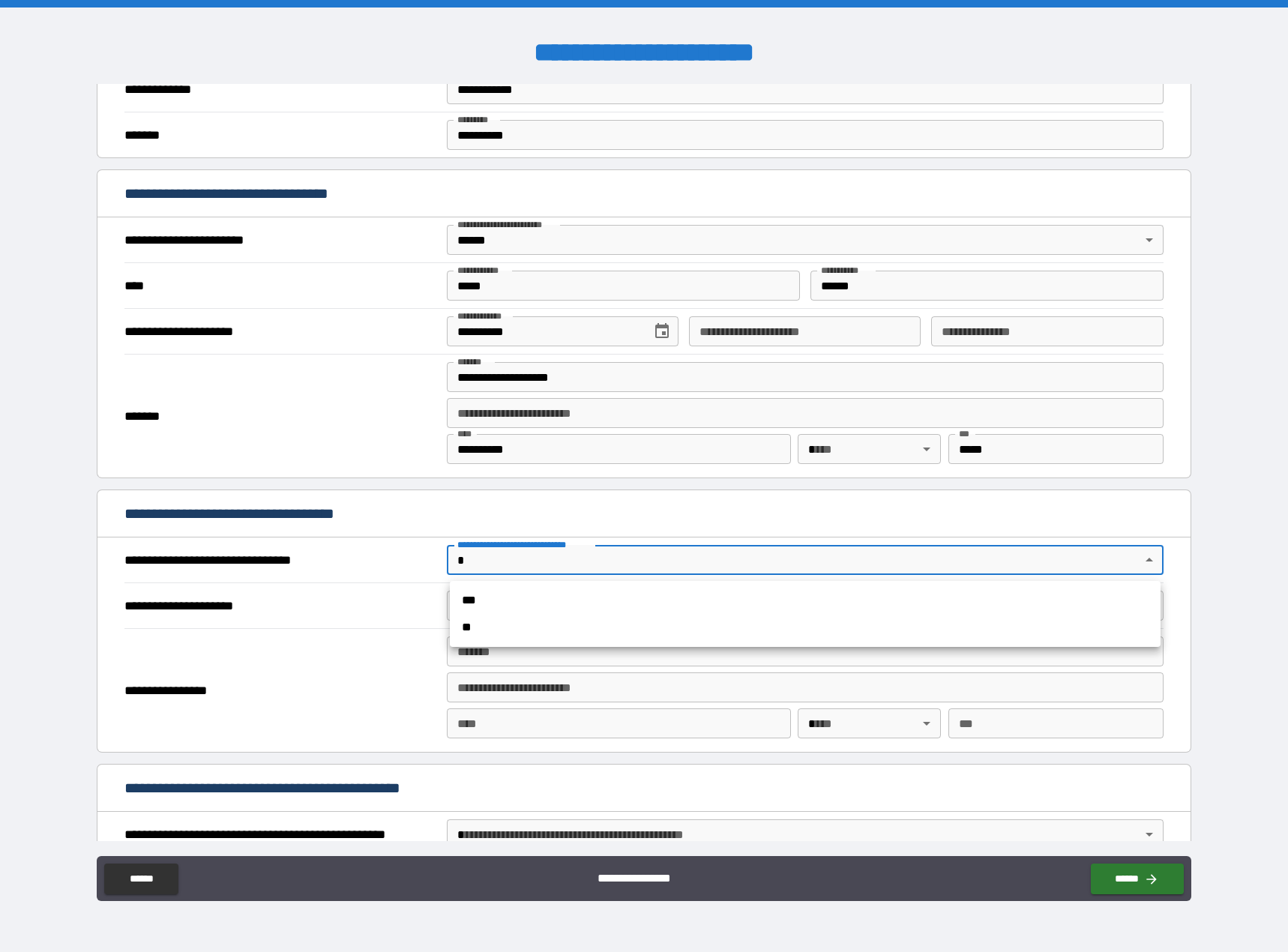 click on "**********" at bounding box center (644, 476) 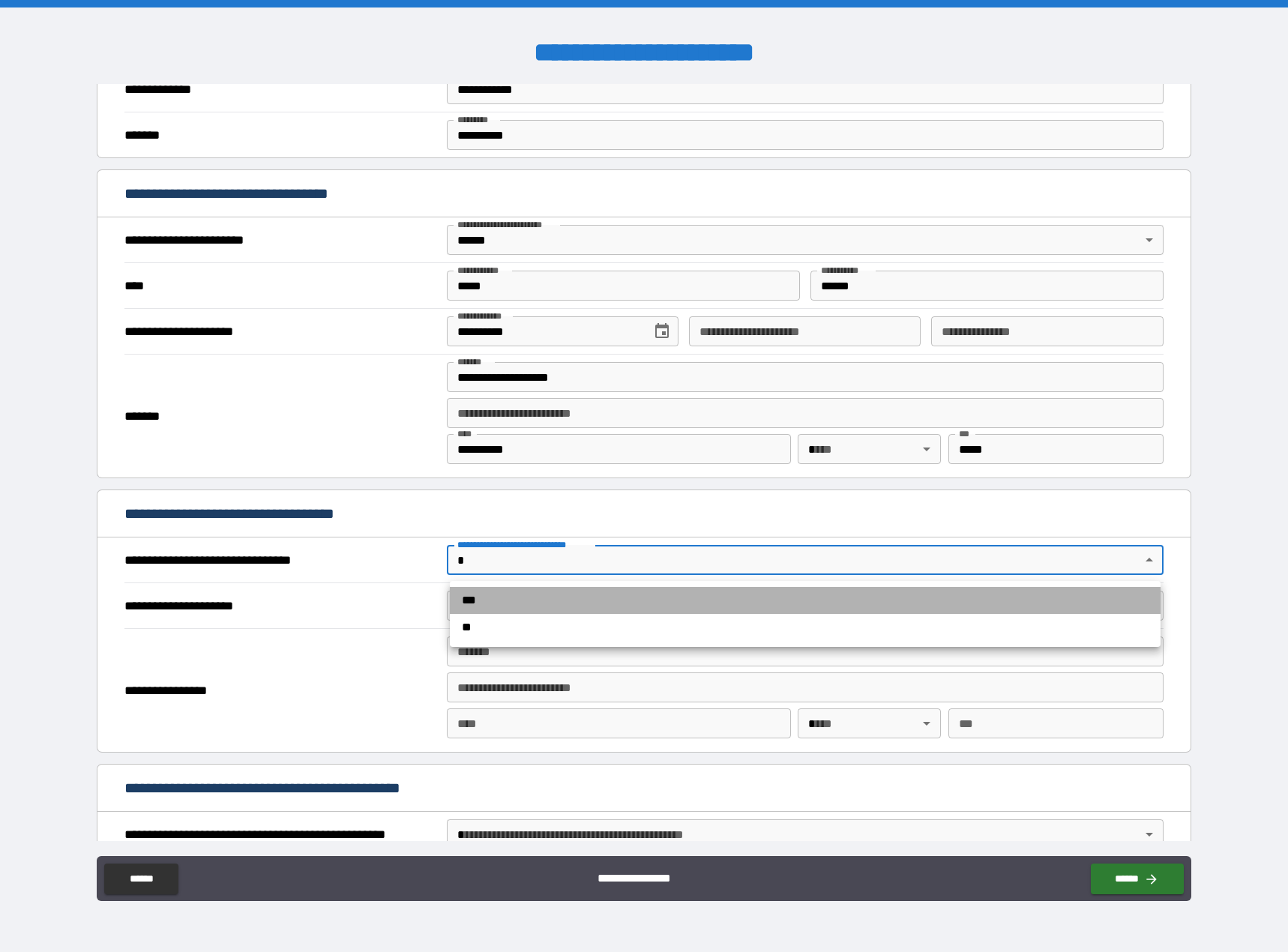 click on "***" at bounding box center (805, 600) 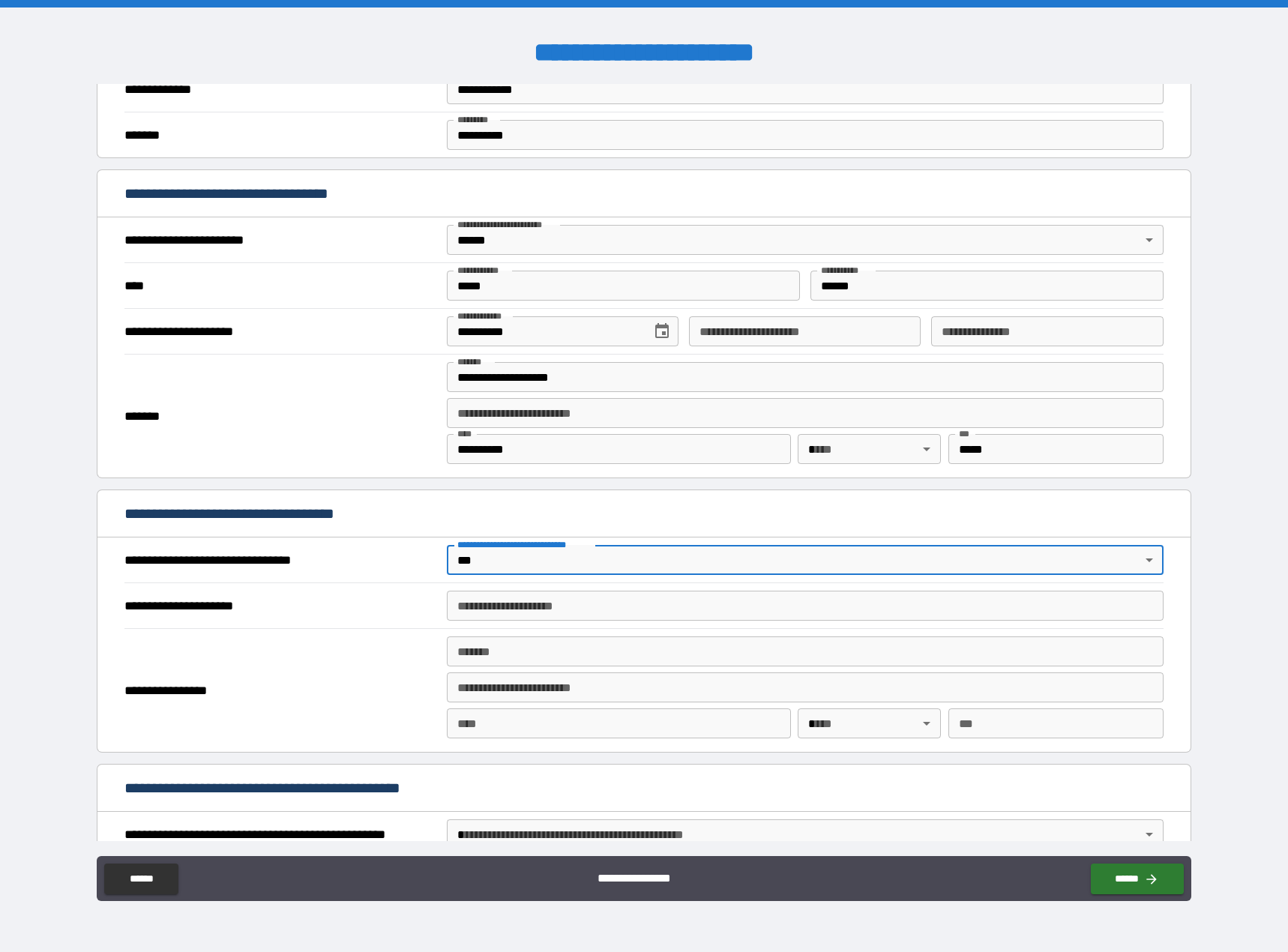 click on "**********" at bounding box center (805, 606) 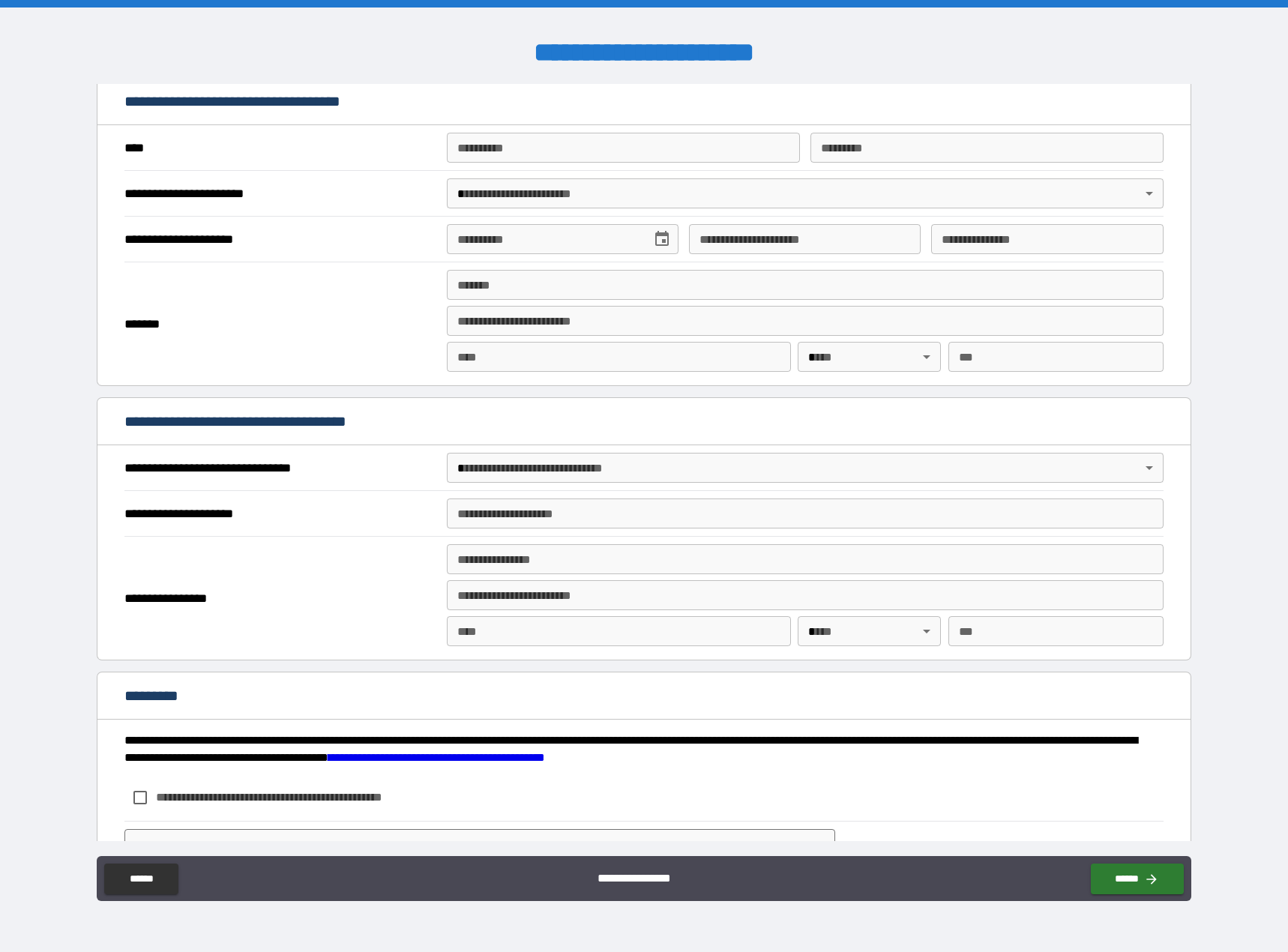 scroll, scrollTop: 1495, scrollLeft: 0, axis: vertical 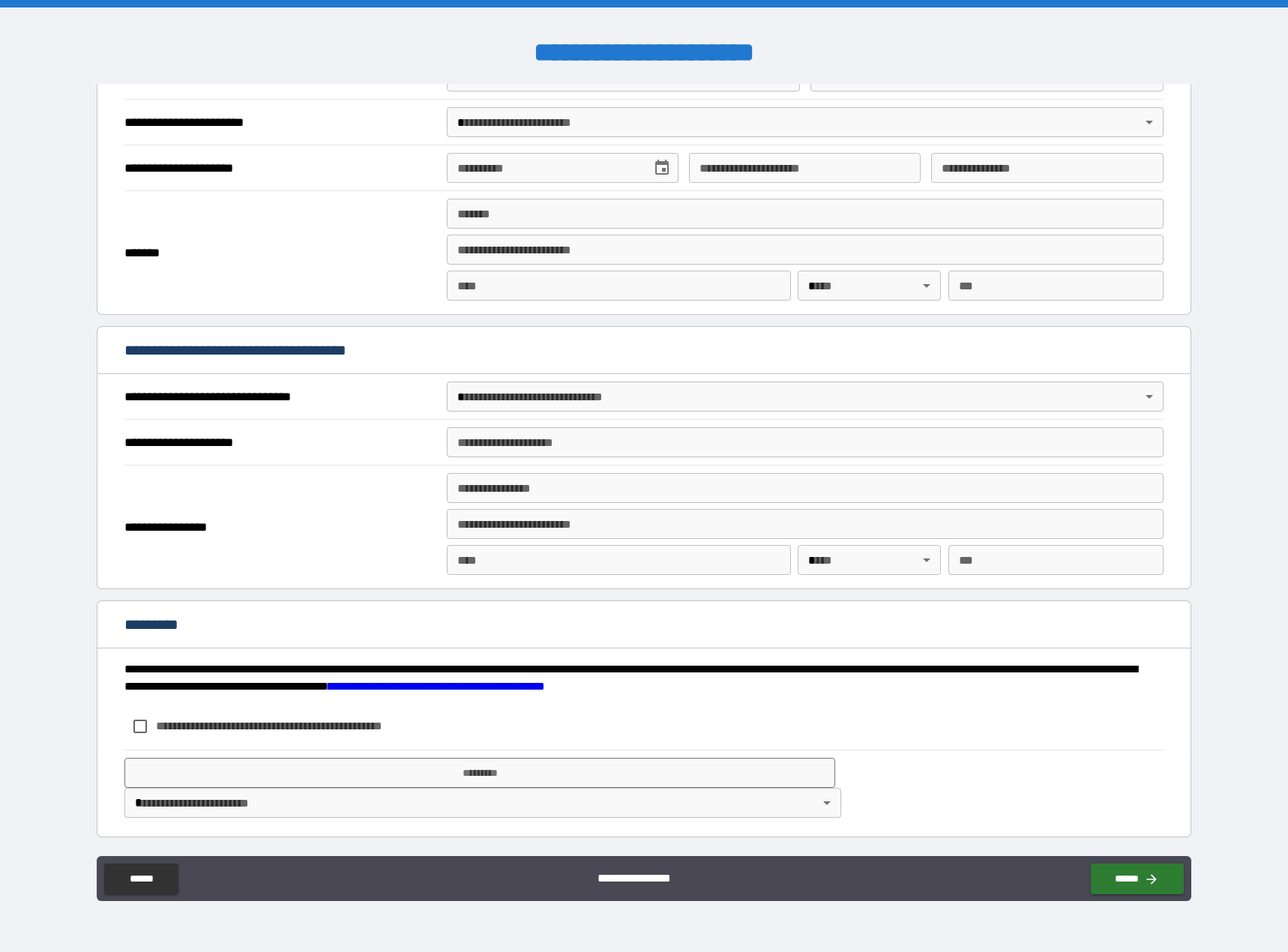 type on "**********" 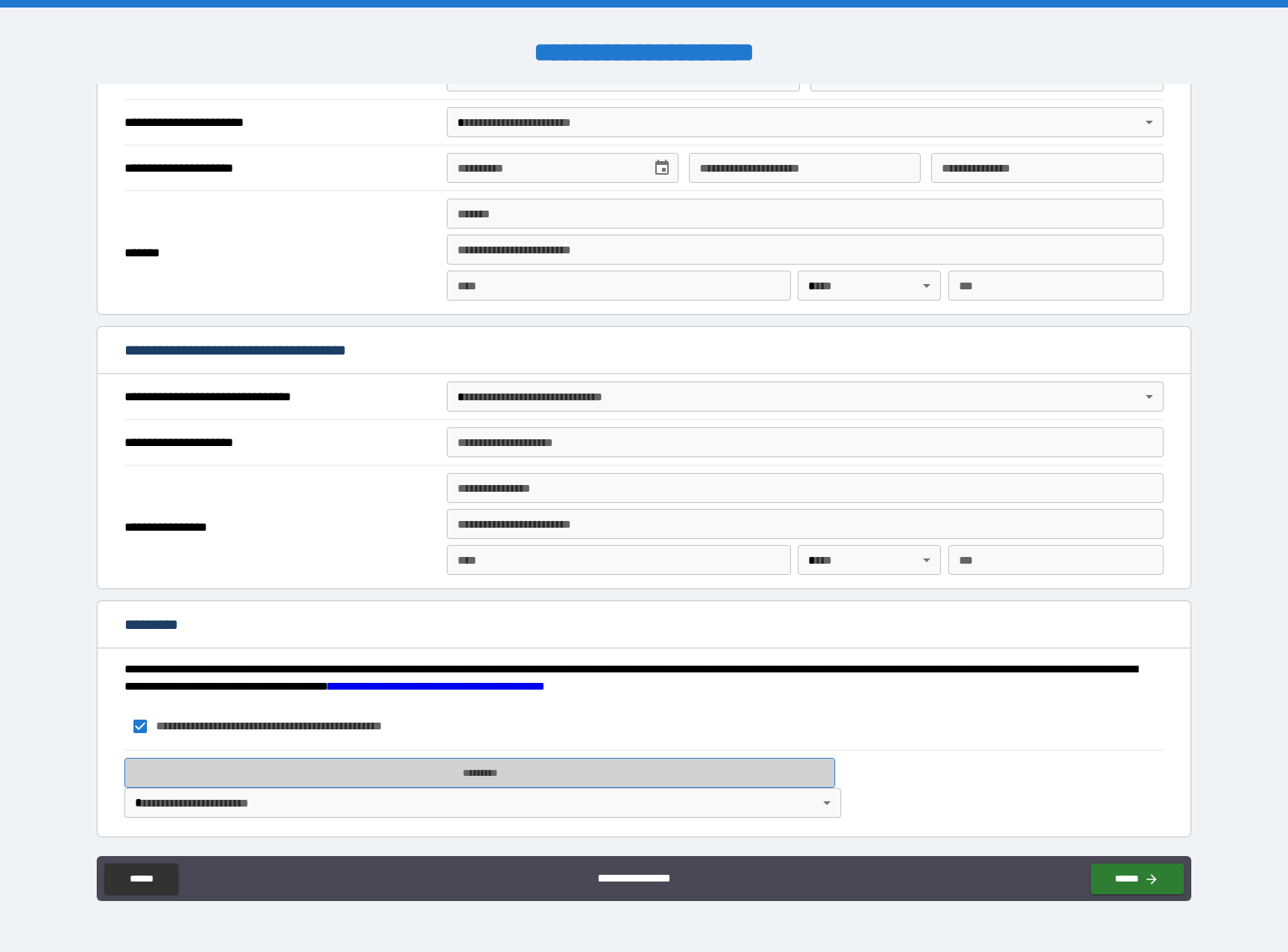click on "*********" at bounding box center [480, 773] 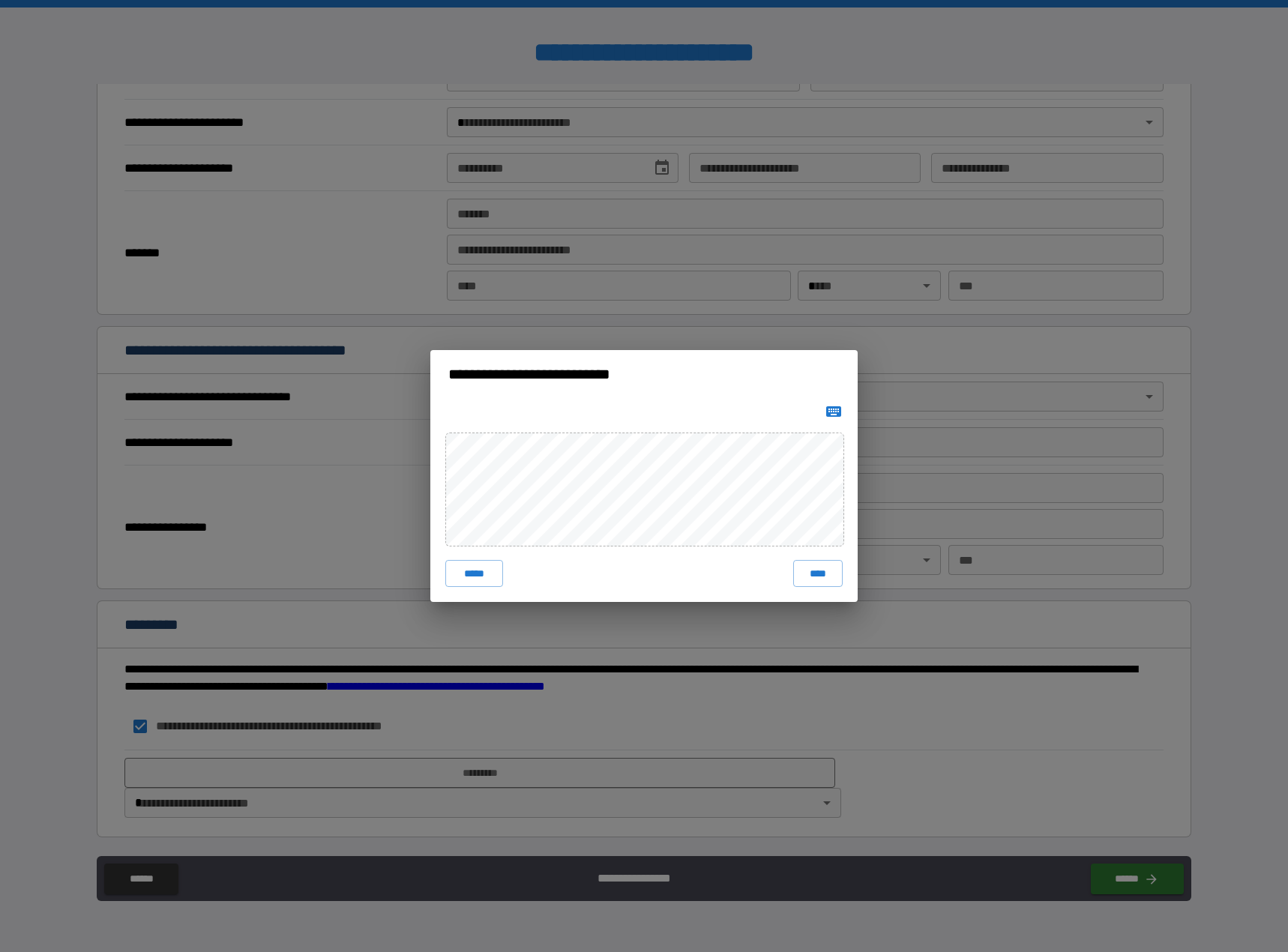 click on "****" at bounding box center [818, 573] 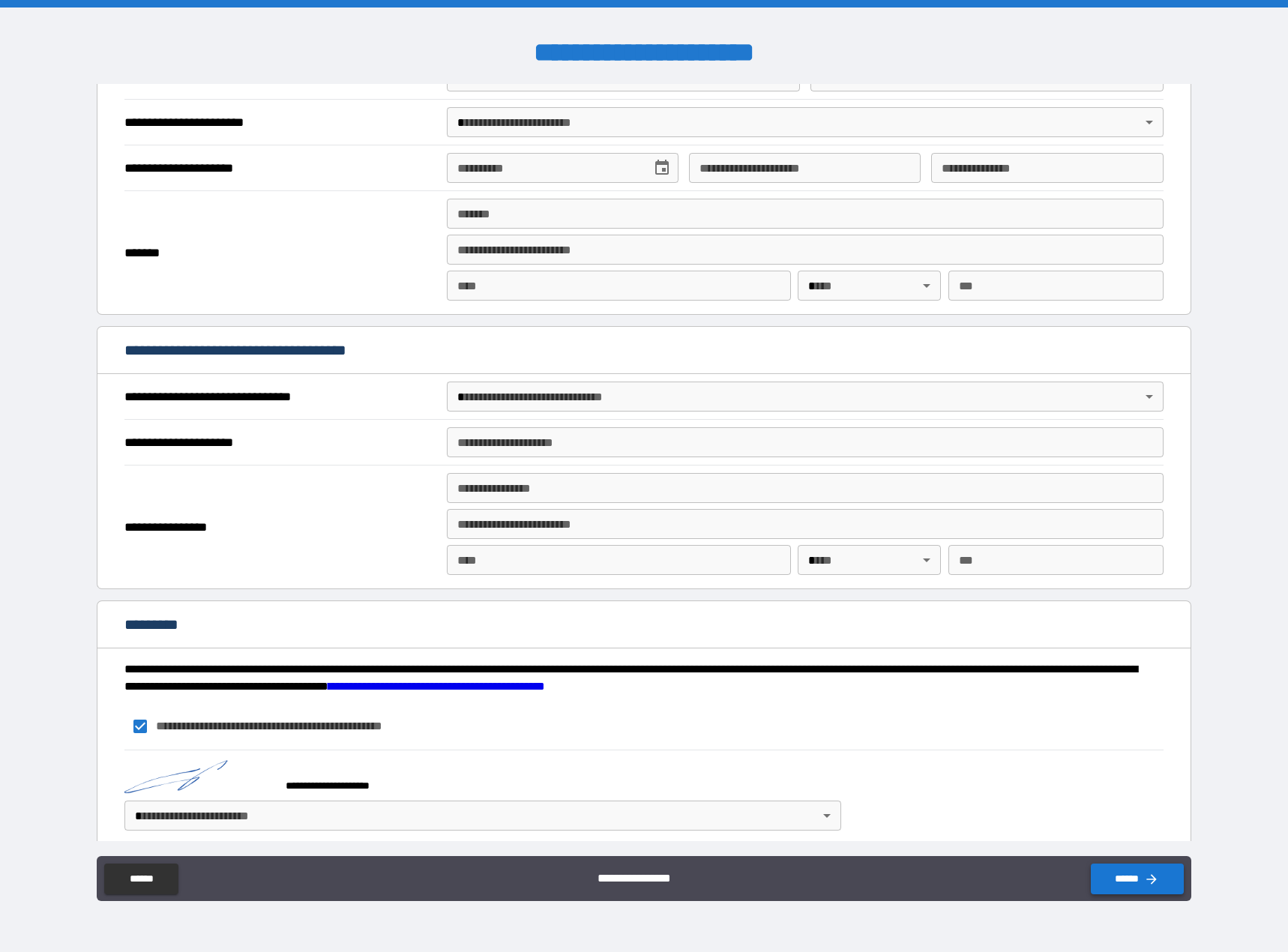 click on "******" at bounding box center [1137, 879] 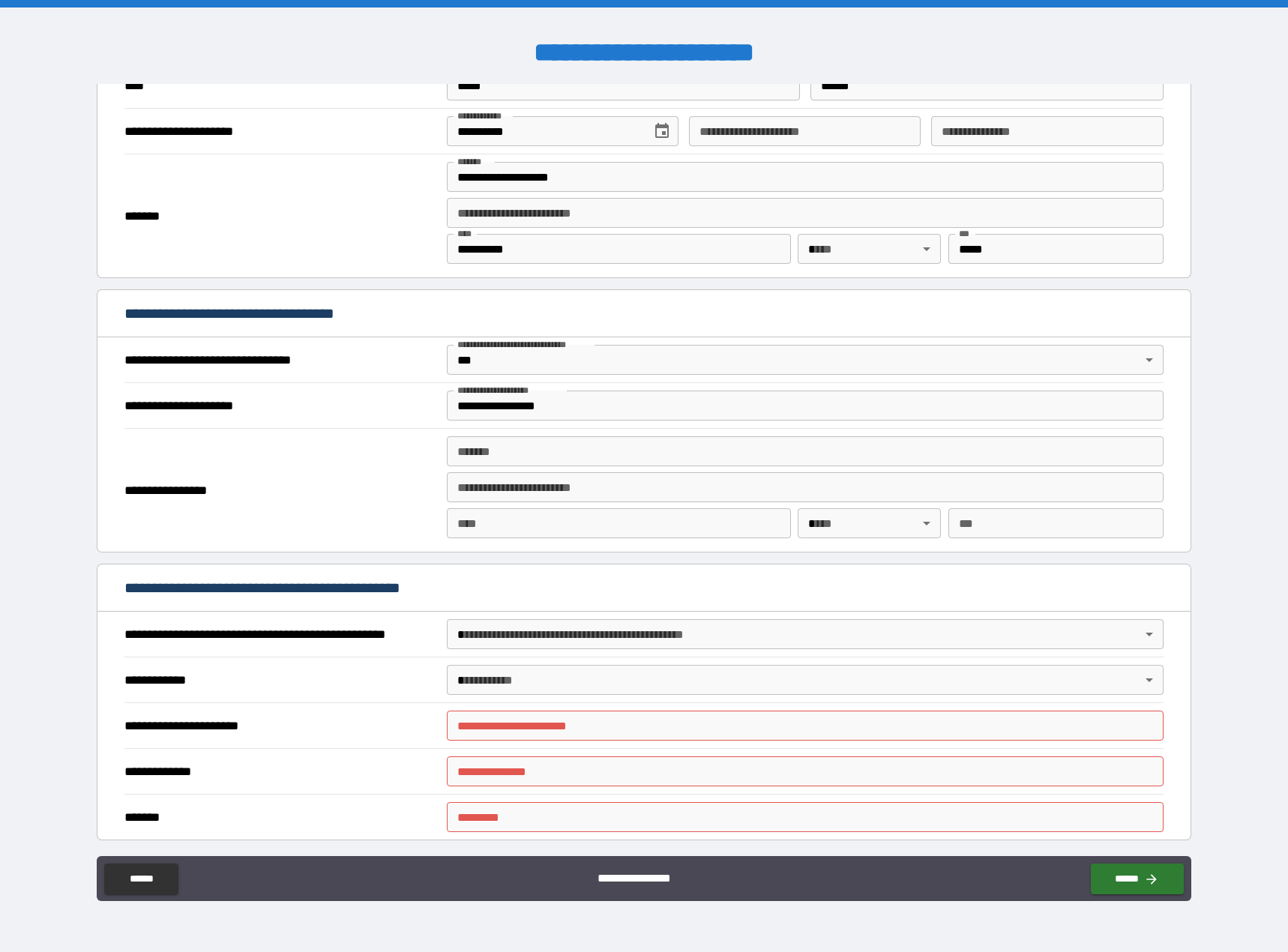 scroll, scrollTop: 596, scrollLeft: 0, axis: vertical 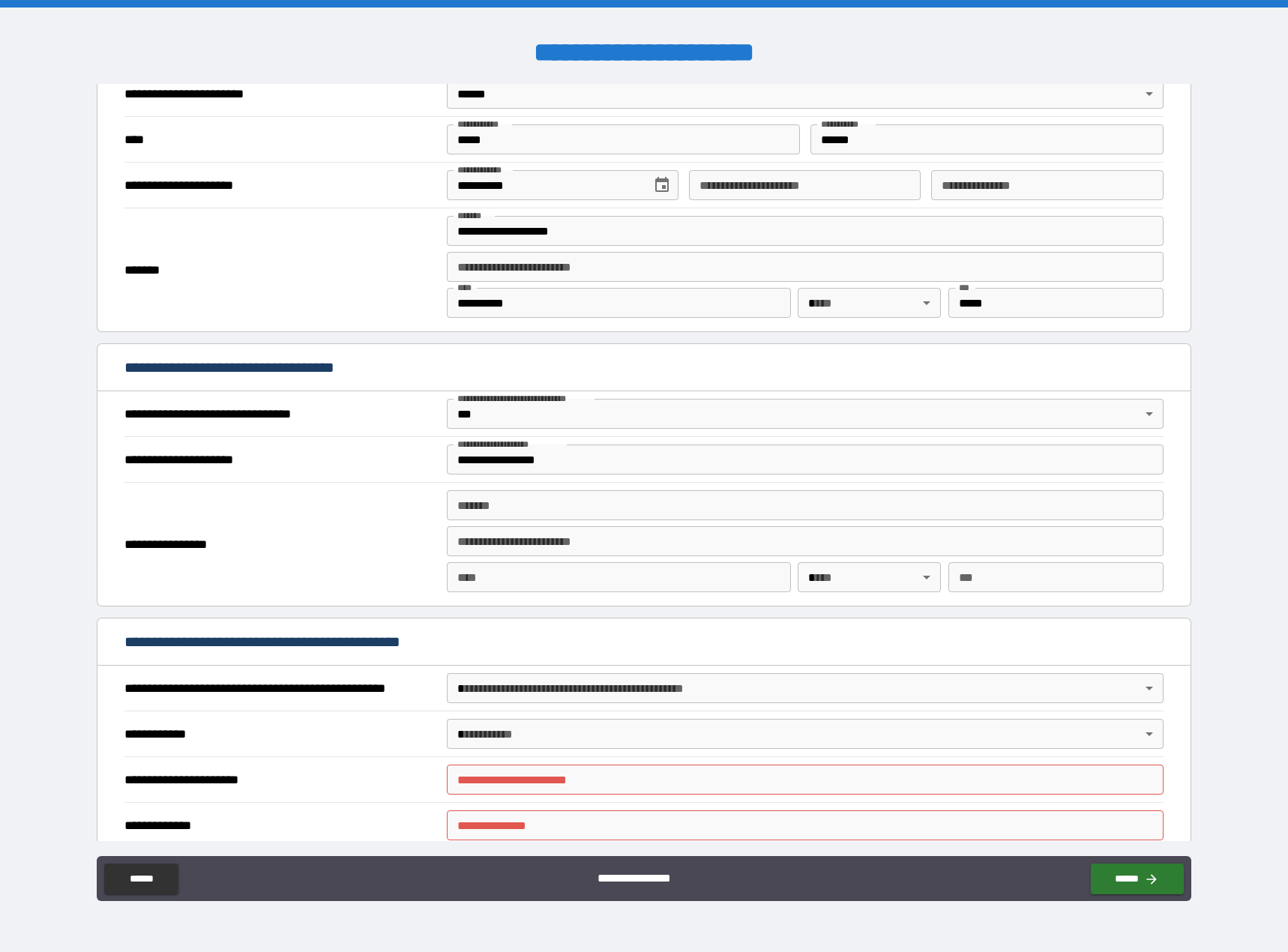 click on "**********" at bounding box center [644, 476] 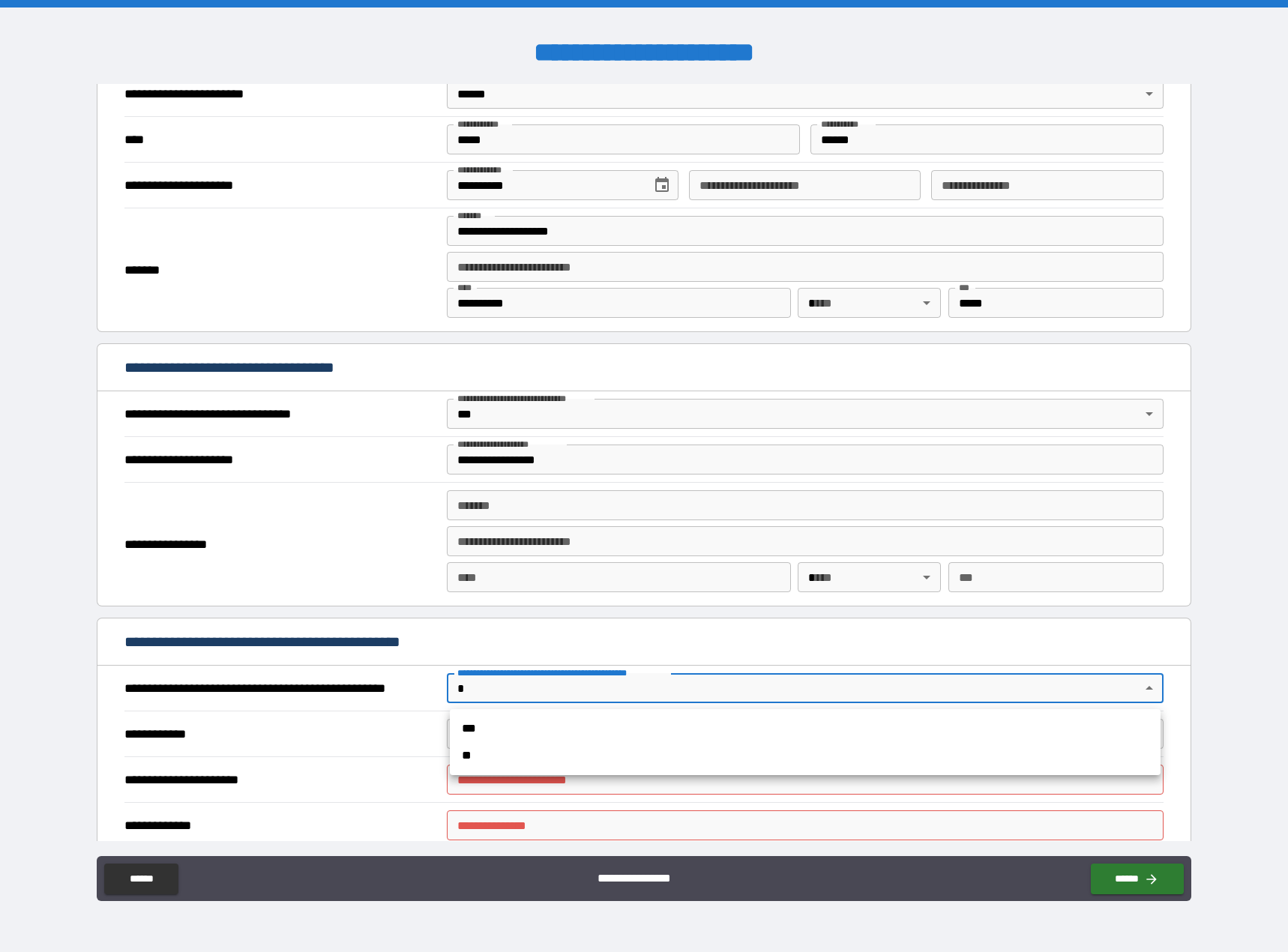 click on "**" at bounding box center (805, 756) 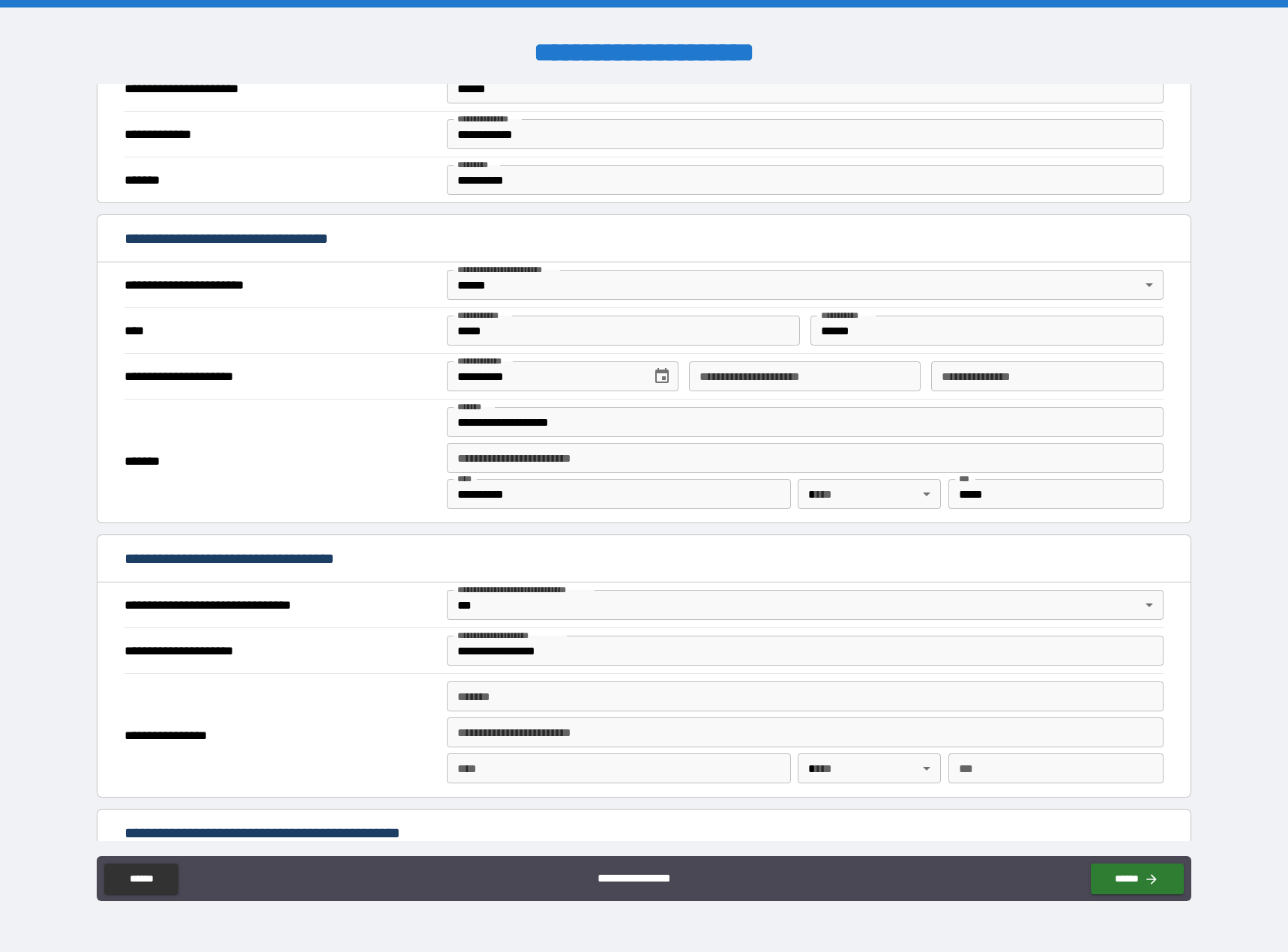 scroll, scrollTop: 731, scrollLeft: 0, axis: vertical 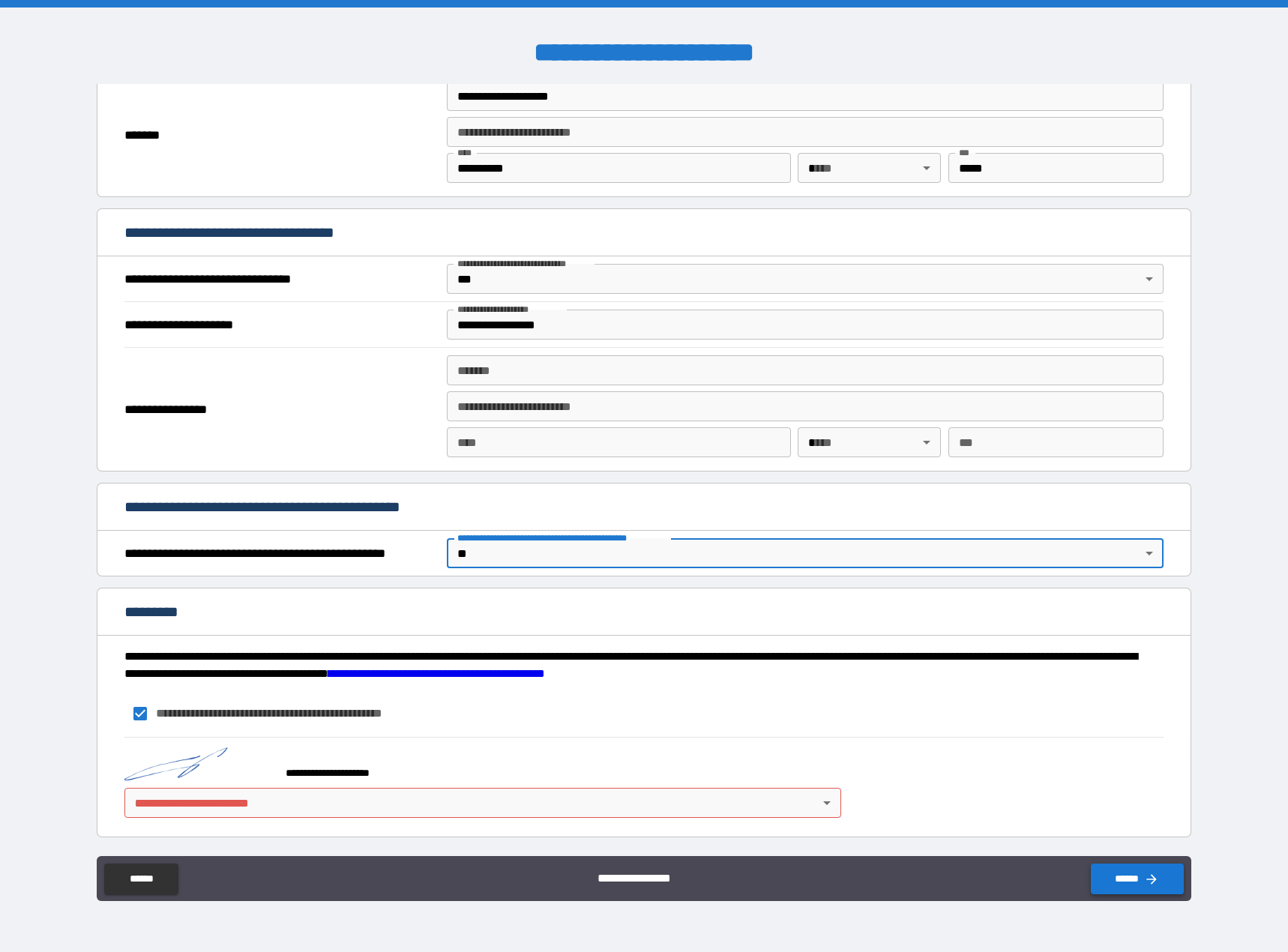 click on "******" at bounding box center [1137, 879] 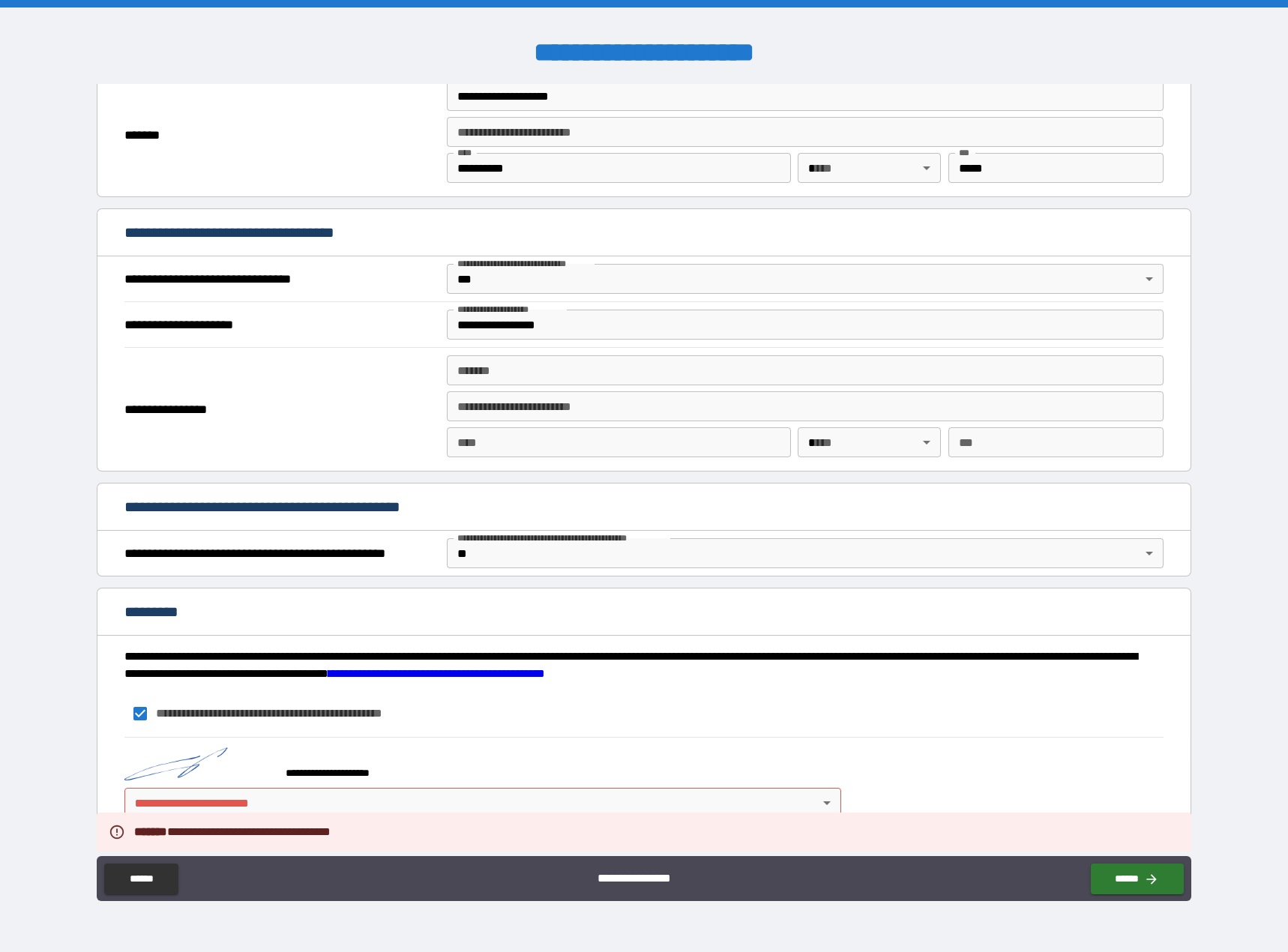 click on "**********" at bounding box center [644, 476] 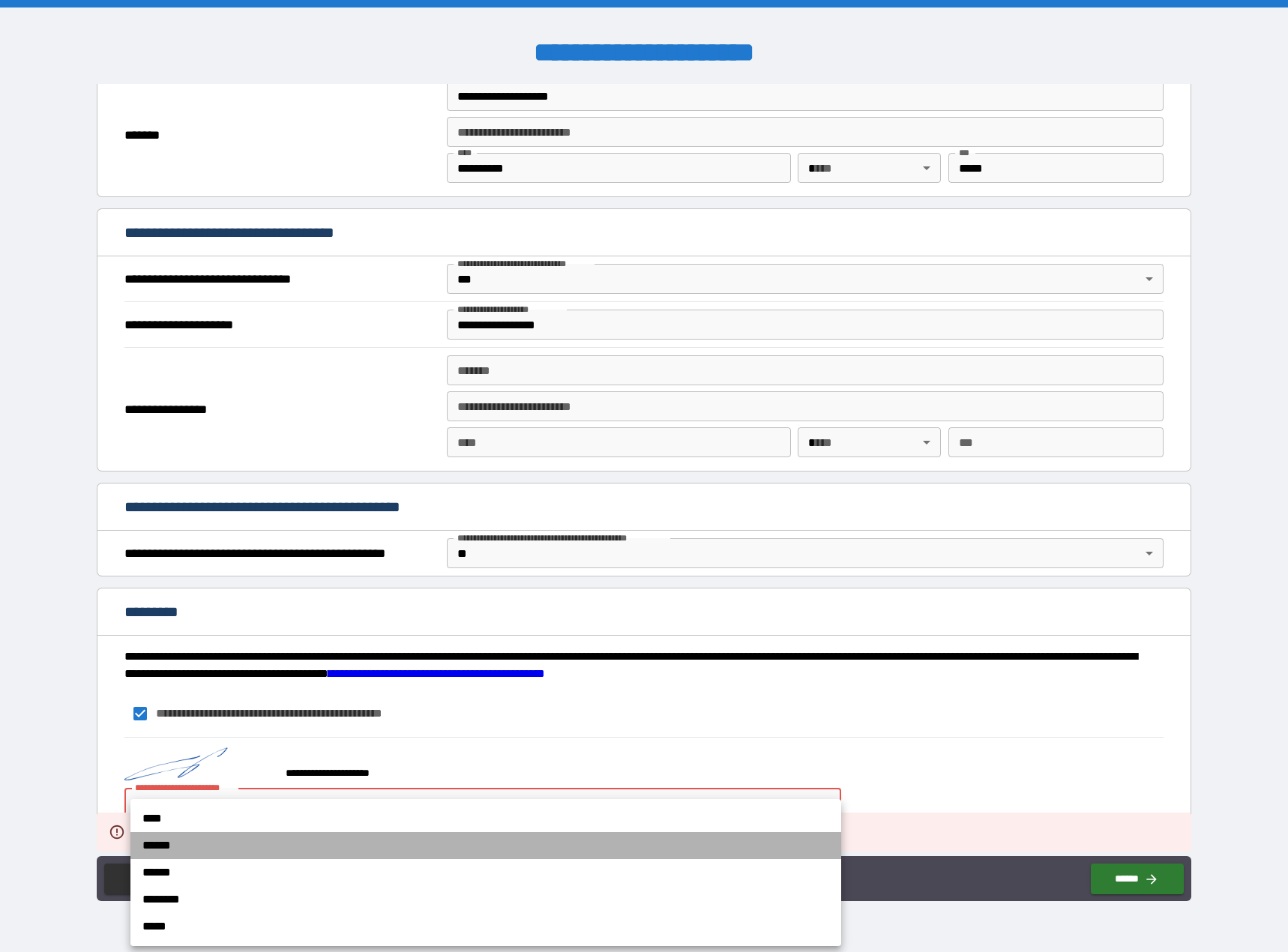 click on "******" at bounding box center (486, 846) 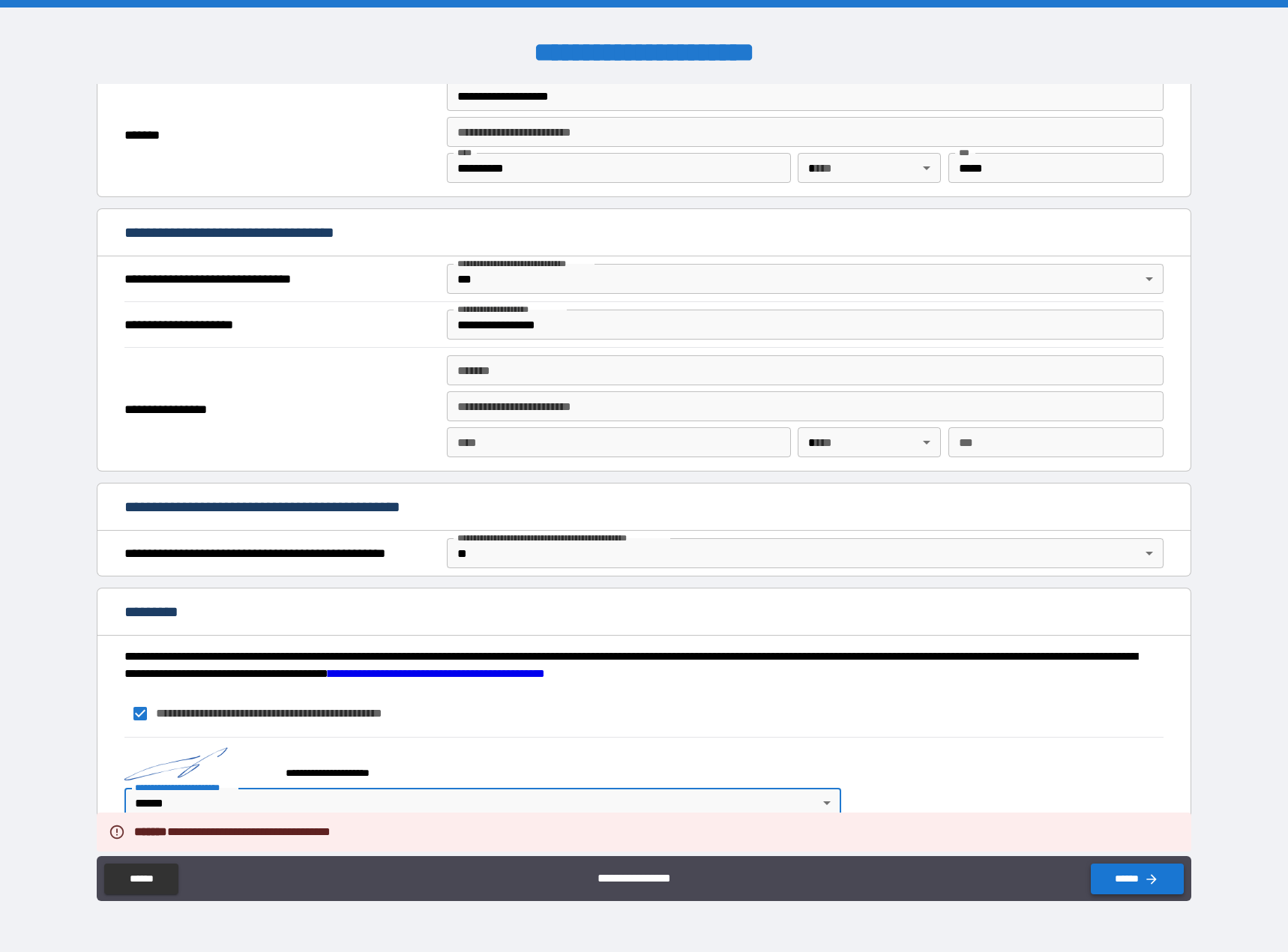 click on "******" at bounding box center (1137, 879) 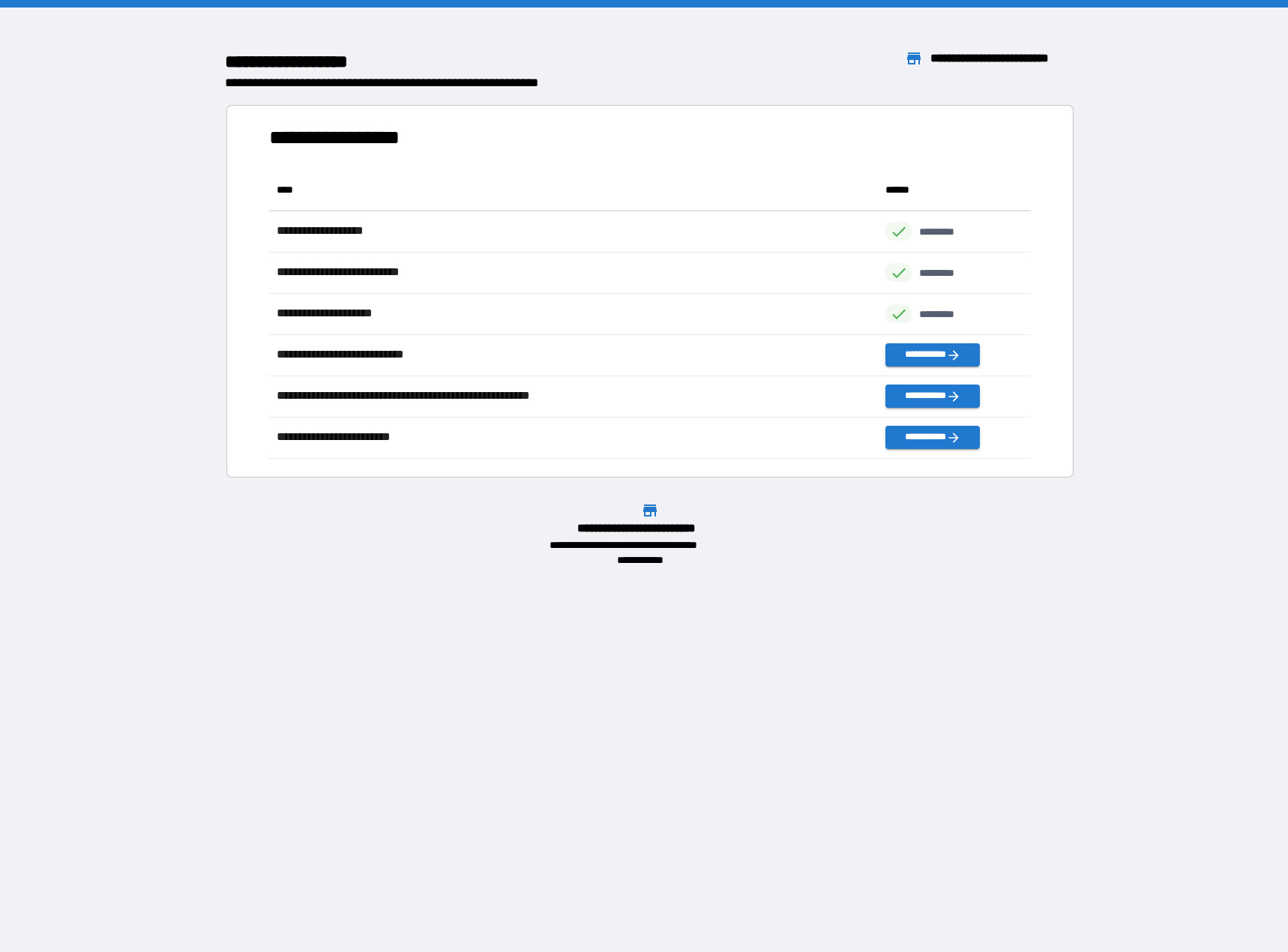 scroll, scrollTop: 12, scrollLeft: 12, axis: both 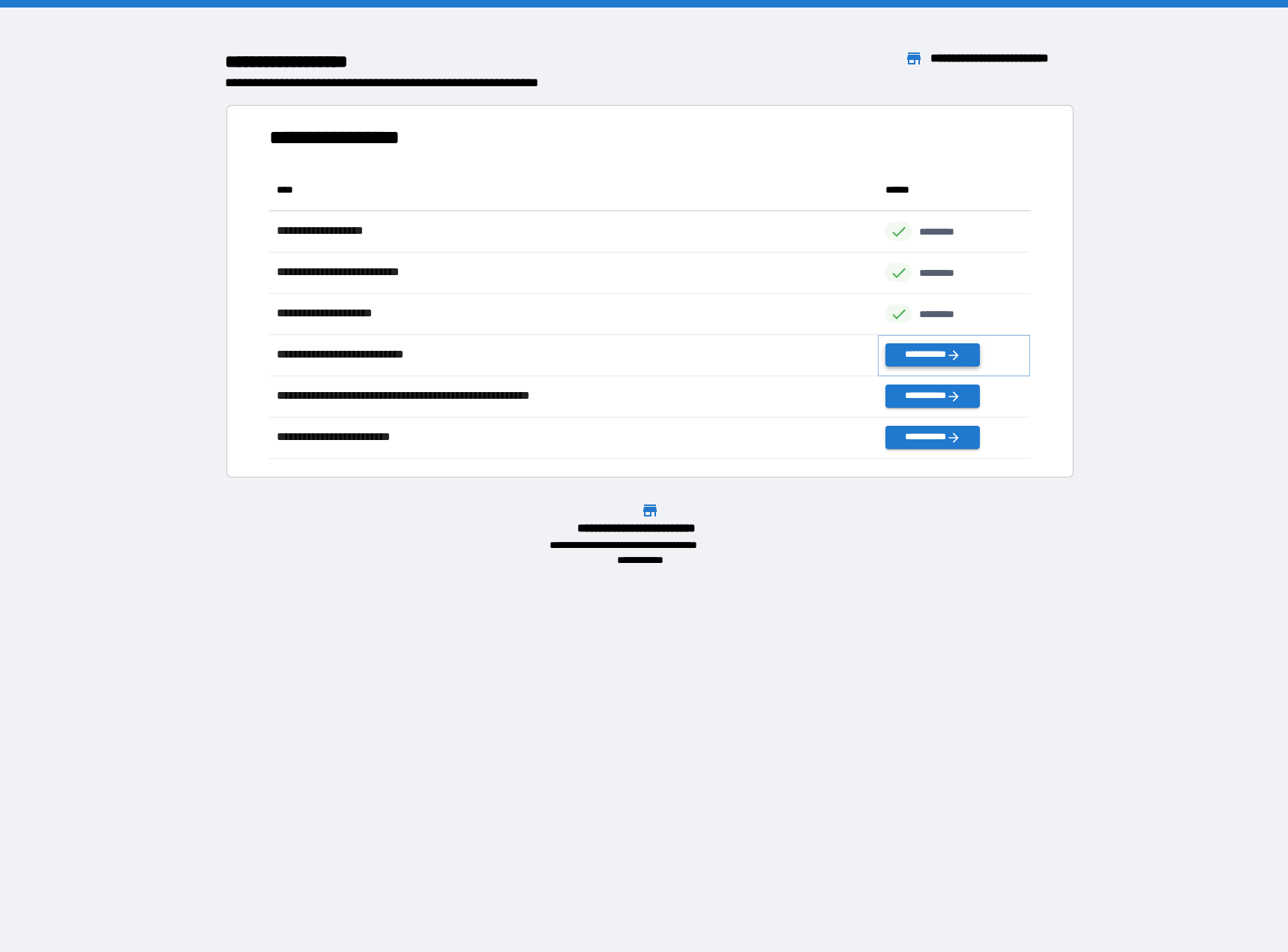 click on "**********" at bounding box center (932, 355) 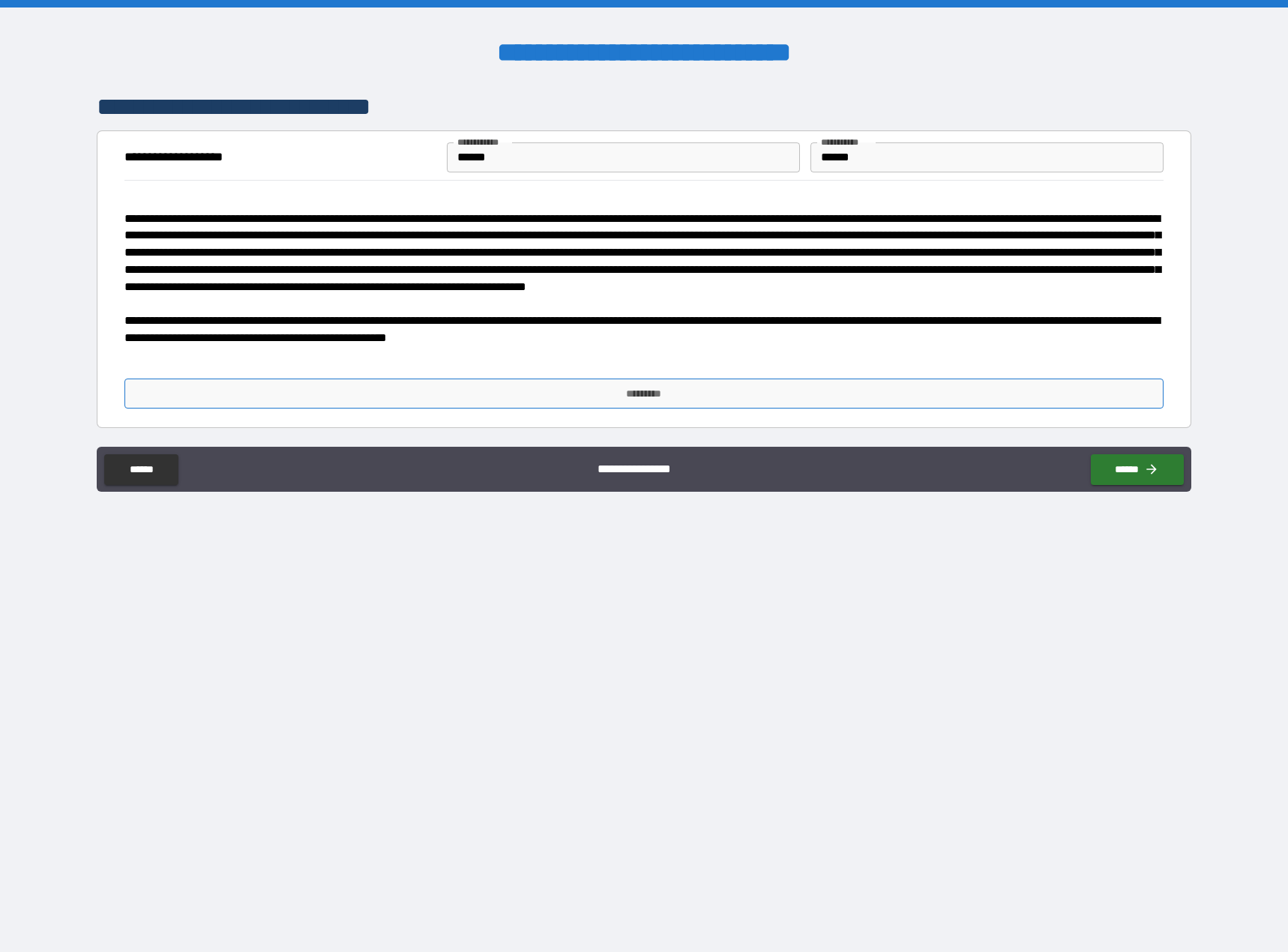 click on "*********" at bounding box center (643, 394) 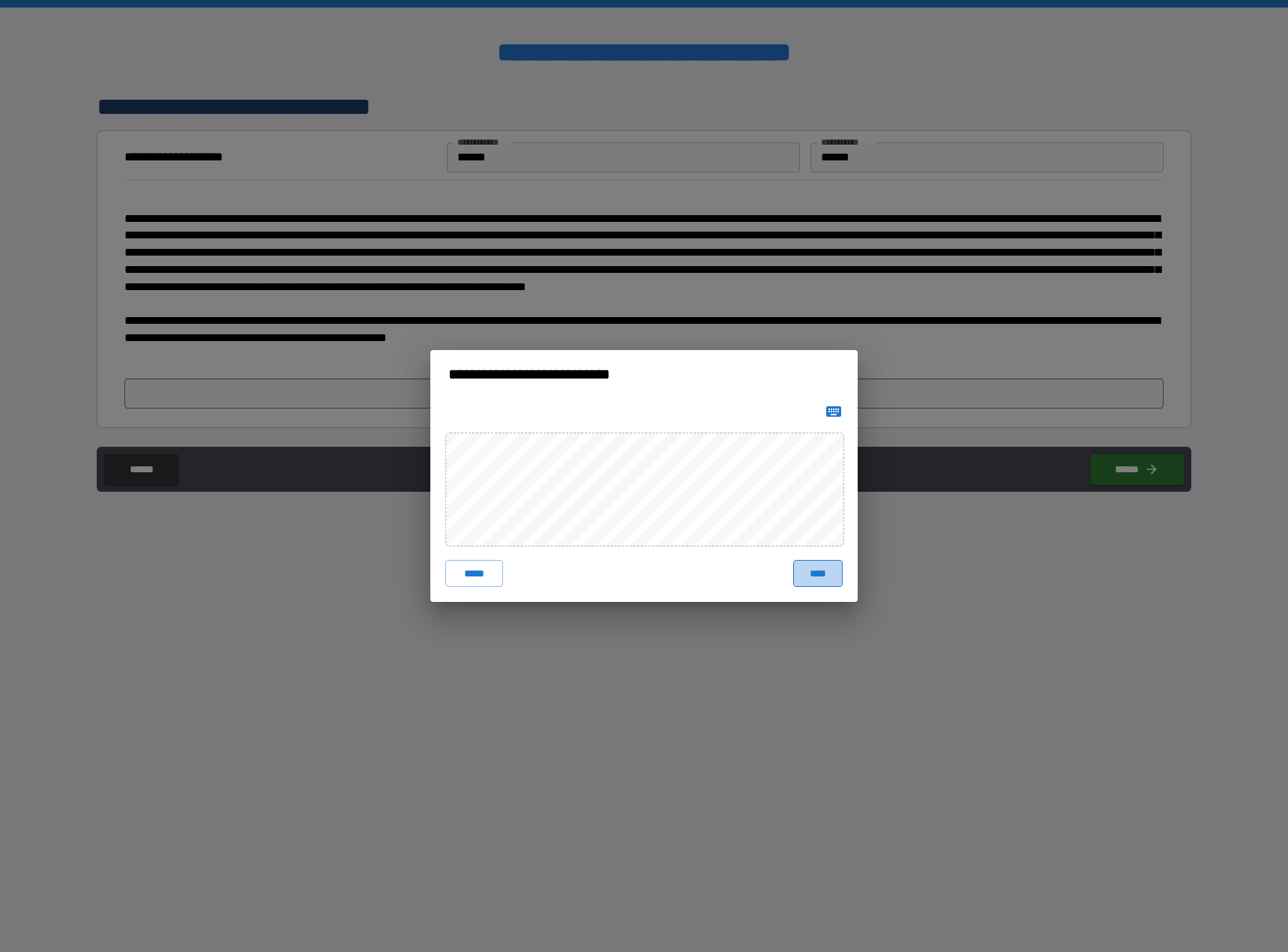 click on "****" at bounding box center [818, 573] 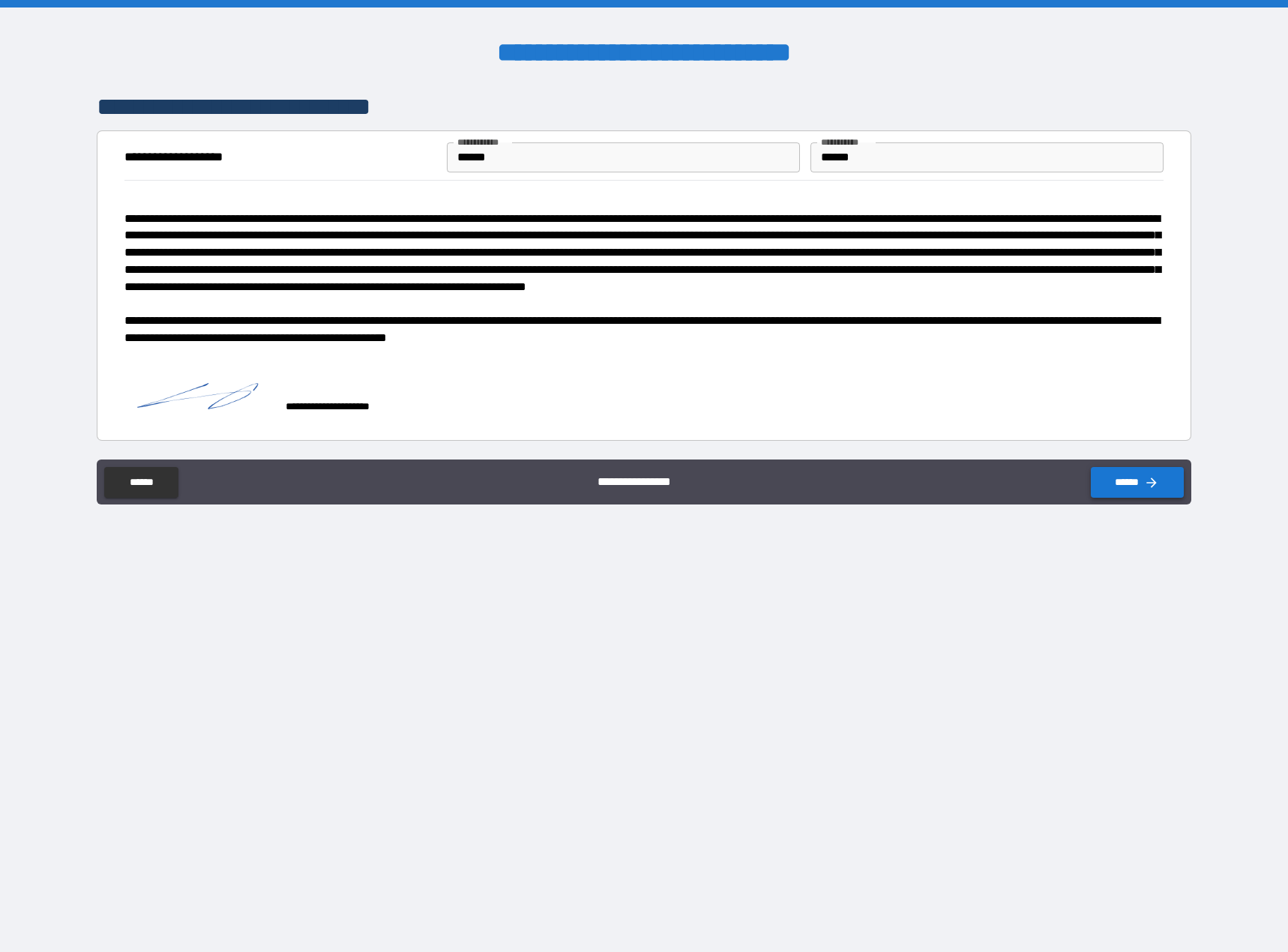 click on "******" at bounding box center [1137, 482] 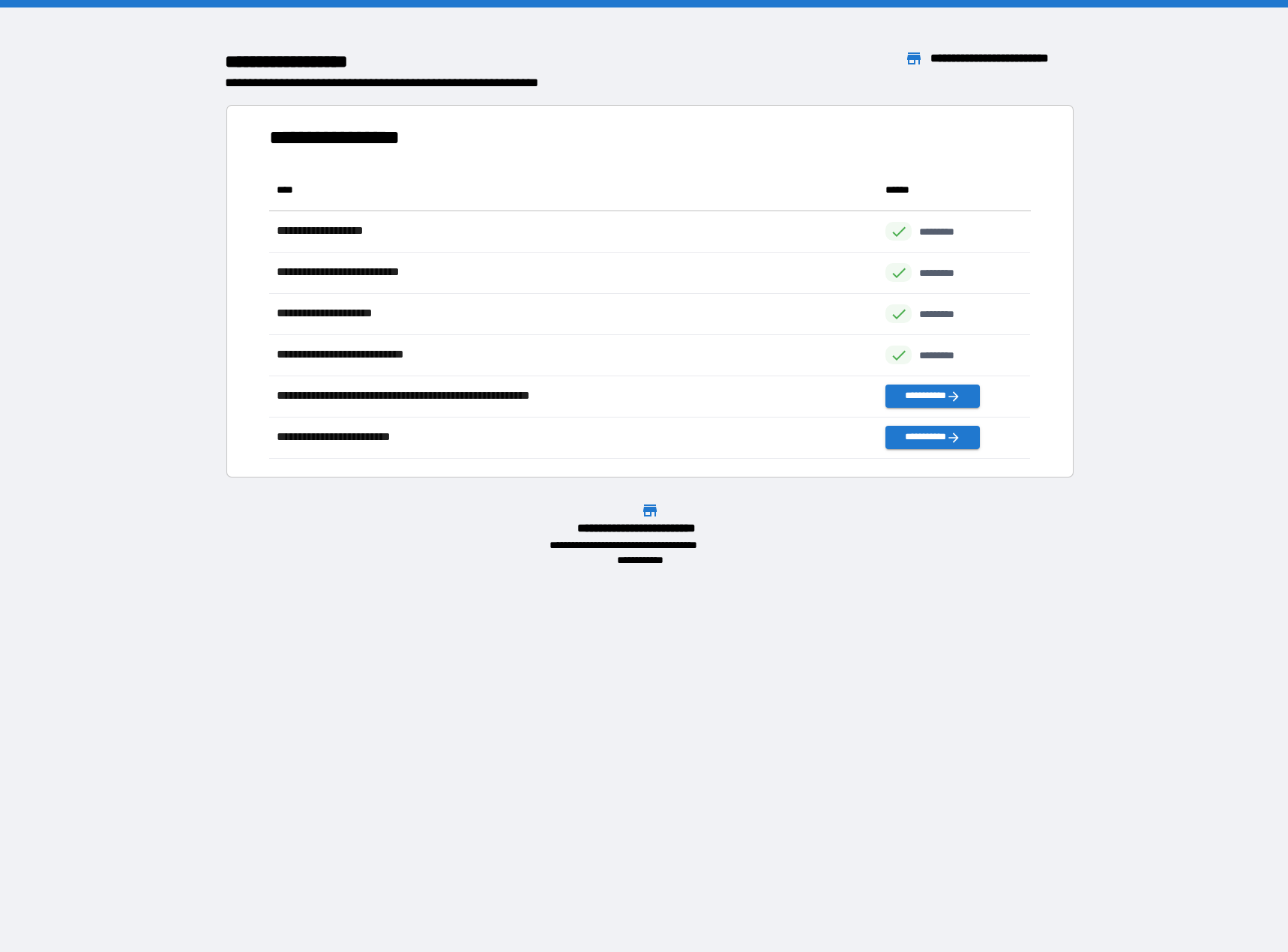 scroll, scrollTop: 12, scrollLeft: 12, axis: both 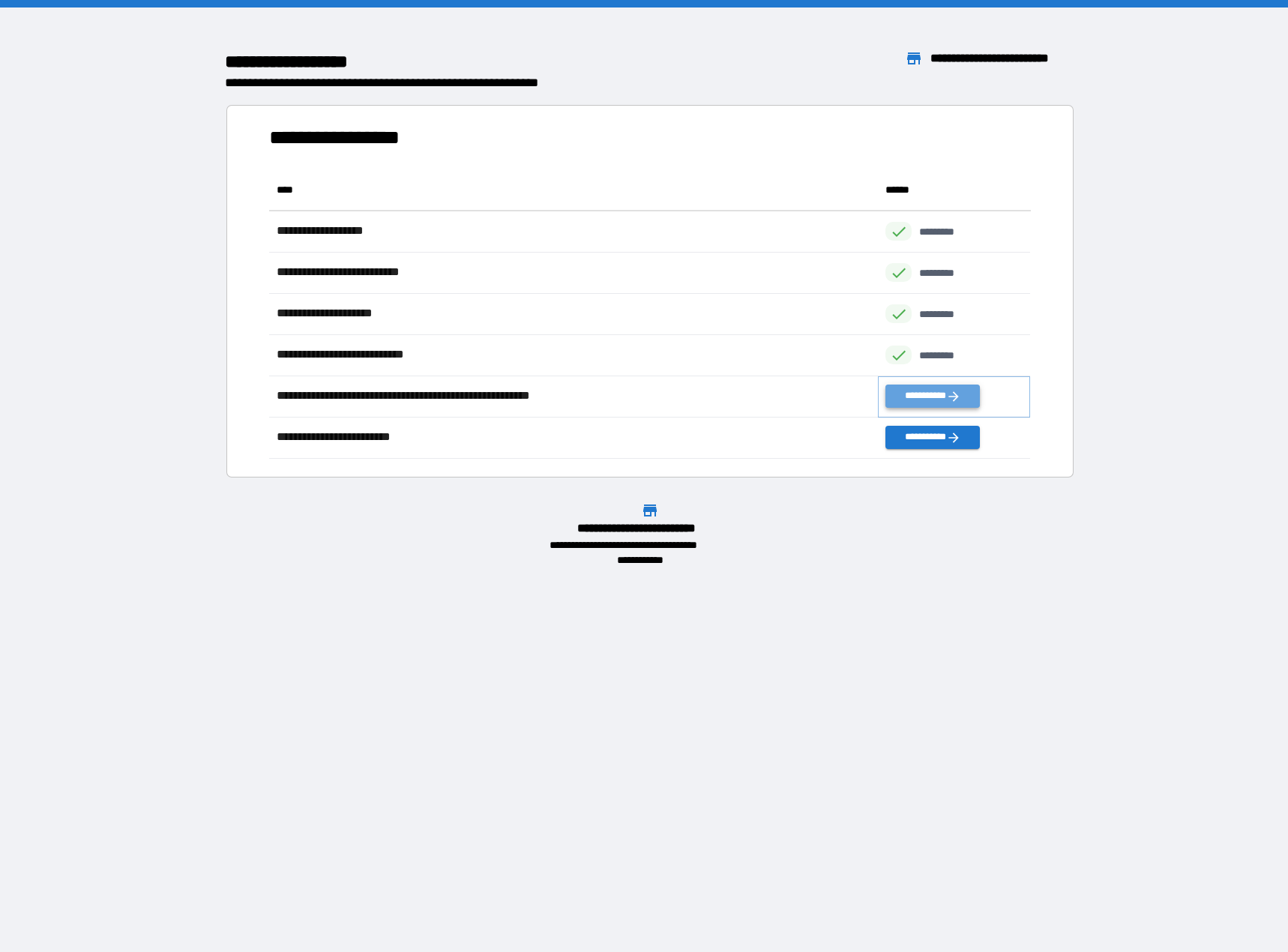 click on "**********" at bounding box center [932, 396] 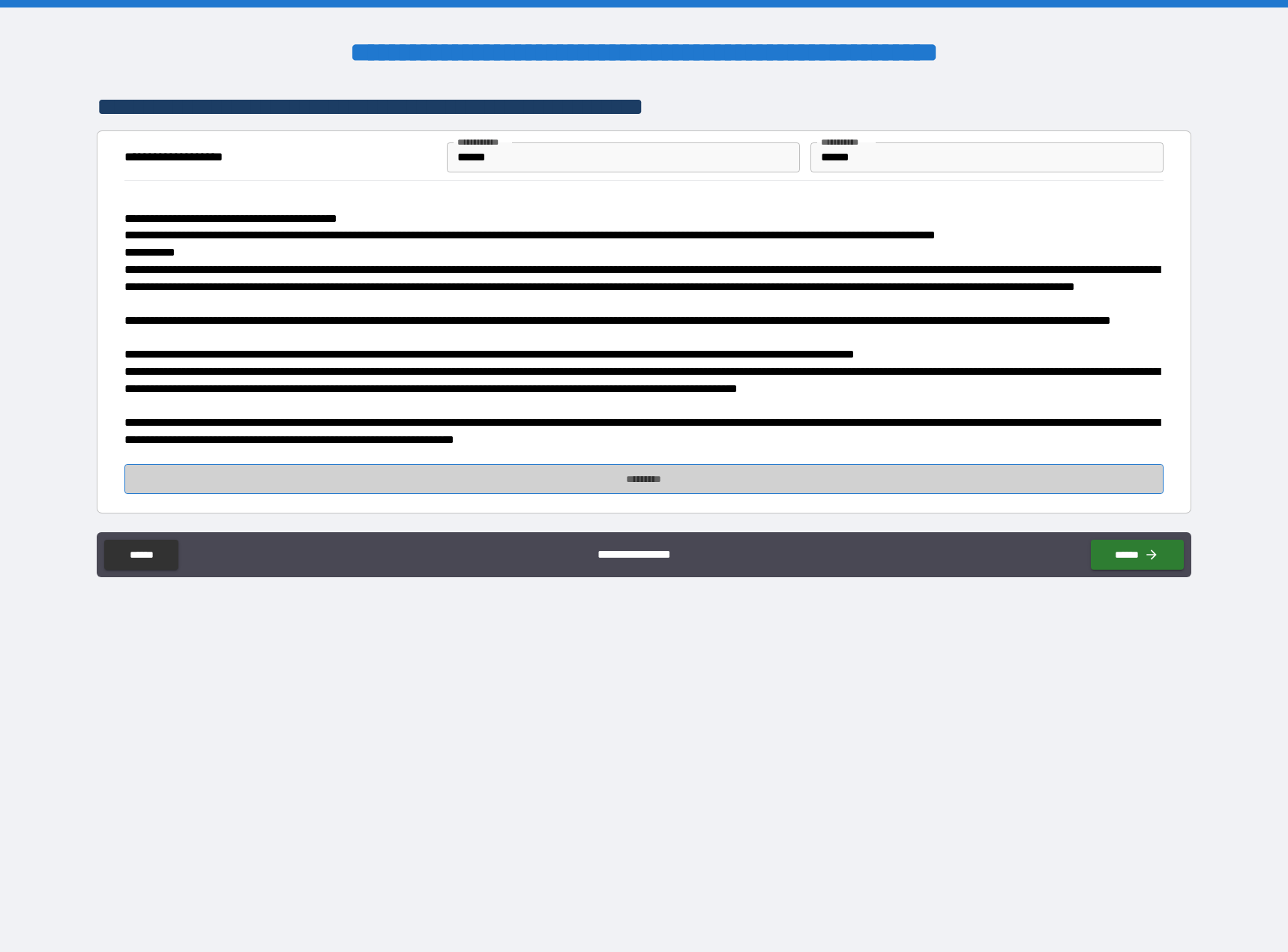 click on "*********" at bounding box center [643, 479] 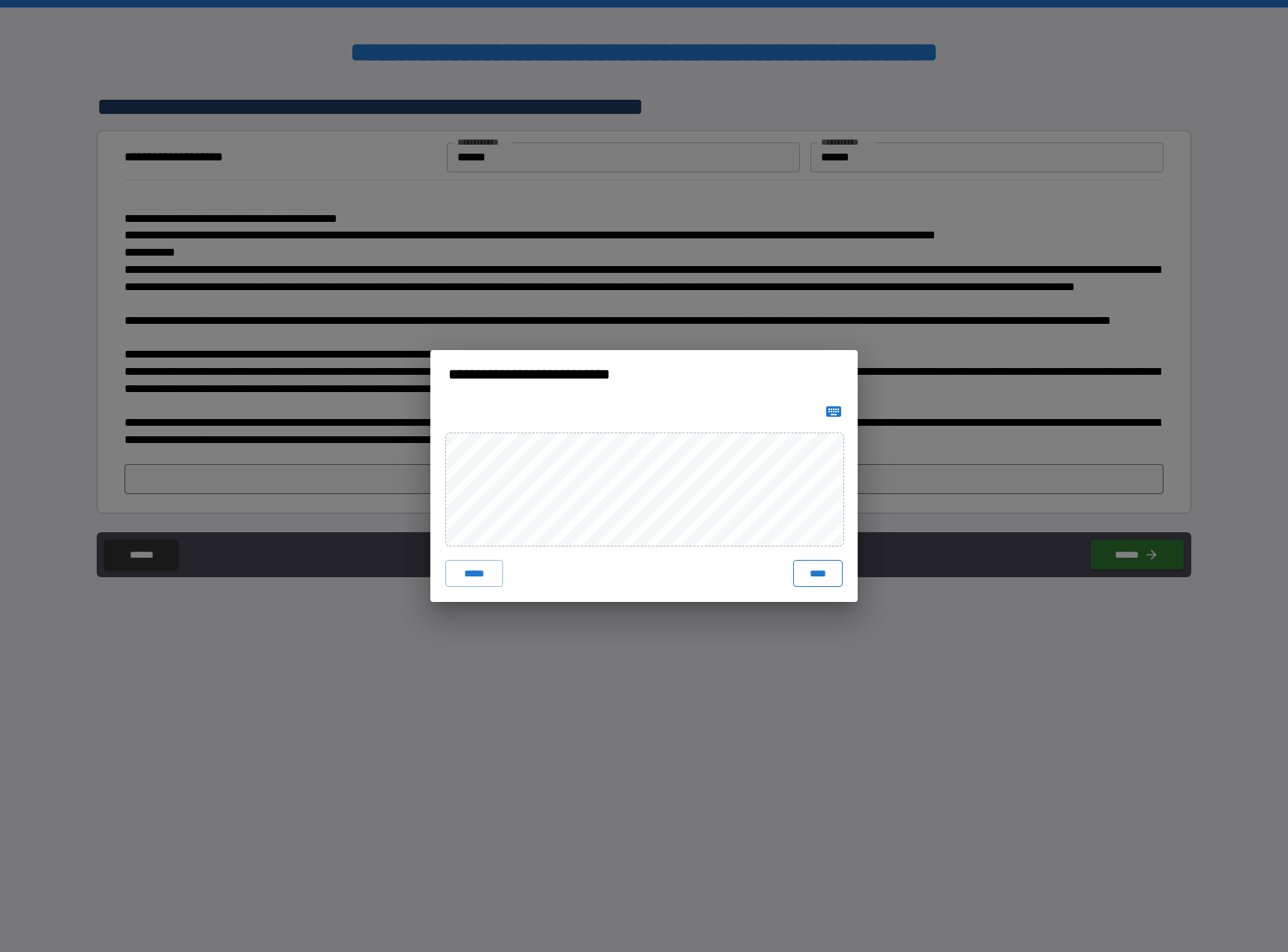click on "****" at bounding box center (818, 573) 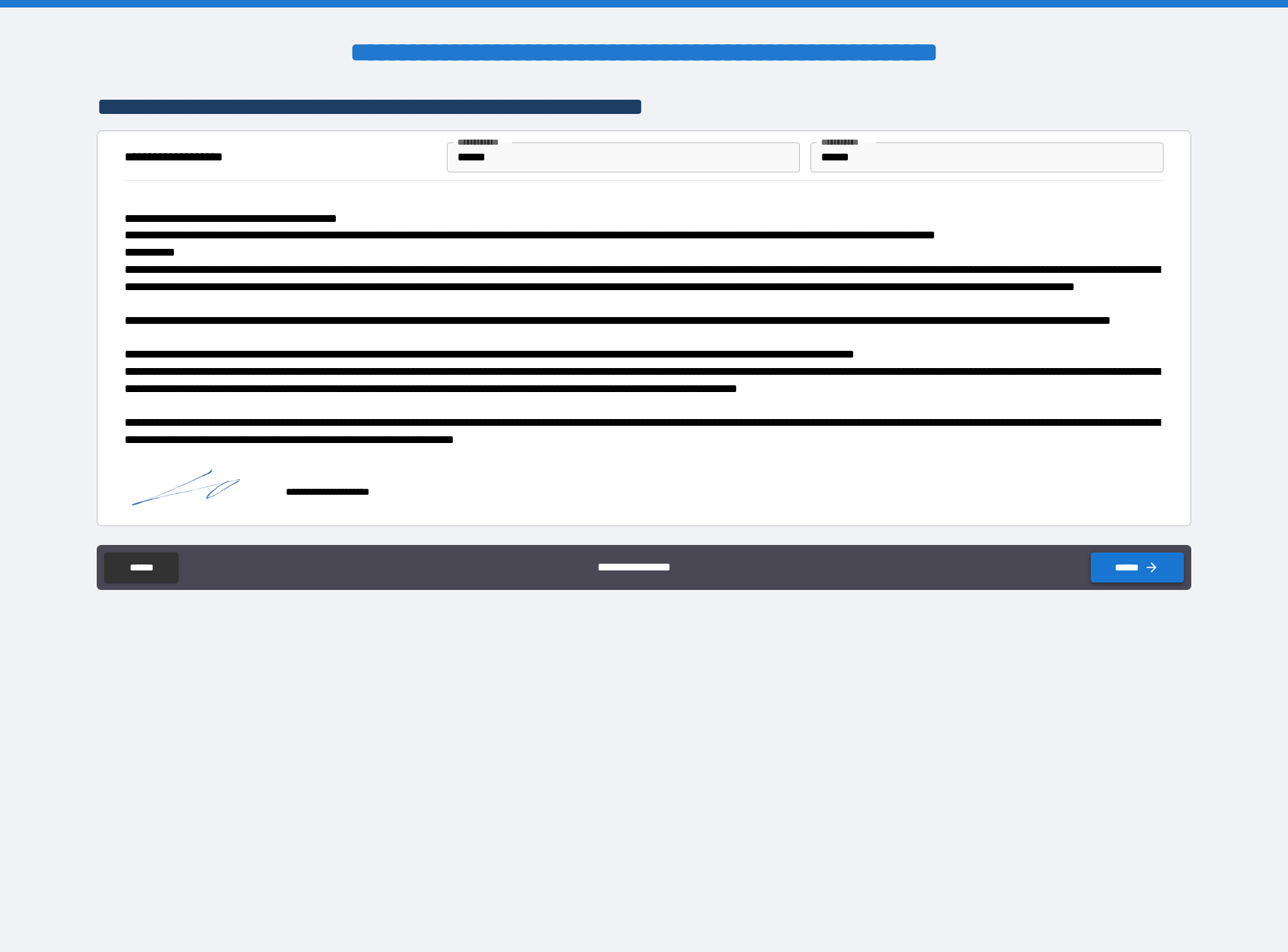 click on "******" at bounding box center (1137, 567) 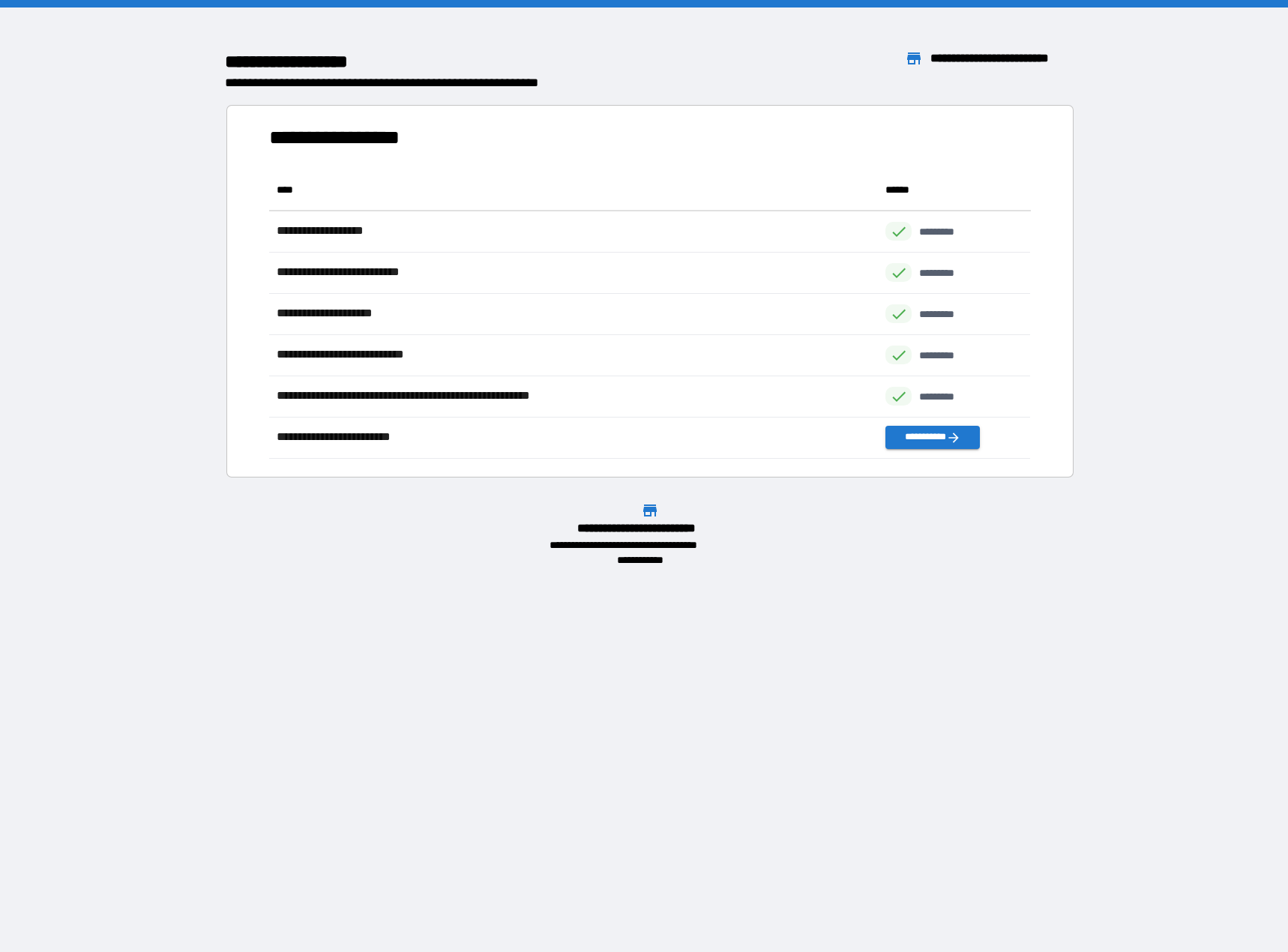 scroll, scrollTop: 12, scrollLeft: 12, axis: both 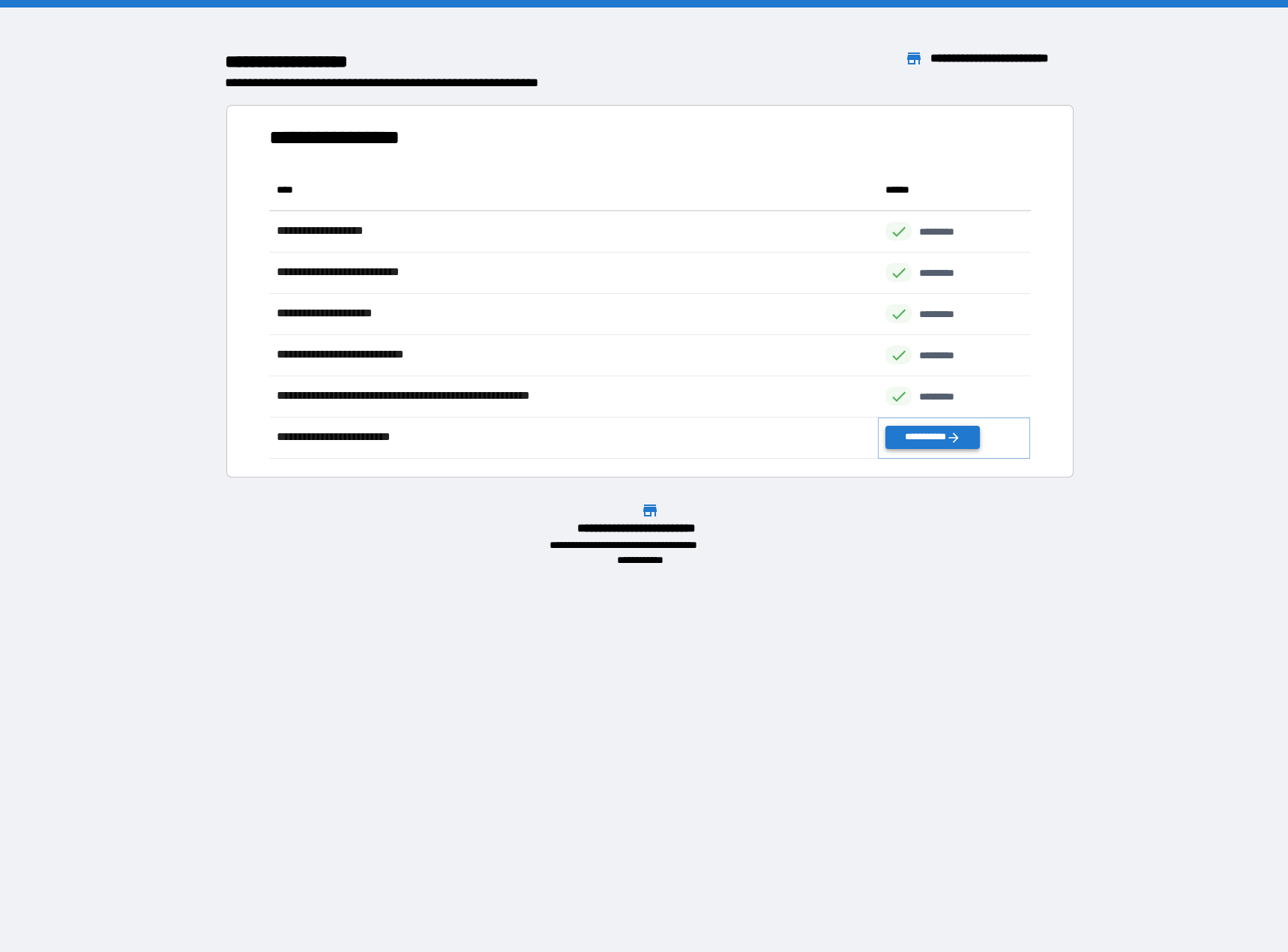click on "**********" at bounding box center (932, 437) 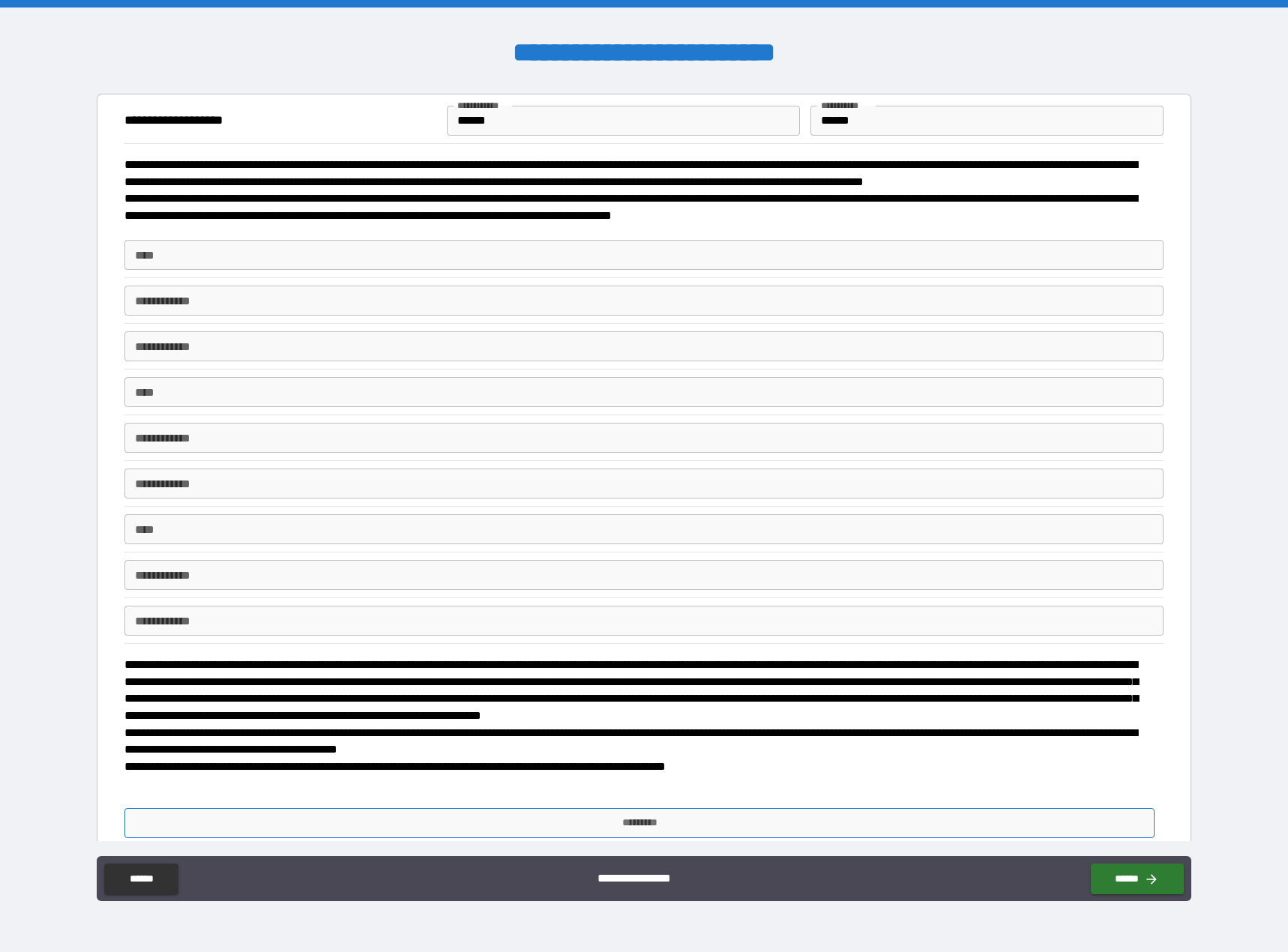 scroll, scrollTop: 57, scrollLeft: 0, axis: vertical 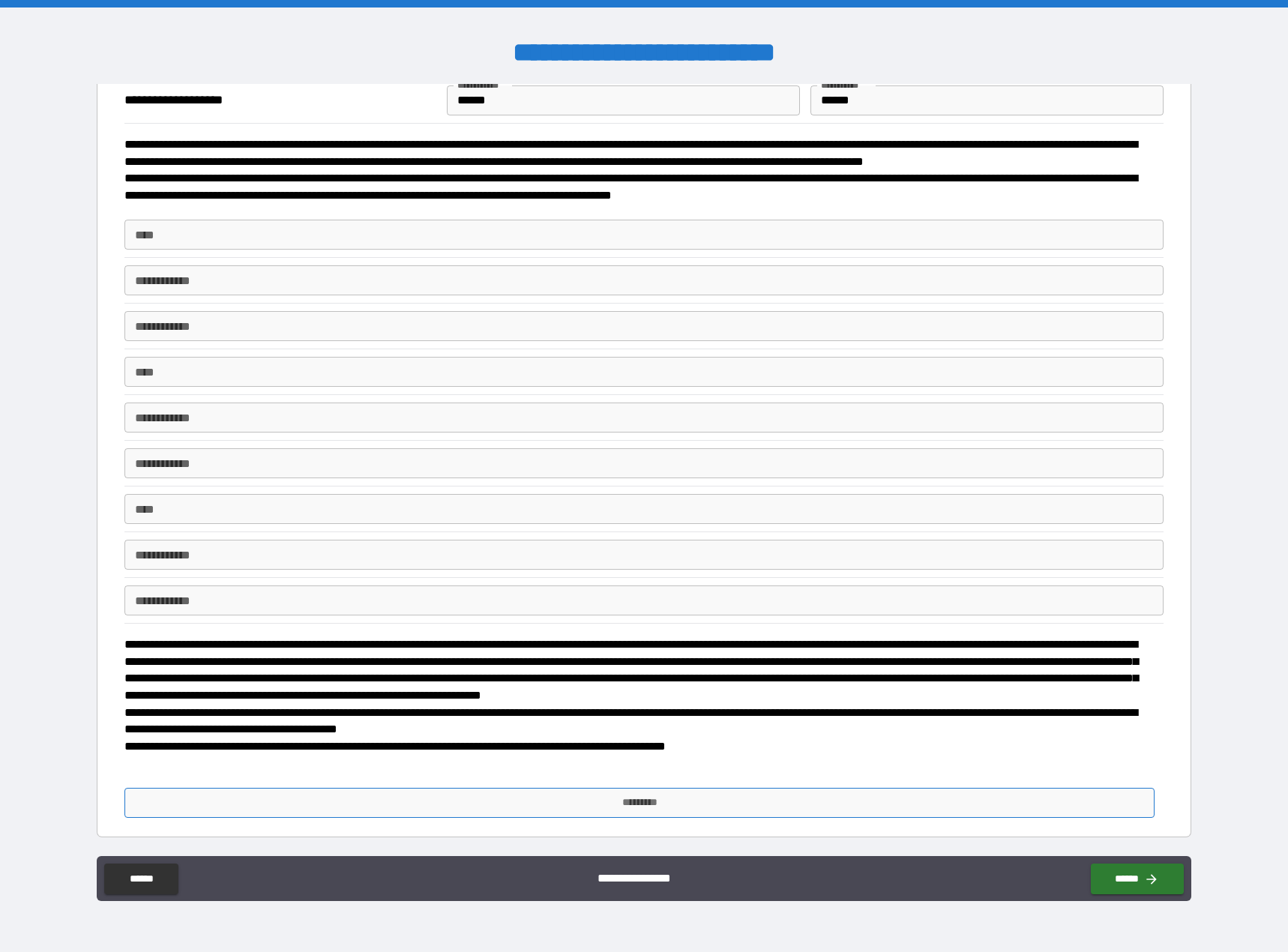 click on "*********" at bounding box center (640, 803) 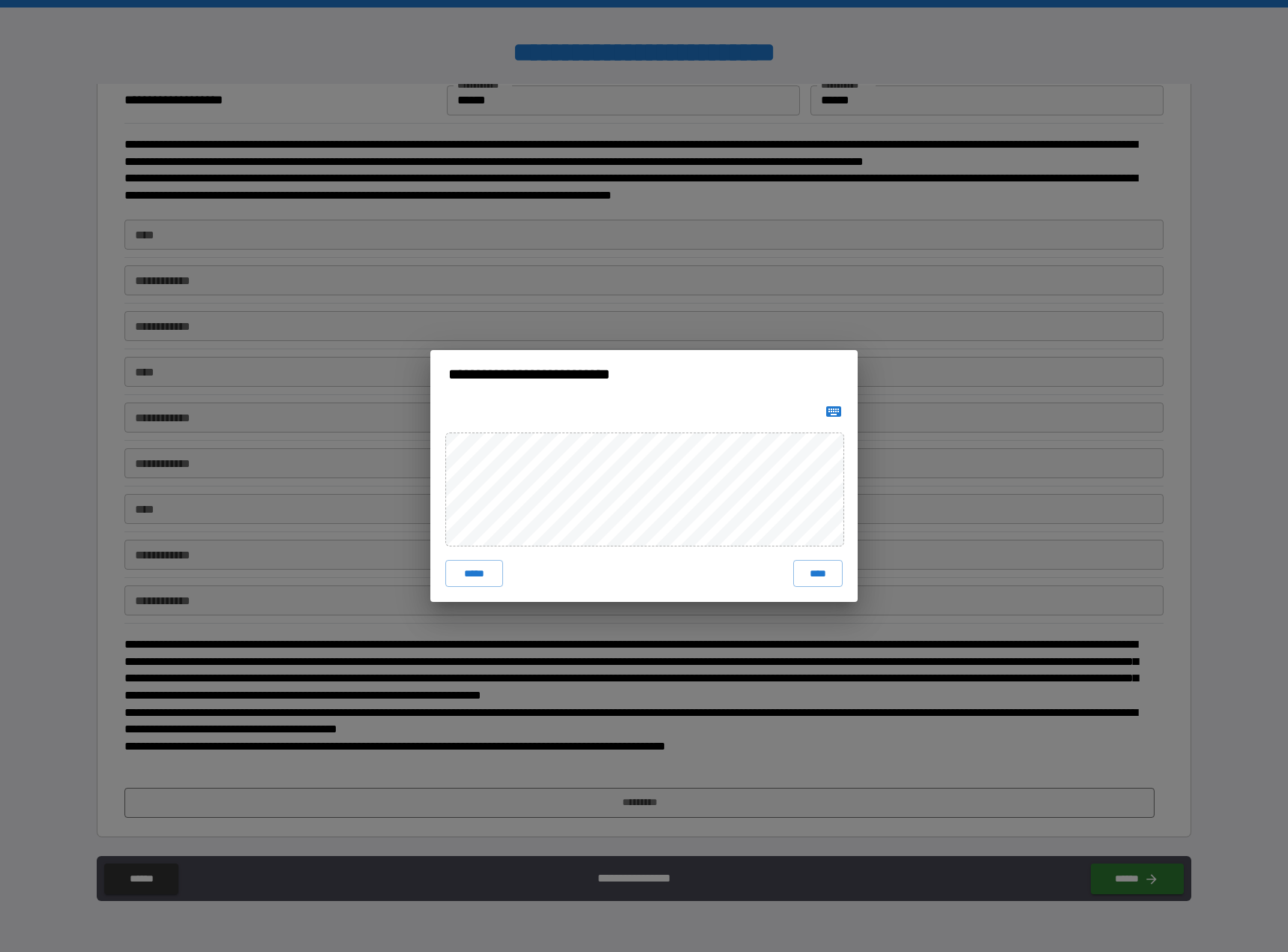 click on "****" at bounding box center [818, 573] 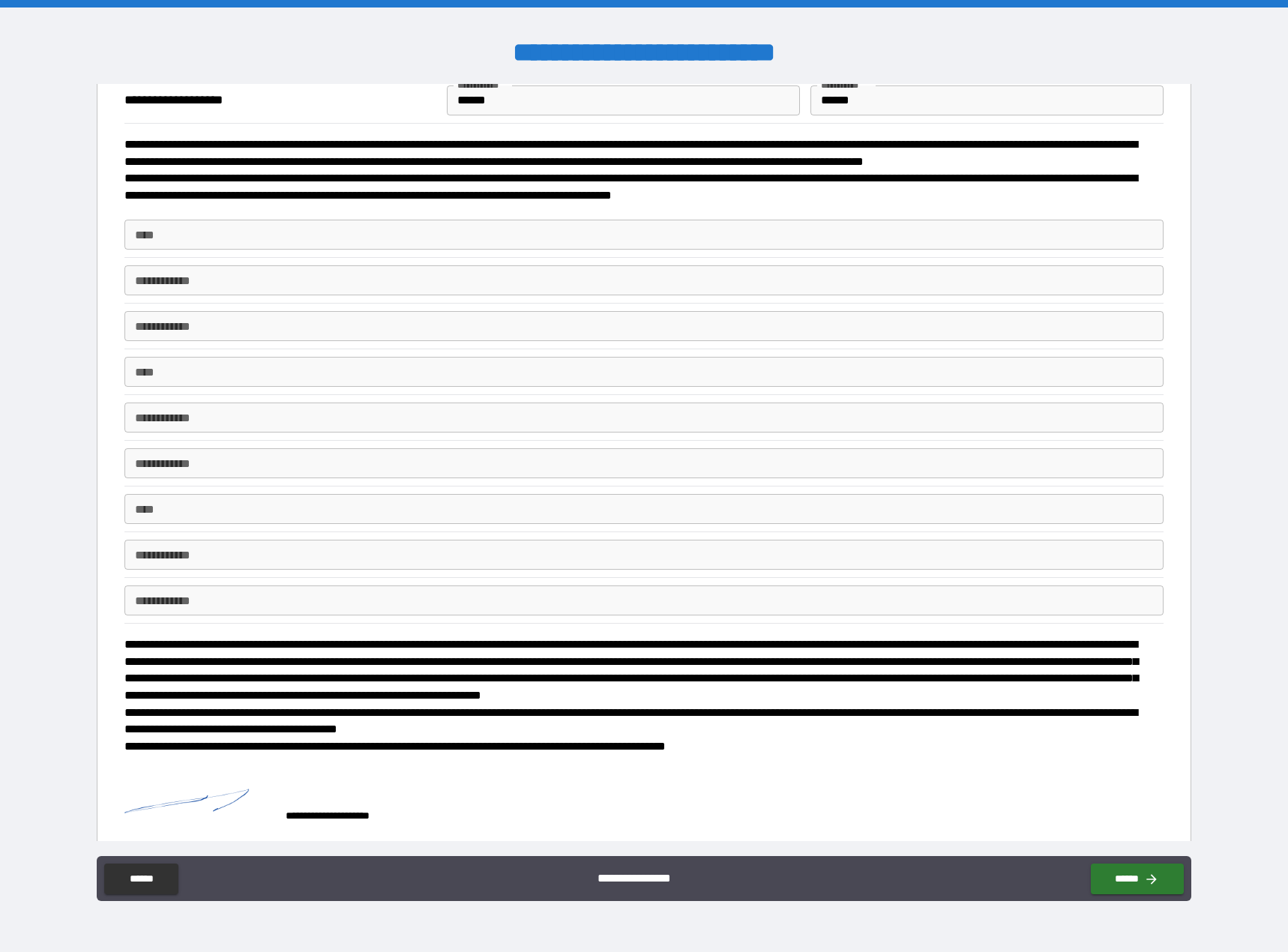 click on "**********" at bounding box center [644, 879] 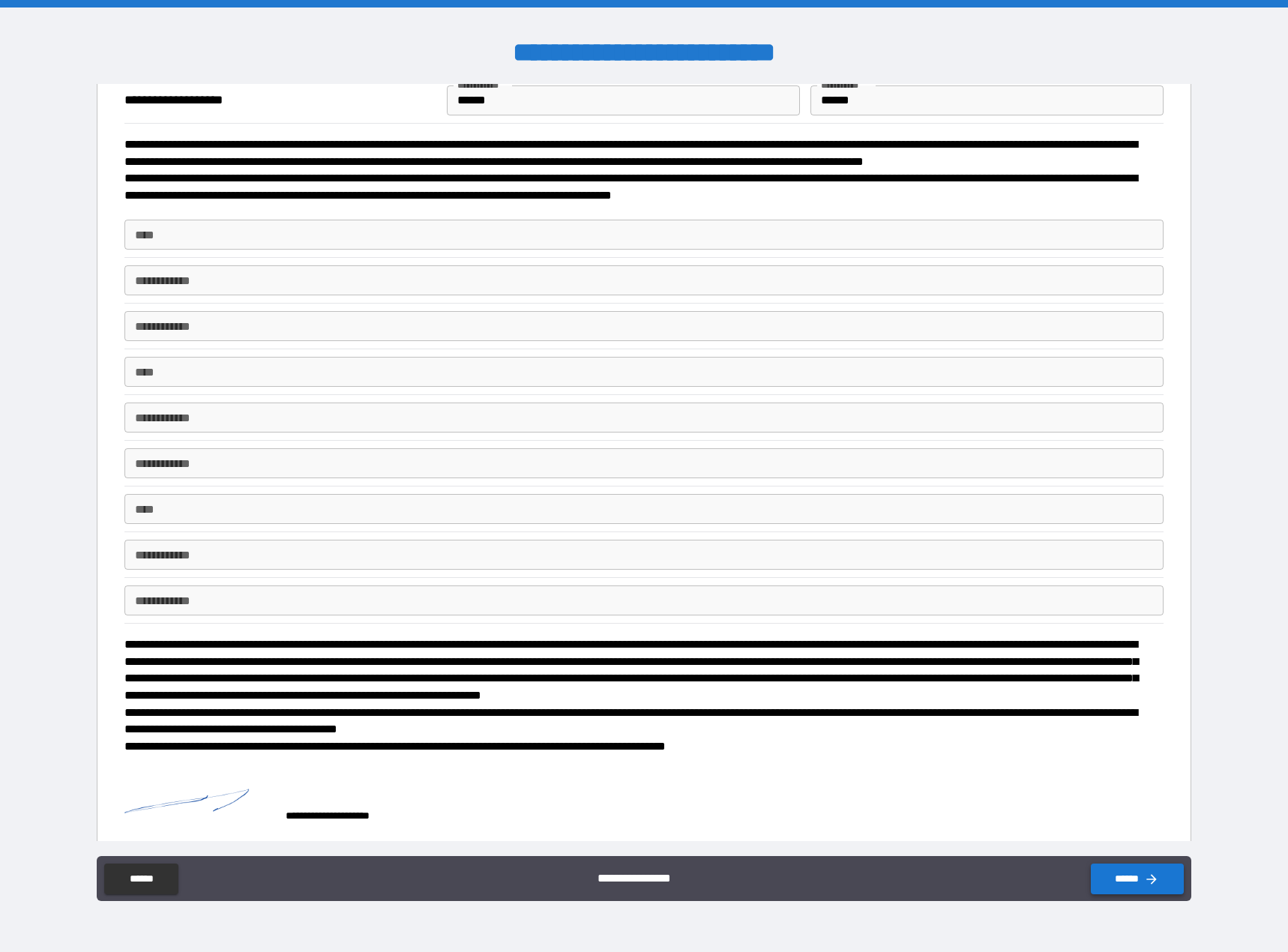 click 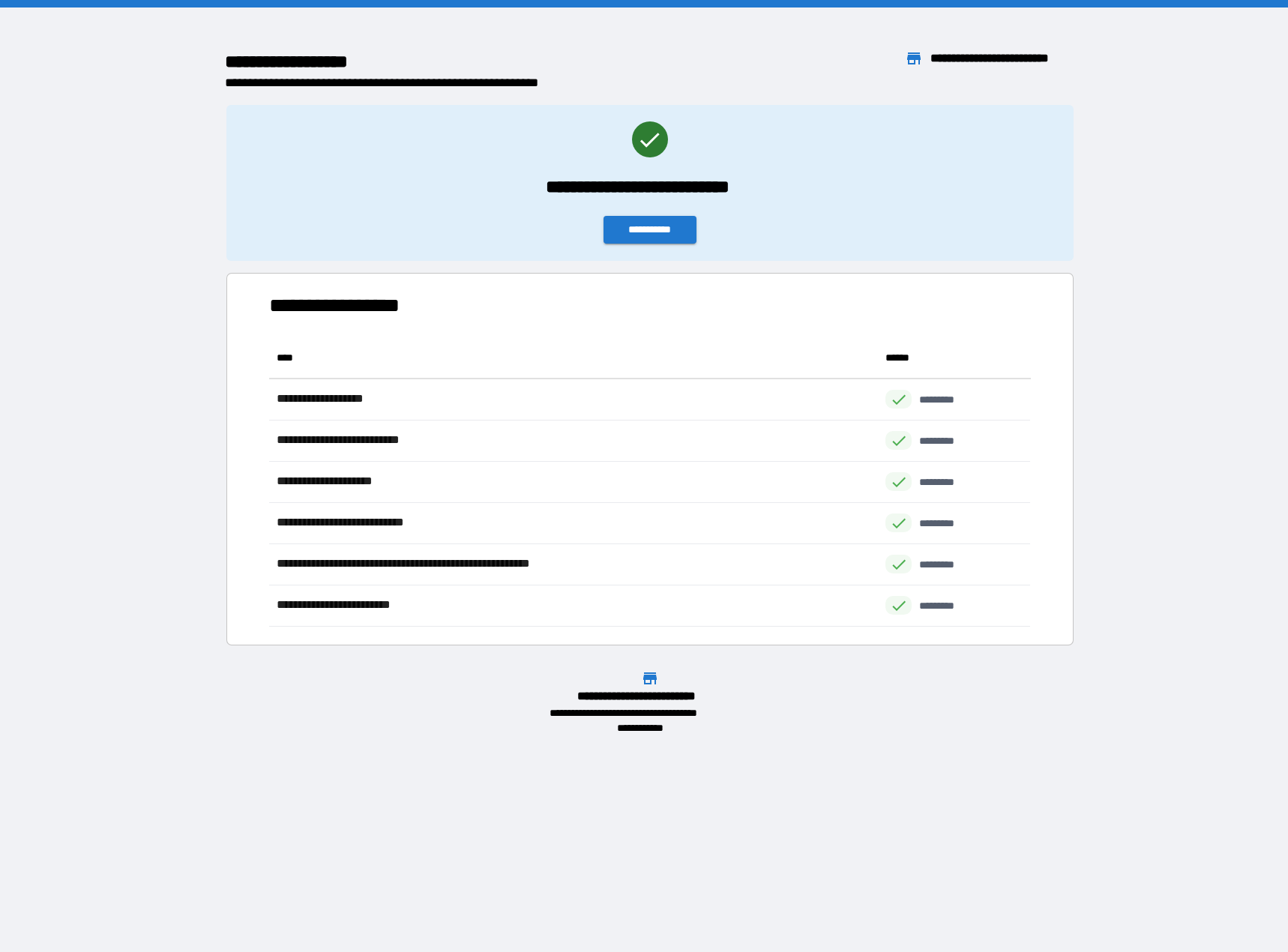 scroll, scrollTop: 12, scrollLeft: 12, axis: both 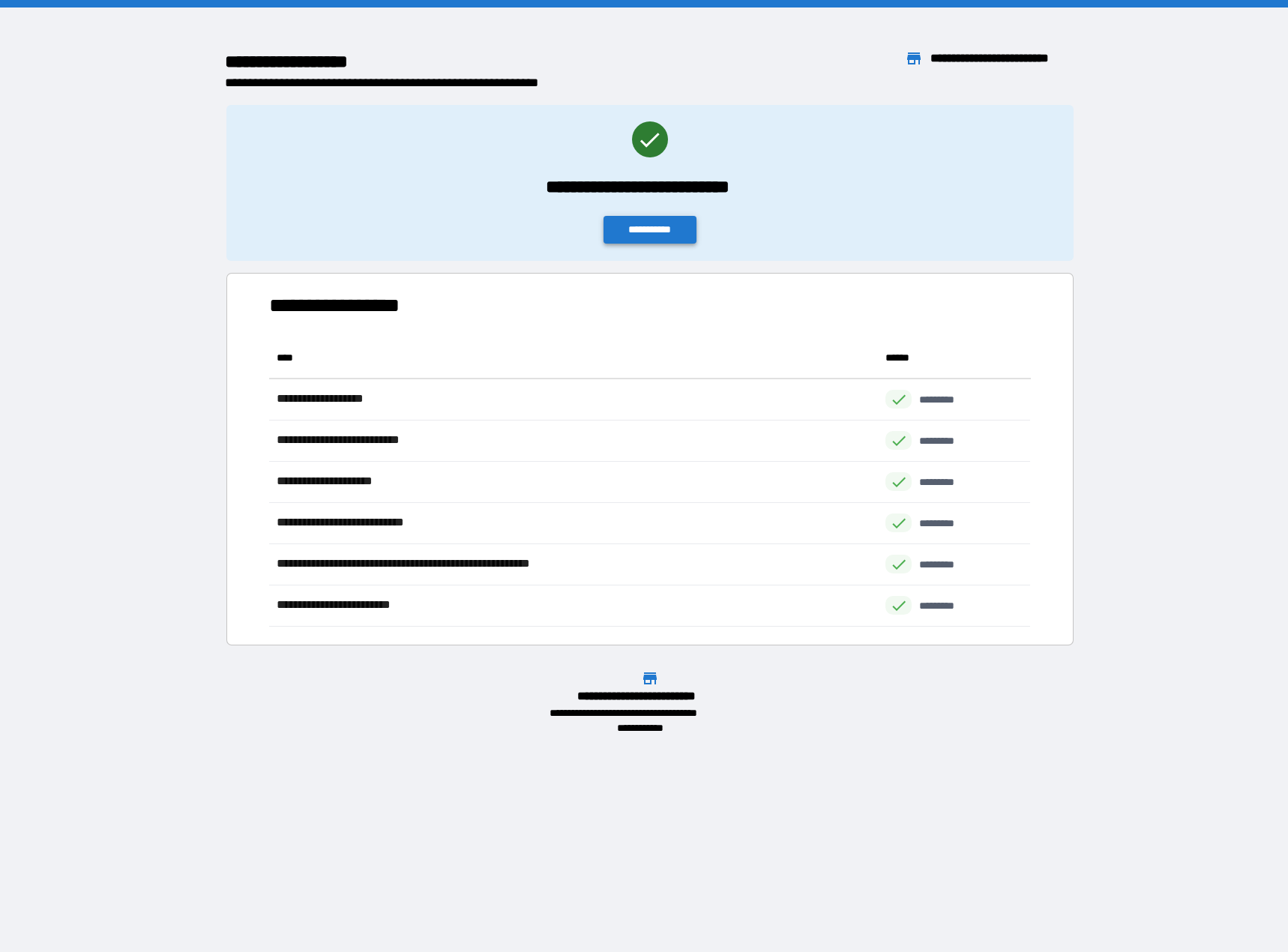 click on "**********" at bounding box center (650, 229) 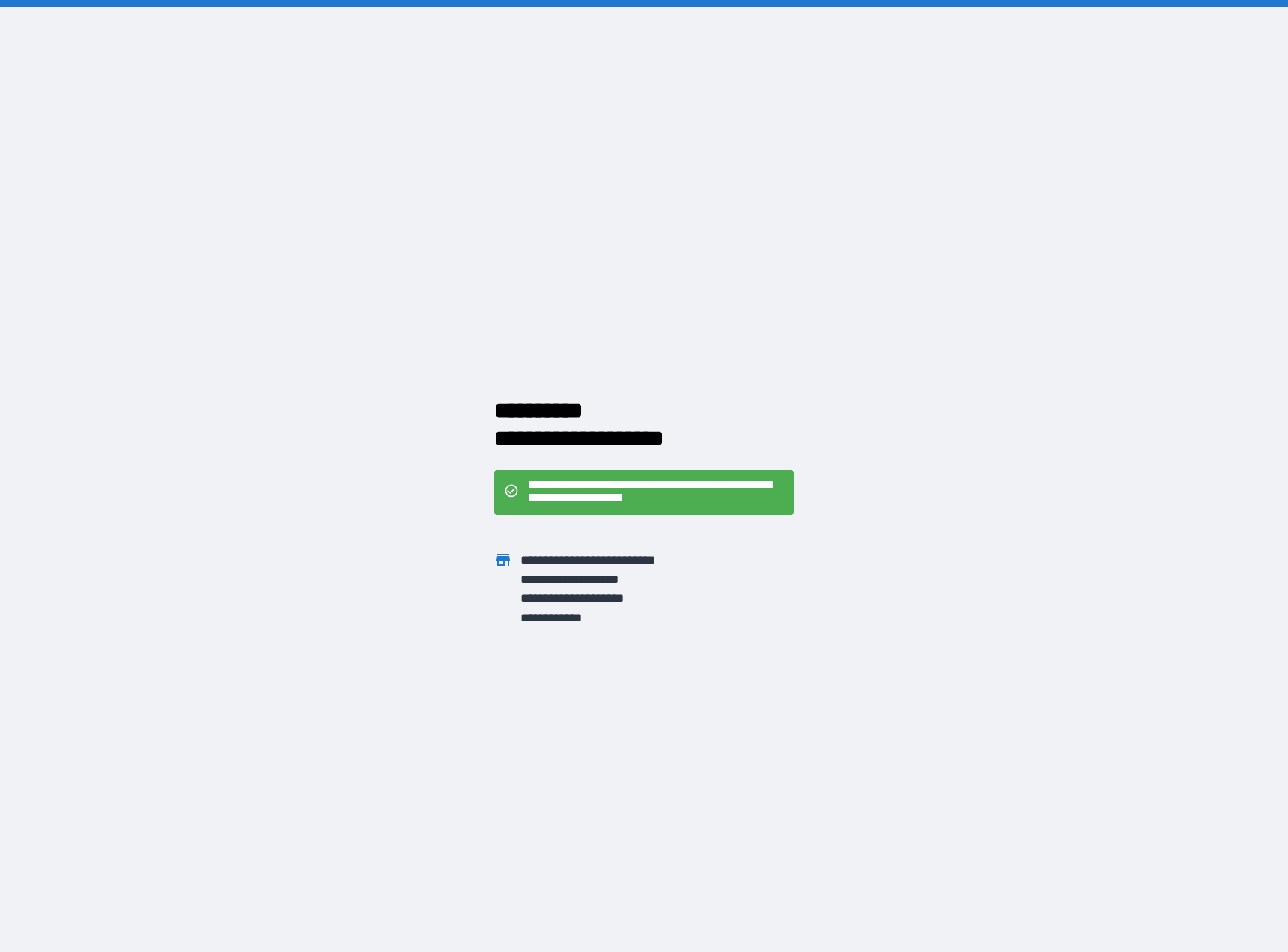 scroll, scrollTop: 0, scrollLeft: 0, axis: both 